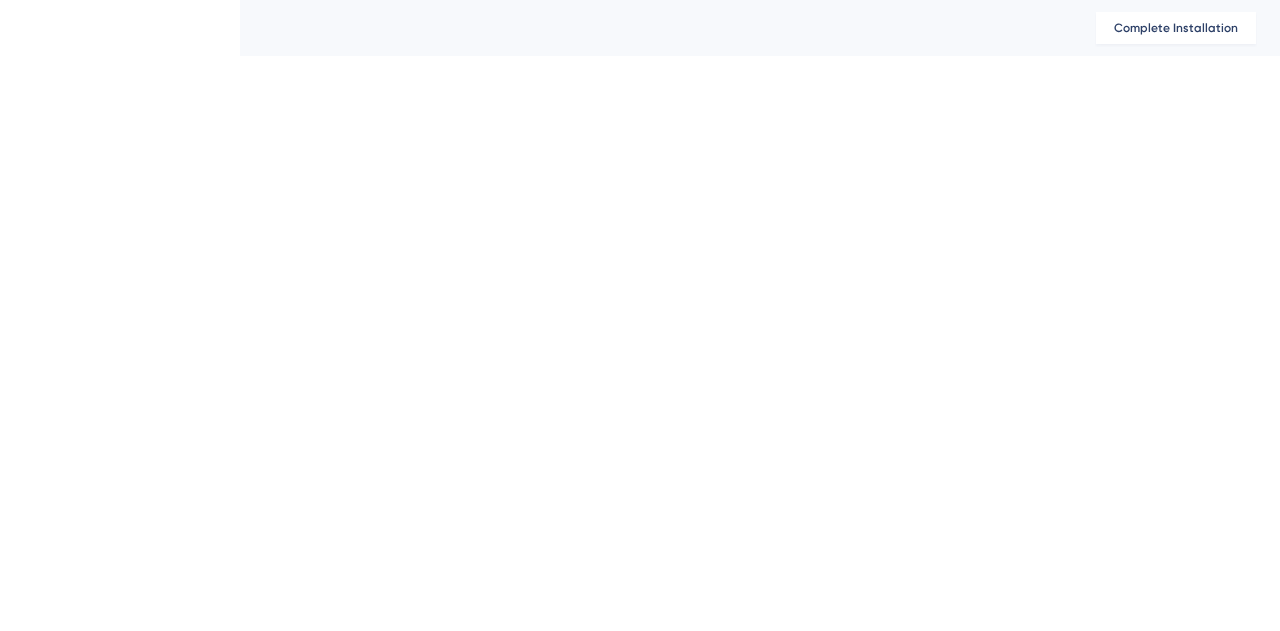 scroll, scrollTop: 0, scrollLeft: 0, axis: both 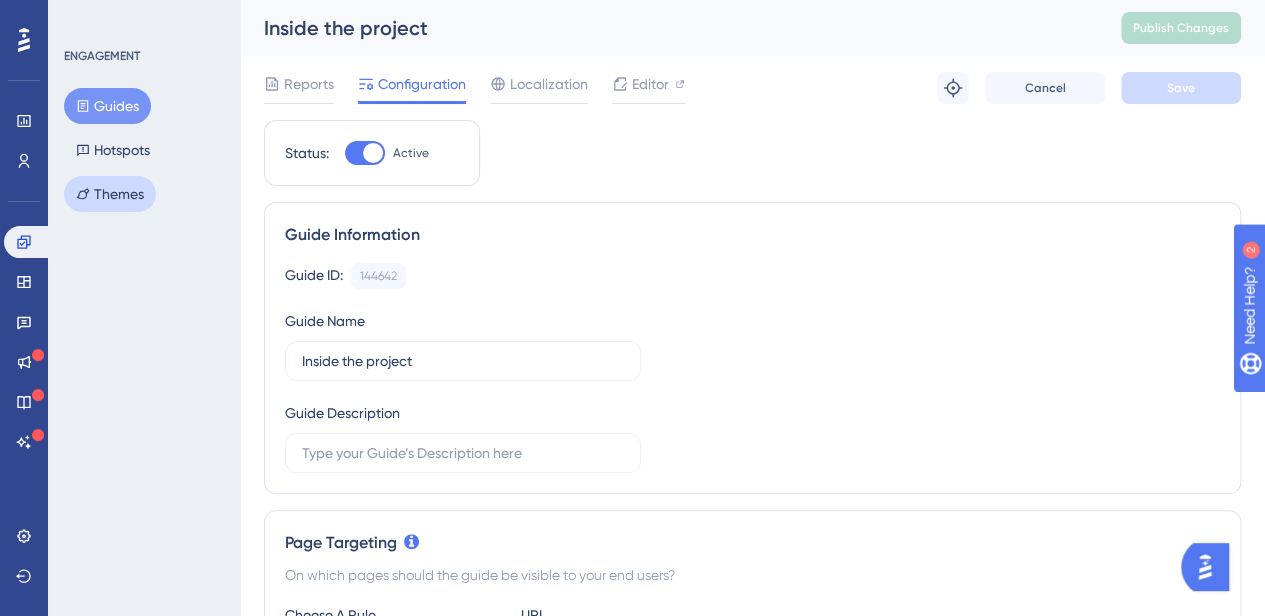 click on "Themes" at bounding box center (110, 194) 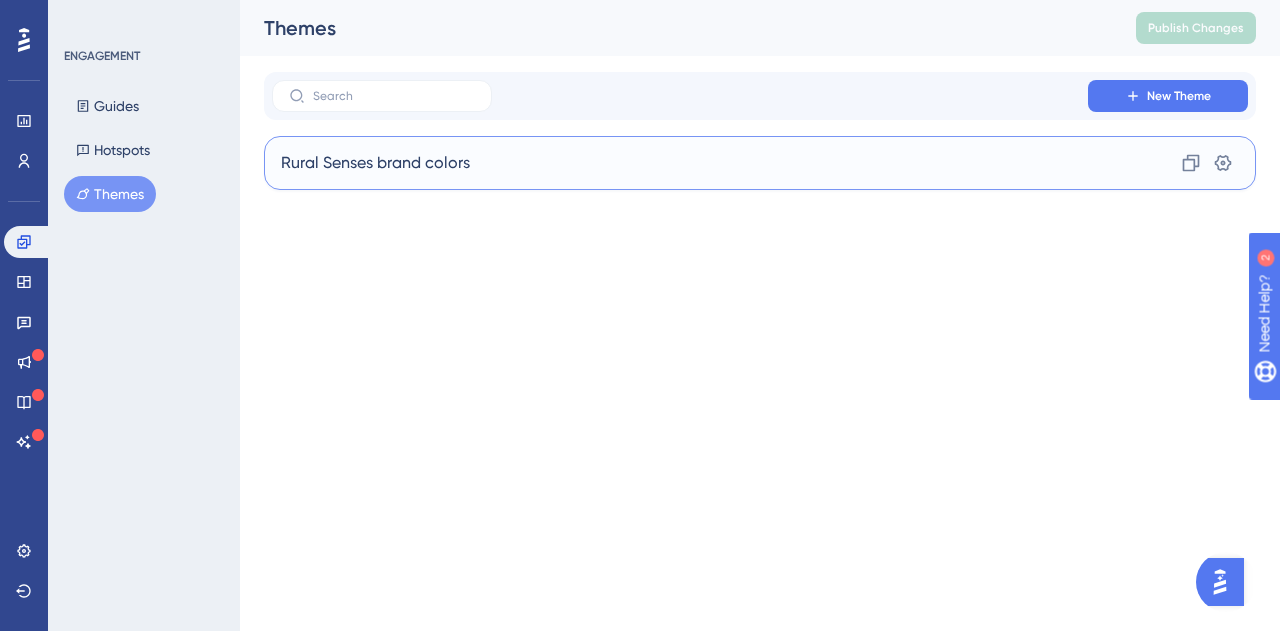 click on "Rural Senses brand colors" at bounding box center [375, 163] 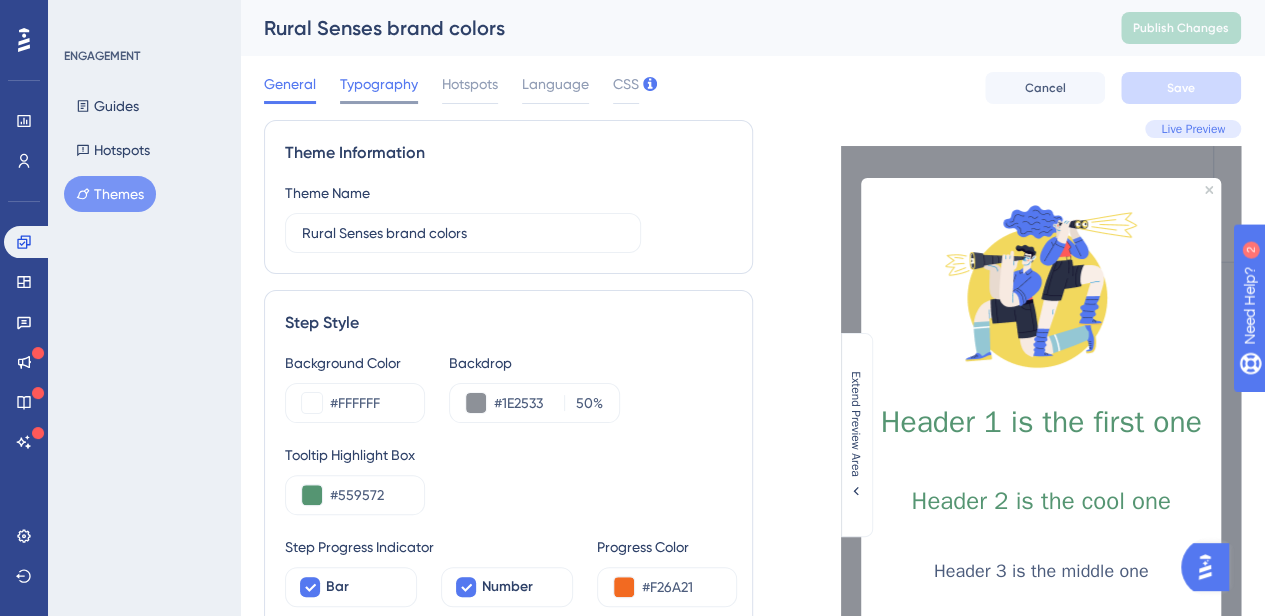 click on "Typography" at bounding box center (379, 84) 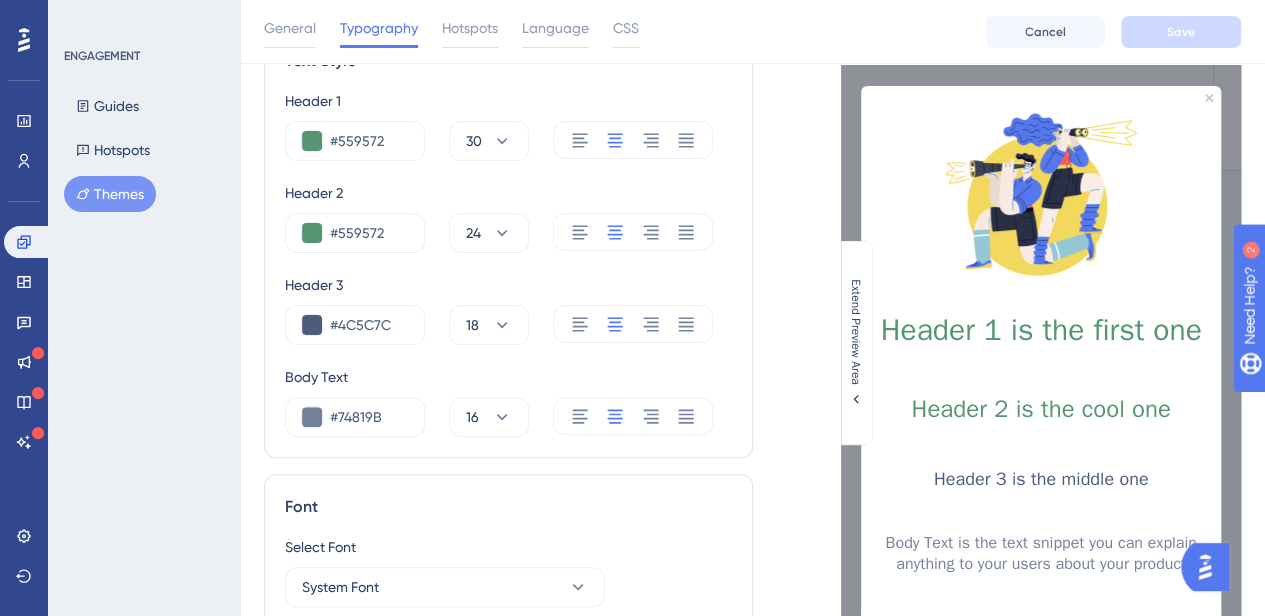 scroll, scrollTop: 200, scrollLeft: 0, axis: vertical 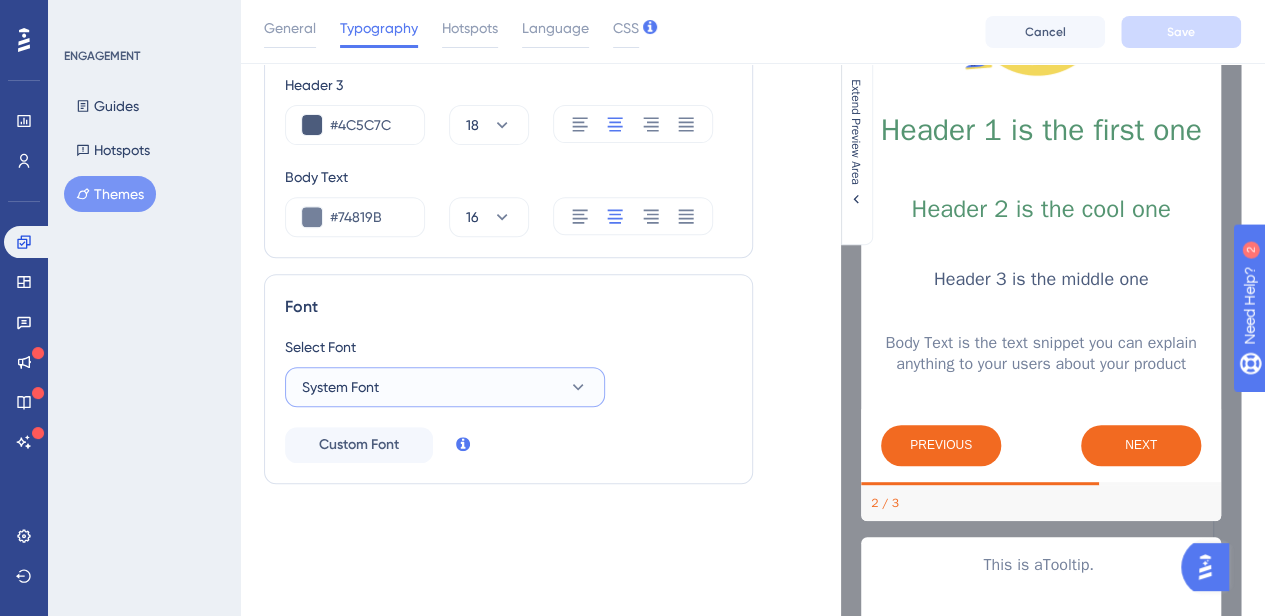 click on "System Font" at bounding box center (445, 387) 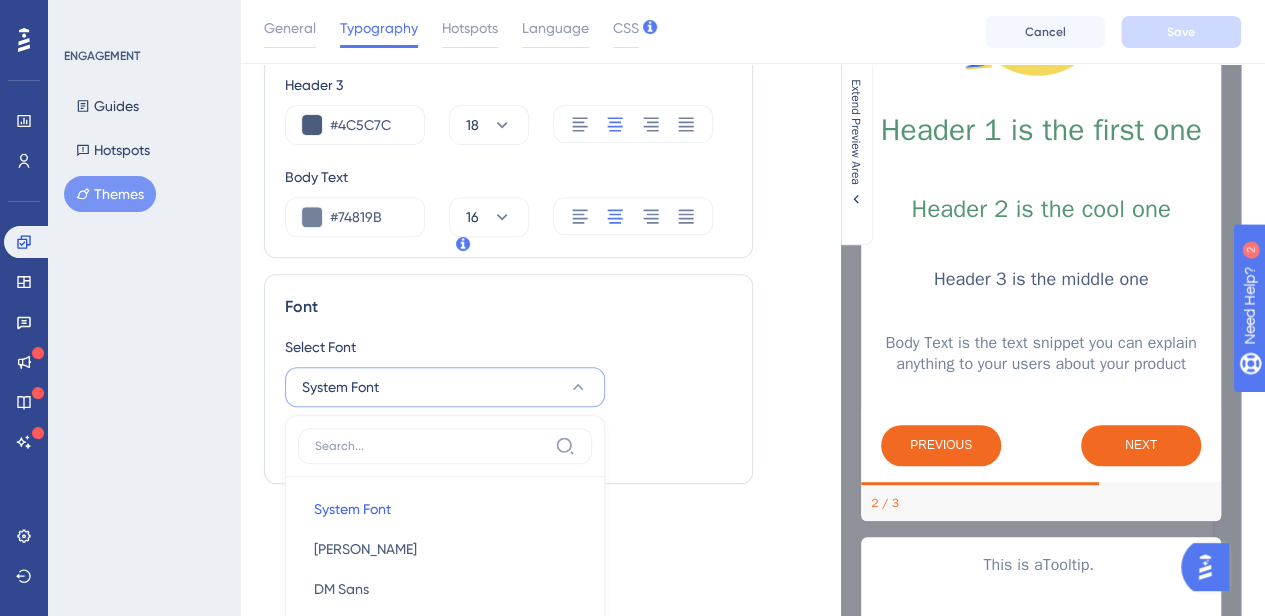 scroll, scrollTop: 604, scrollLeft: 0, axis: vertical 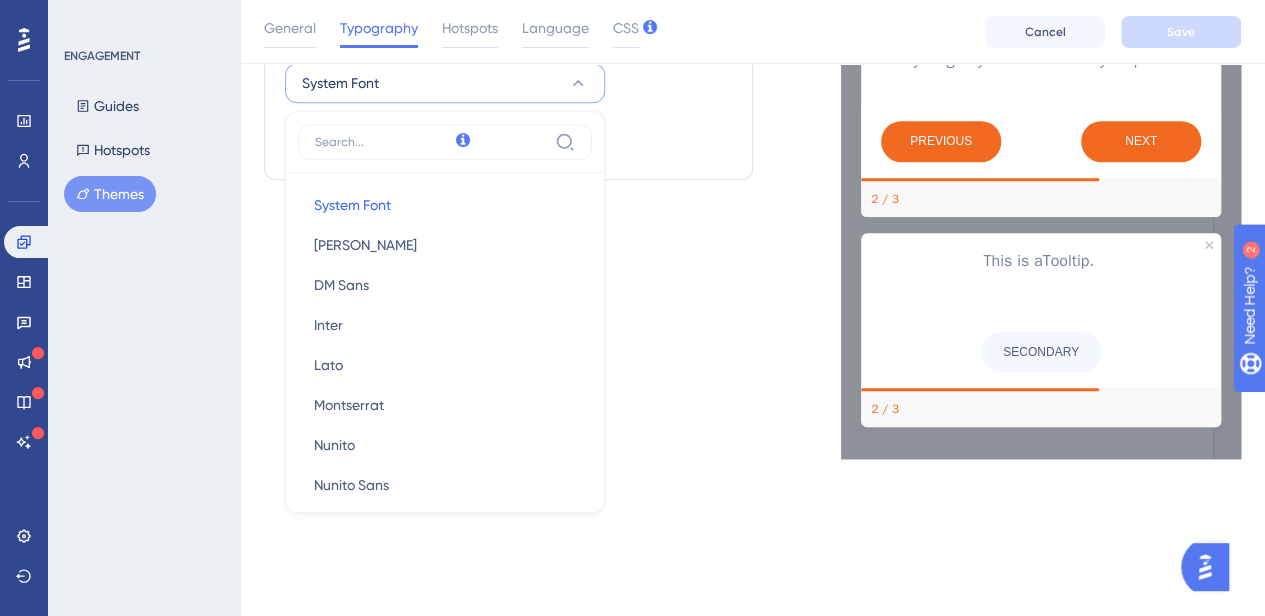 click on "Text Style Header 1 #559572 30 Header 2 #559572 24 Header 3 #4C5C7C 18 Body Text #74819B 16 Font Select Font System Font System Font System Font [PERSON_NAME] [PERSON_NAME] Sans DM Sans Inter Inter Lato Lato [PERSON_NAME] Nunito Nunito Sans Nunito Sans Open Sans Open Sans Poppins Poppins Quicksand Quicksand Raleway Raleway Roboto Roboto Rubik Rubik Source Sans Pro Source Sans Pro Custom Font" at bounding box center (508, -9) 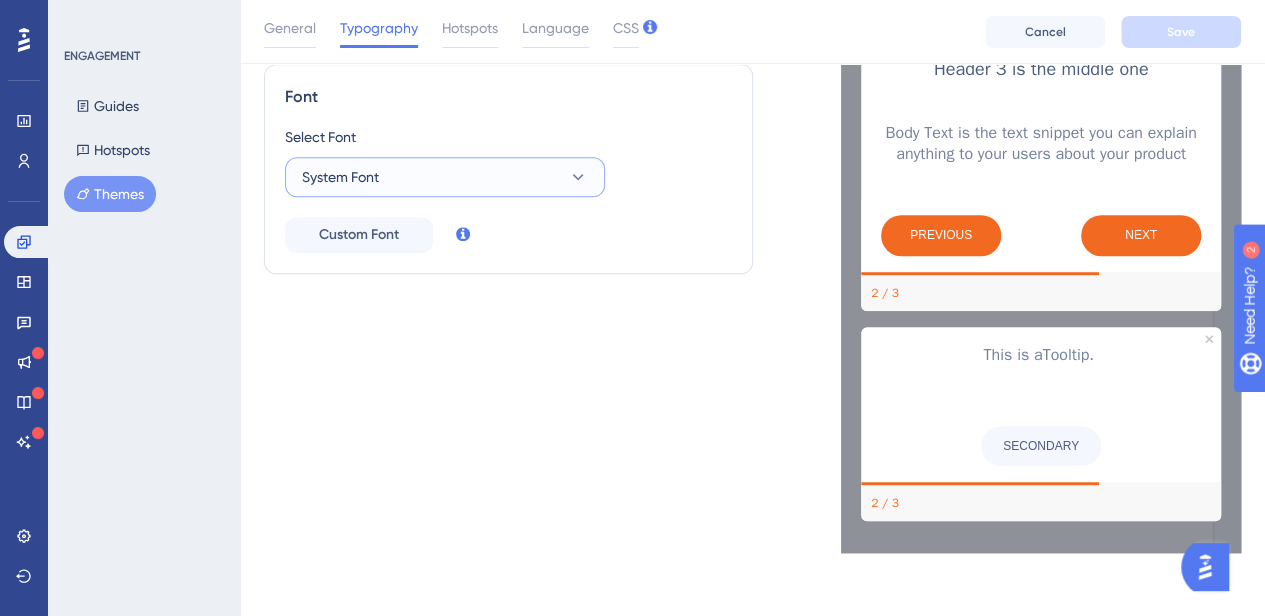 click on "System Font" at bounding box center (445, 177) 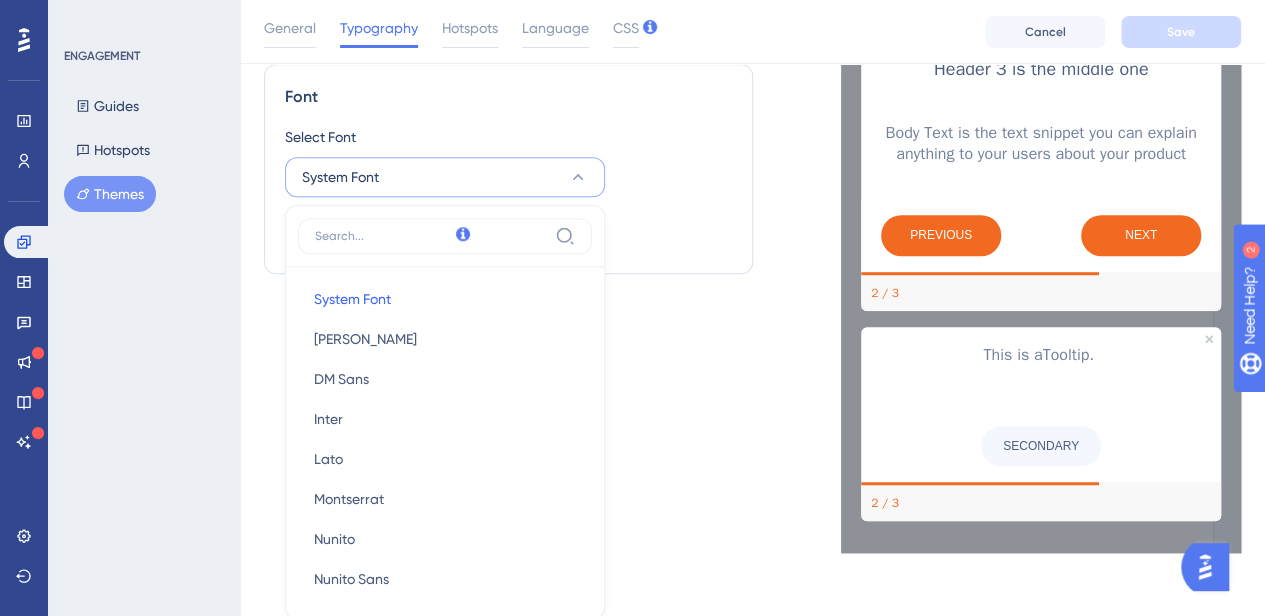 scroll, scrollTop: 609, scrollLeft: 0, axis: vertical 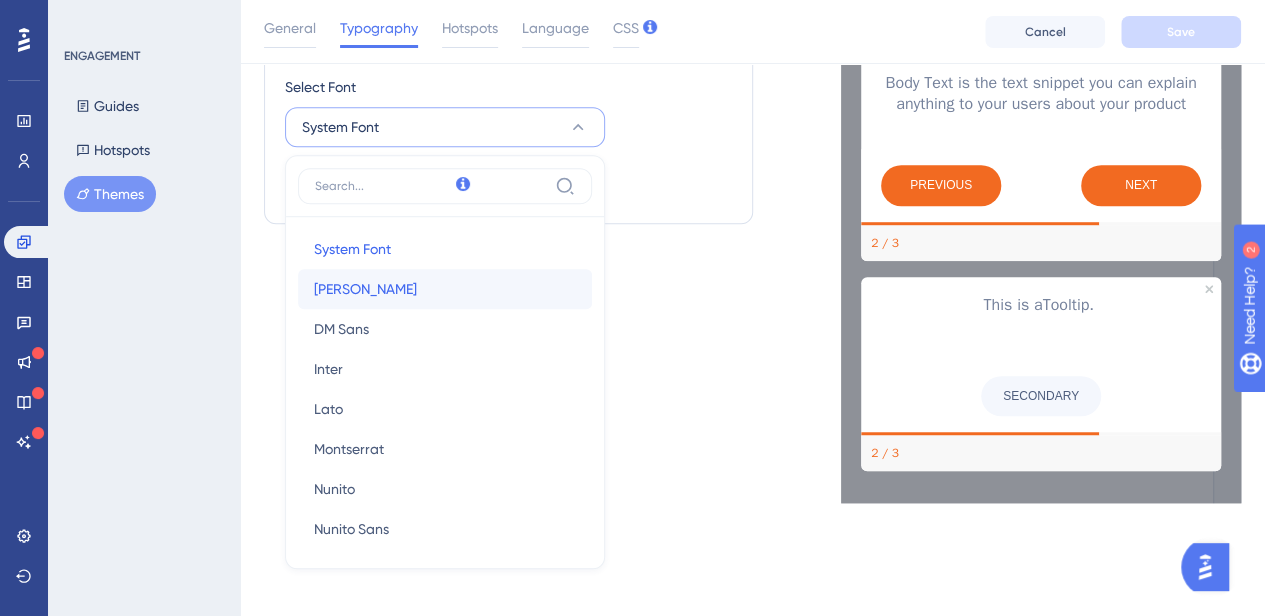click on "[PERSON_NAME] [PERSON_NAME]" at bounding box center (445, 289) 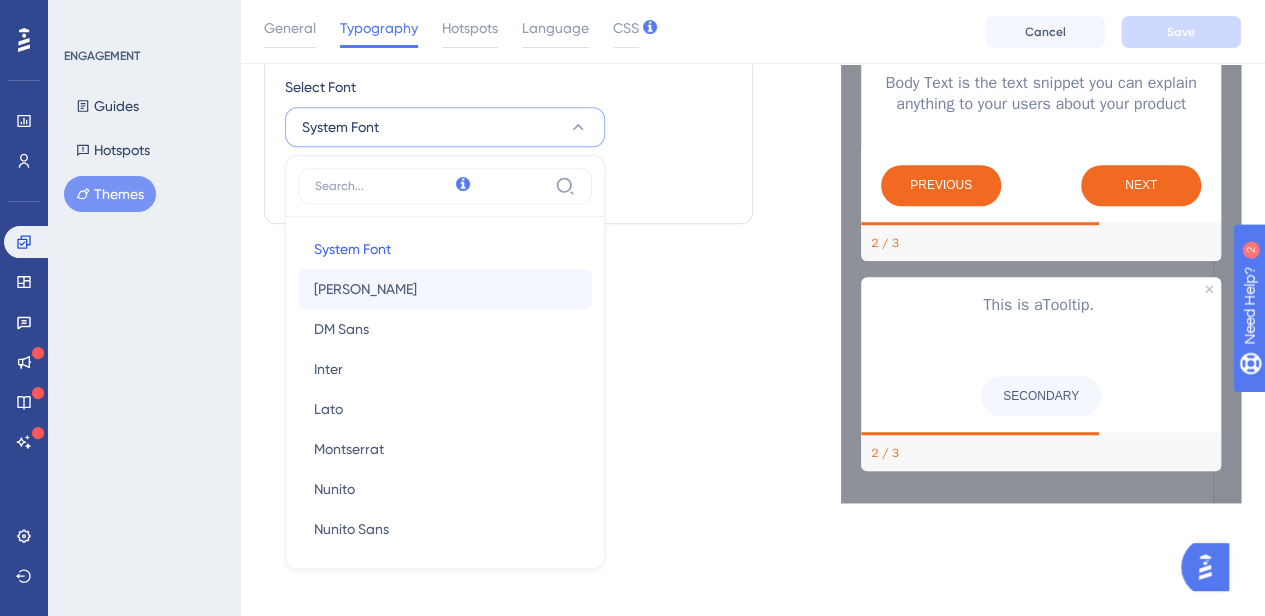 scroll, scrollTop: 491, scrollLeft: 0, axis: vertical 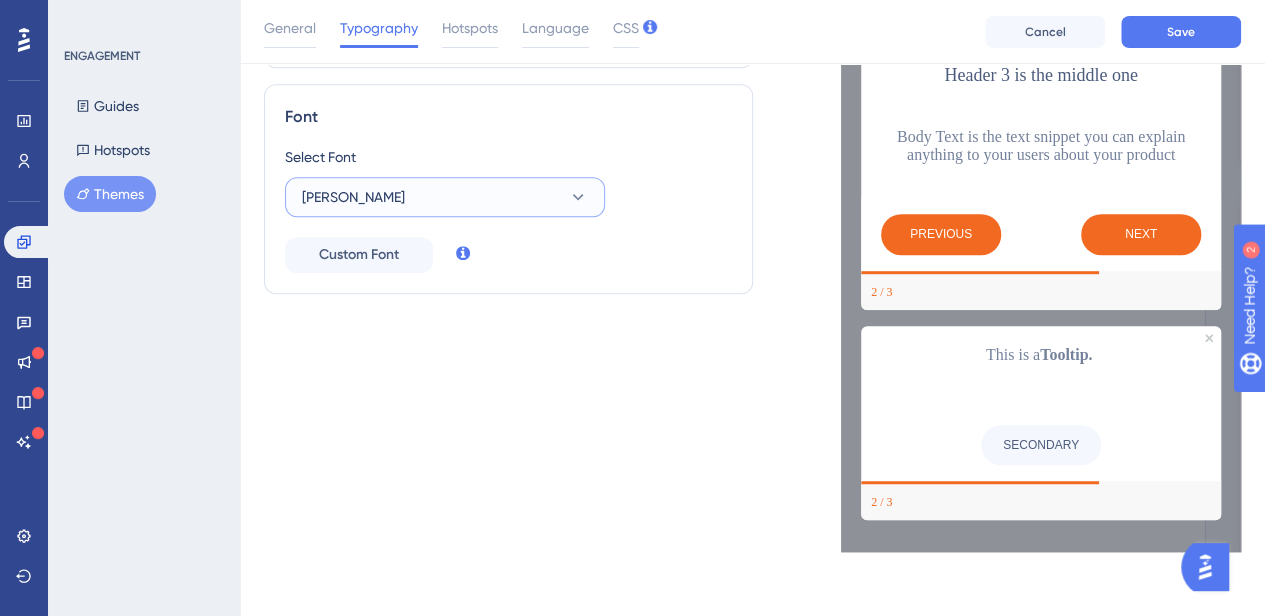 click on "[PERSON_NAME]" at bounding box center [445, 197] 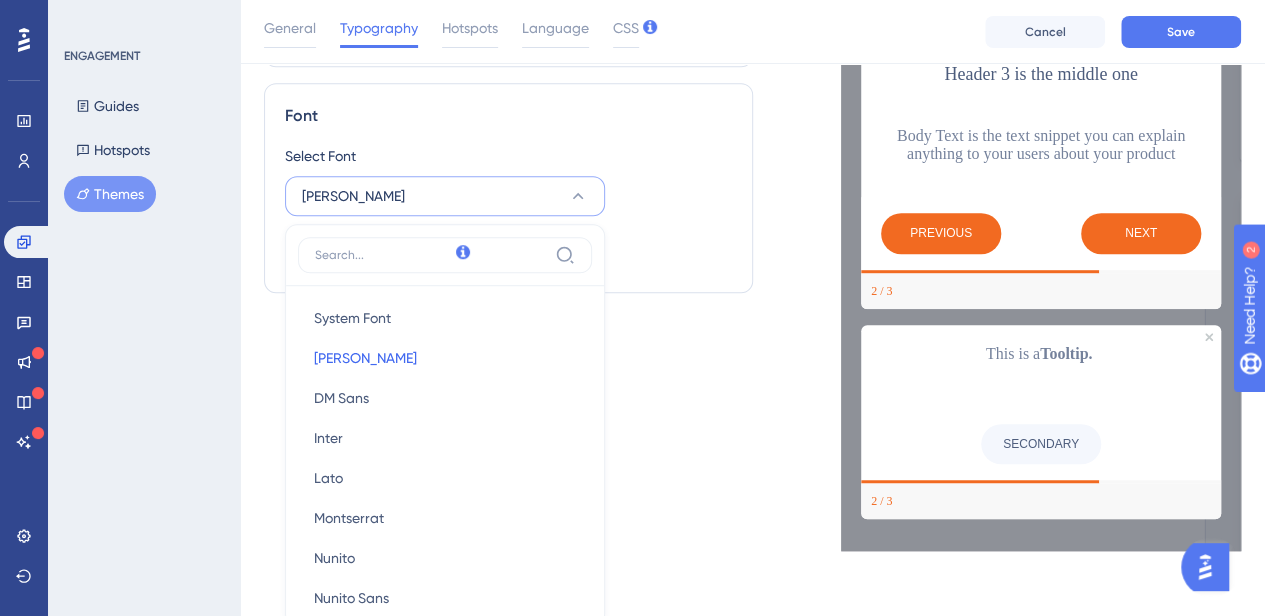 scroll, scrollTop: 604, scrollLeft: 0, axis: vertical 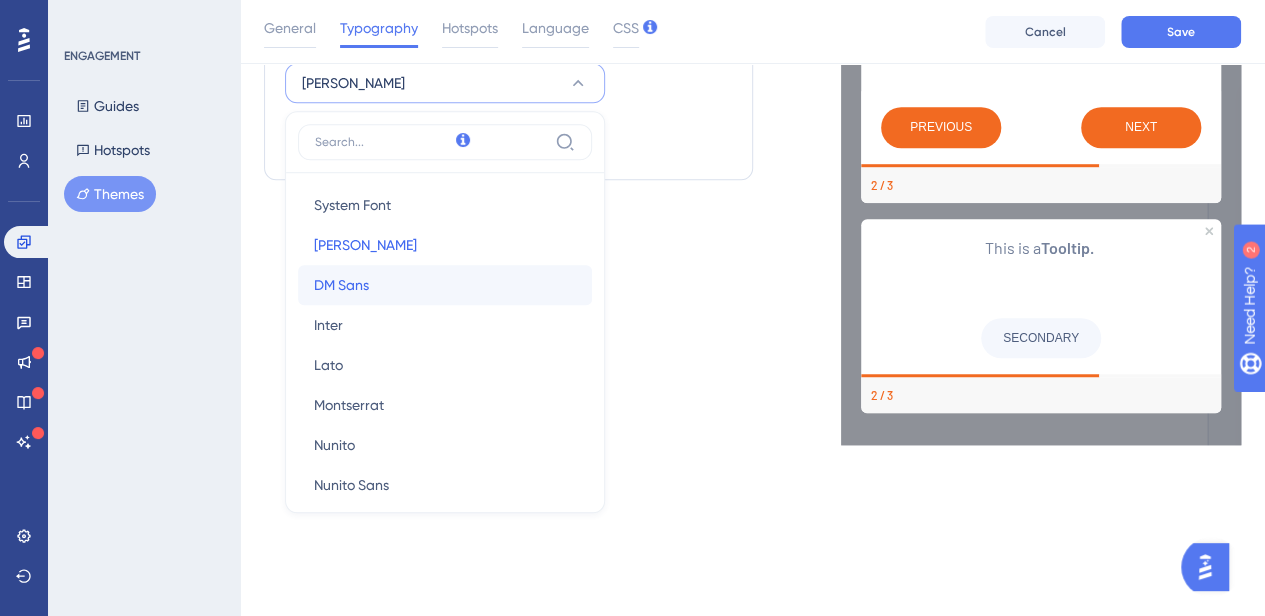 click on "DM Sans DM Sans" at bounding box center [445, 285] 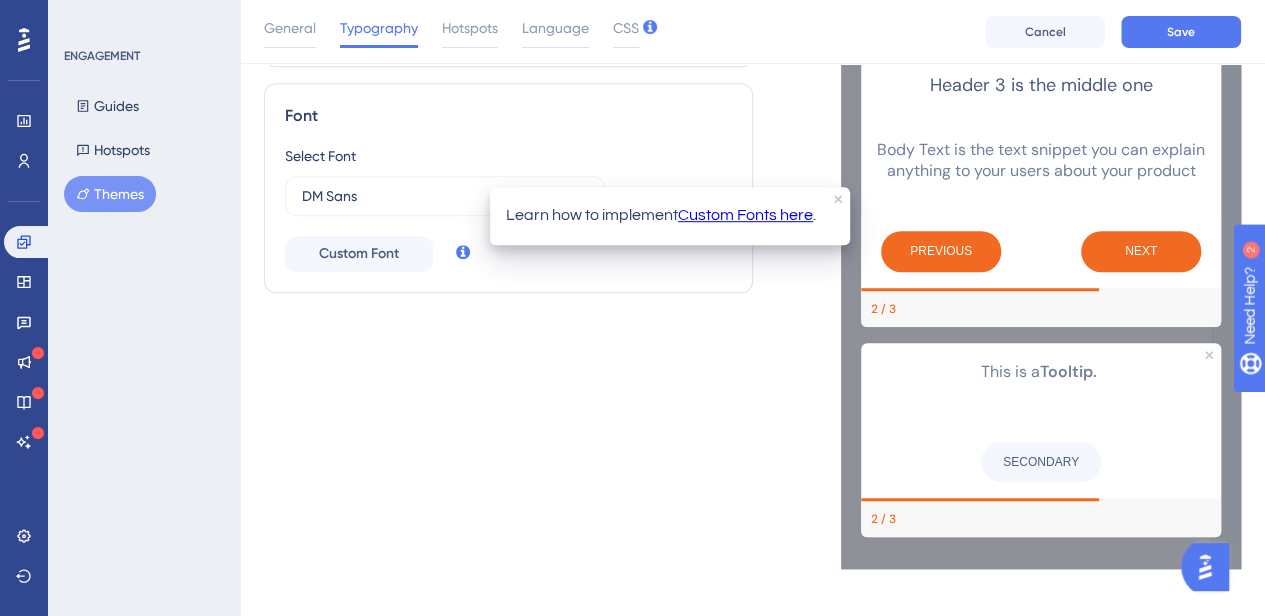 scroll, scrollTop: 528, scrollLeft: 0, axis: vertical 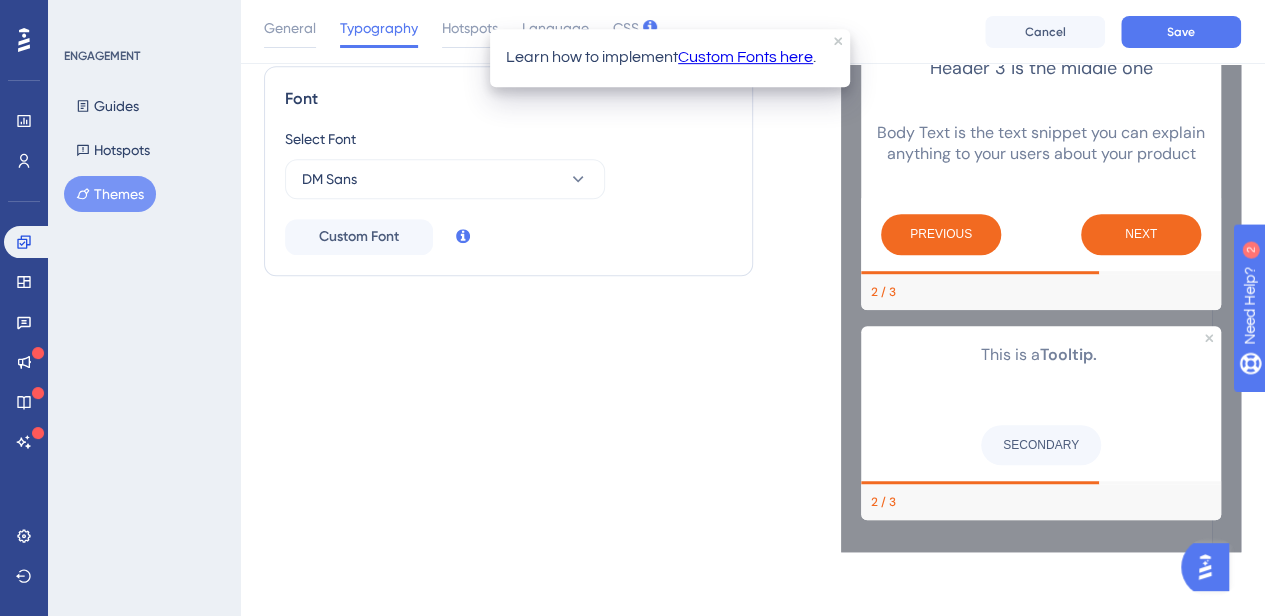 click 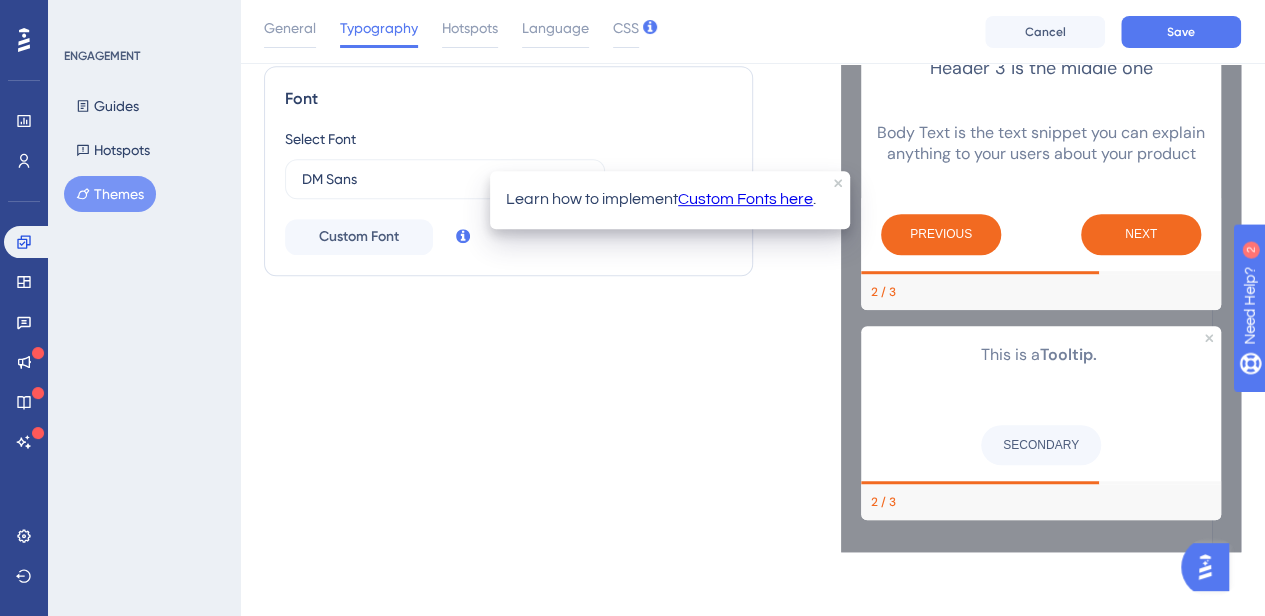 click on "General Typography Hotspots Language CSS Cancel Save" at bounding box center [752, 32] 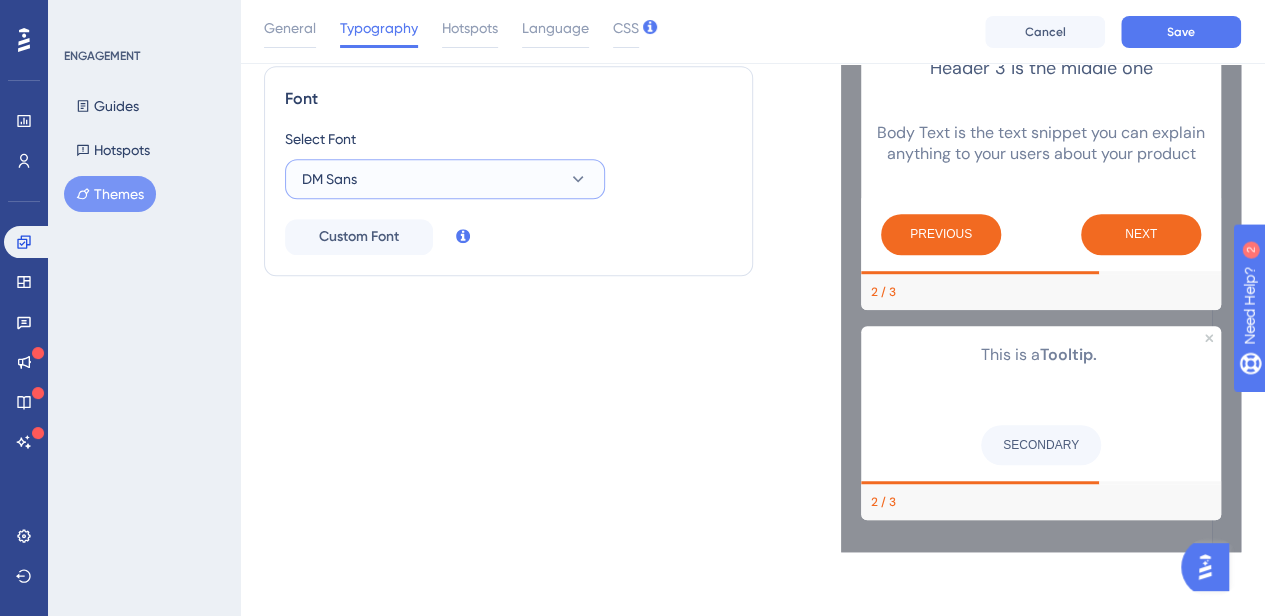 click on "DM Sans" at bounding box center (445, 179) 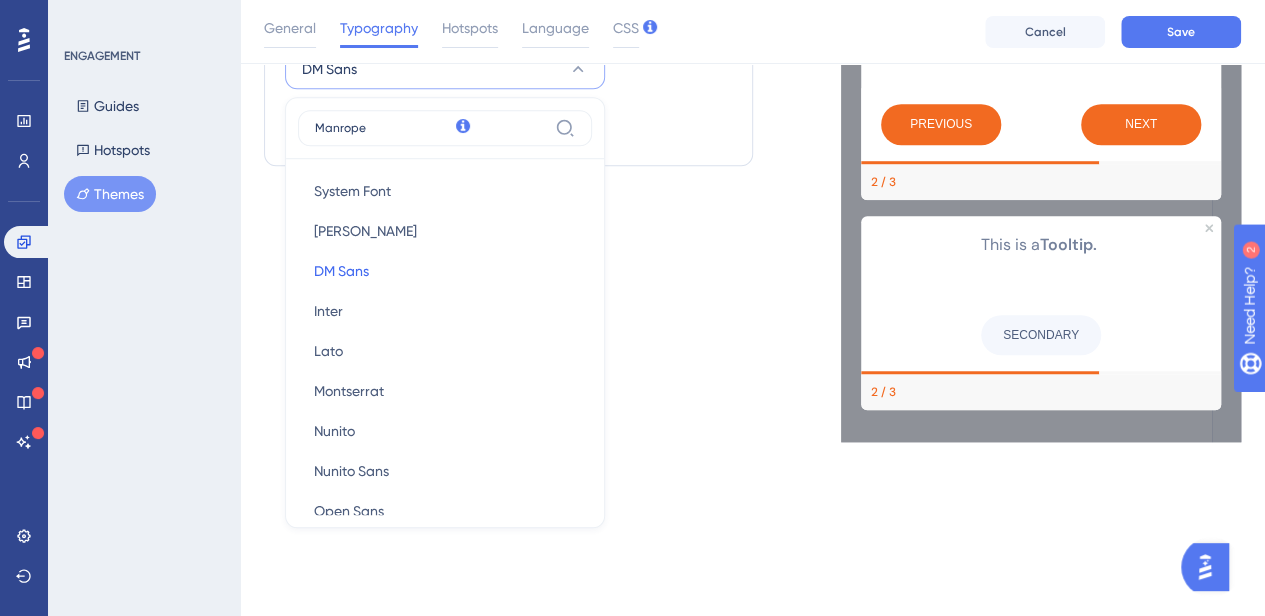scroll, scrollTop: 528, scrollLeft: 0, axis: vertical 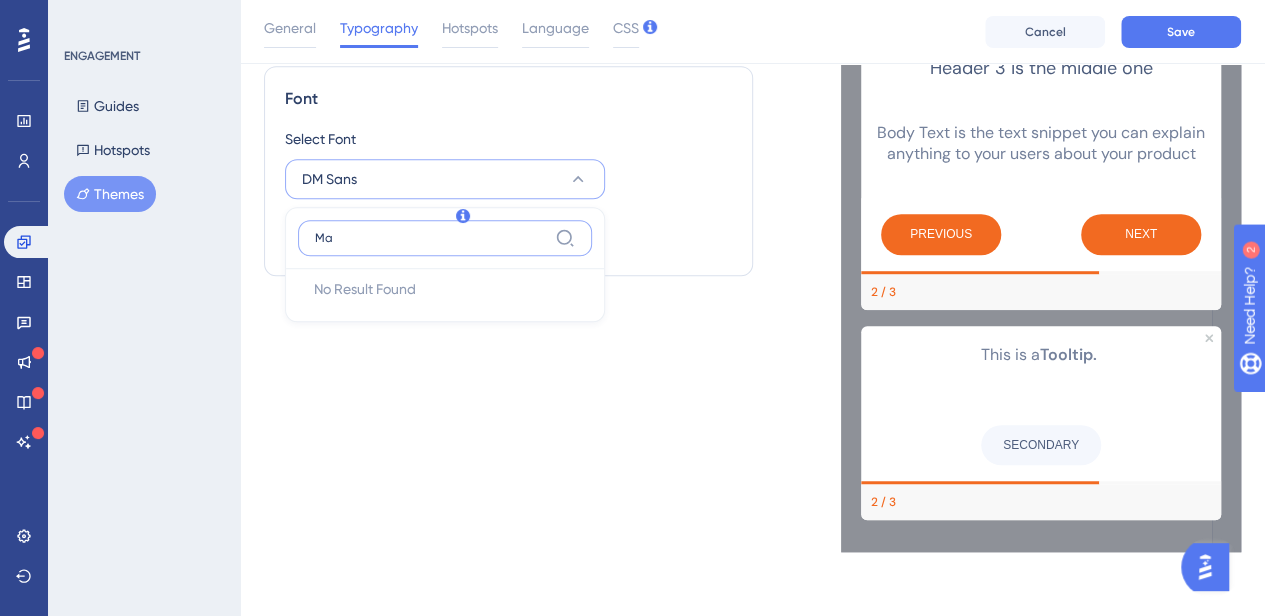 type on "M" 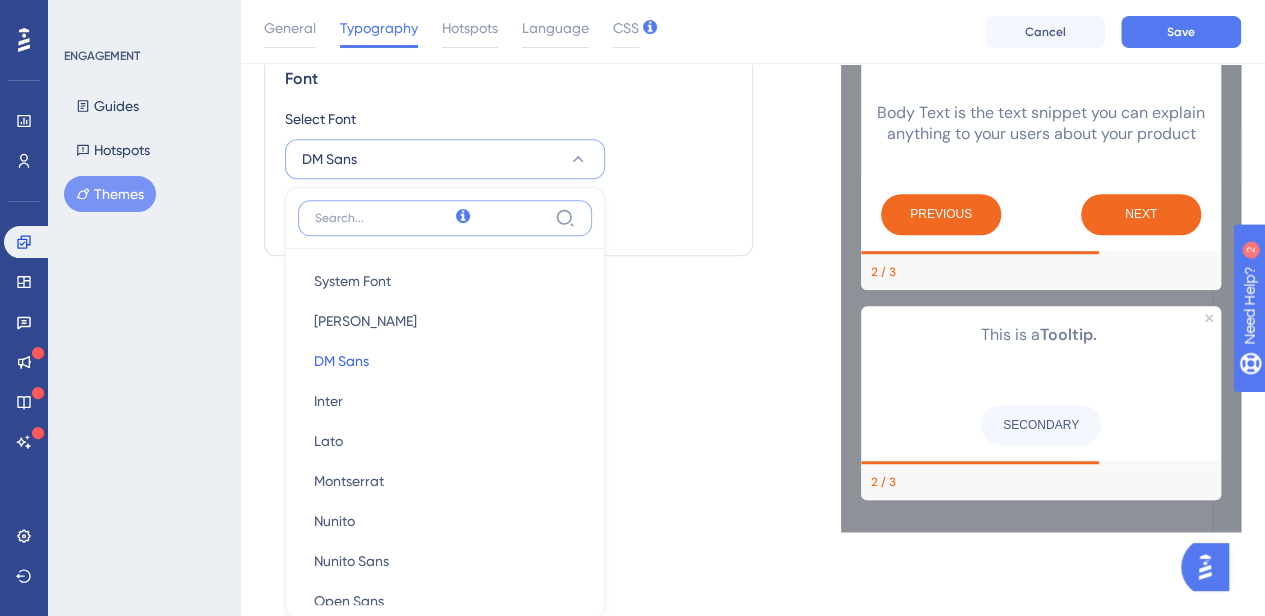 type 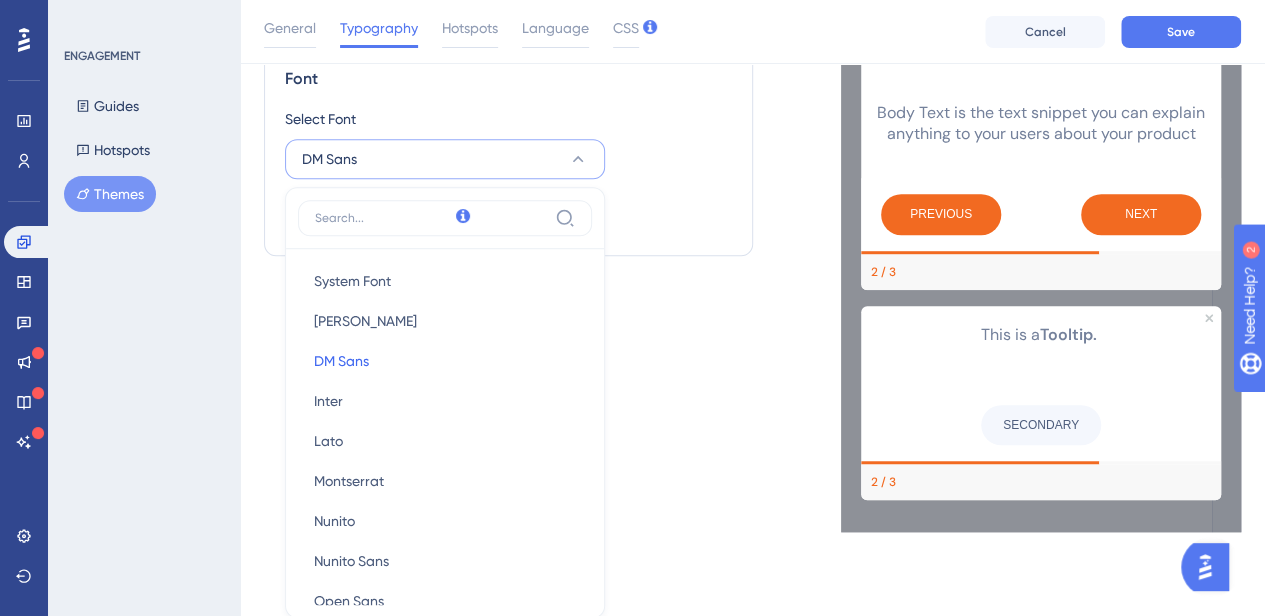 click on "Text Style Header 1 #559572 30 Header 2 #559572 24 Header 3 #4C5C7C 18 Body Text #74819B 16 Font Select Font DM Sans System Font System Font [PERSON_NAME] [PERSON_NAME] Sans DM Sans Inter Inter Lato Lato [PERSON_NAME] Nunito Nunito Sans Nunito Sans Open Sans Open Sans Poppins Poppins Quicksand Quicksand Raleway Raleway Roboto Roboto Rubik Rubik Source Sans Pro Source Sans Pro Custom Font" at bounding box center (508, 66) 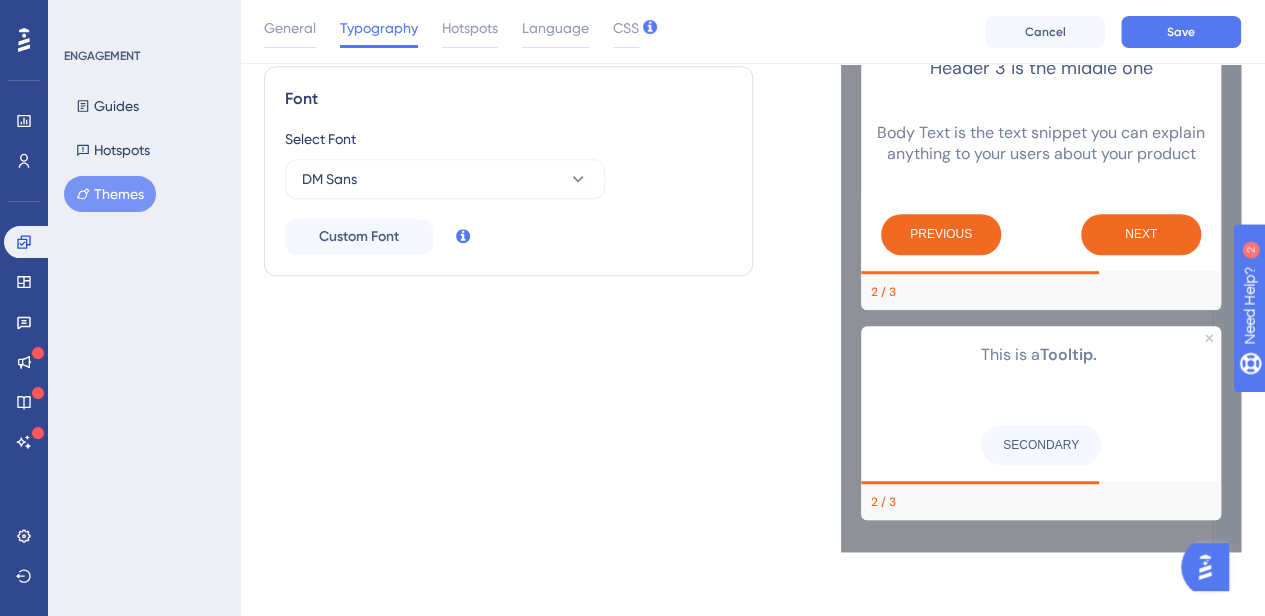 click on "Typography" at bounding box center (379, 28) 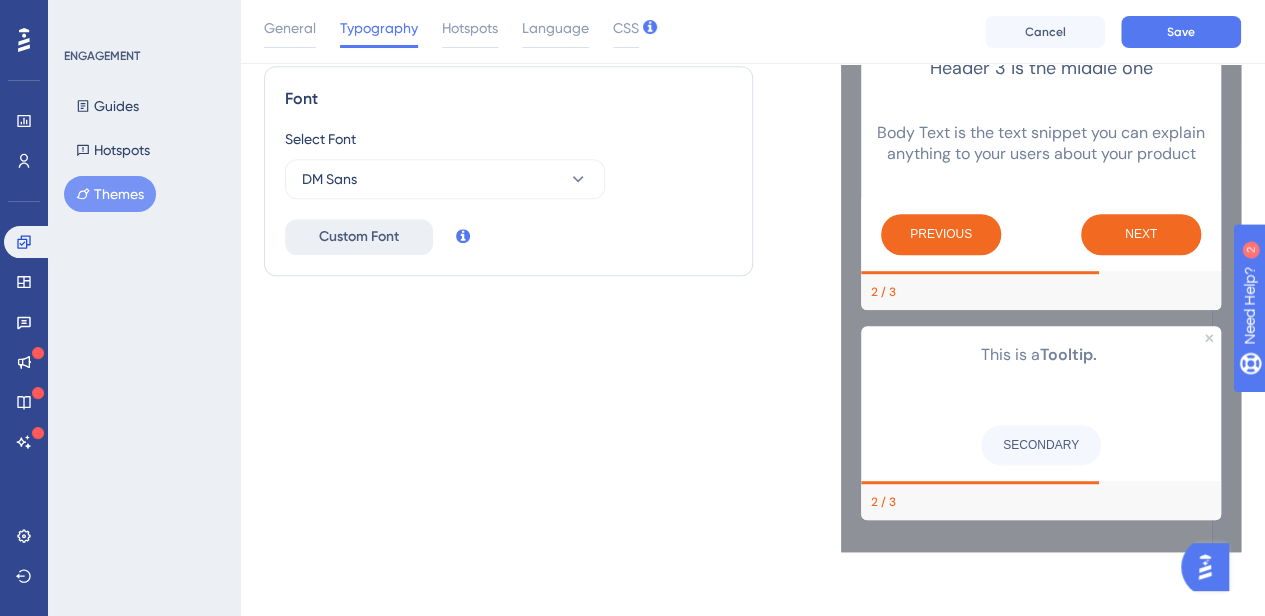 click on "Custom Font" at bounding box center (359, 237) 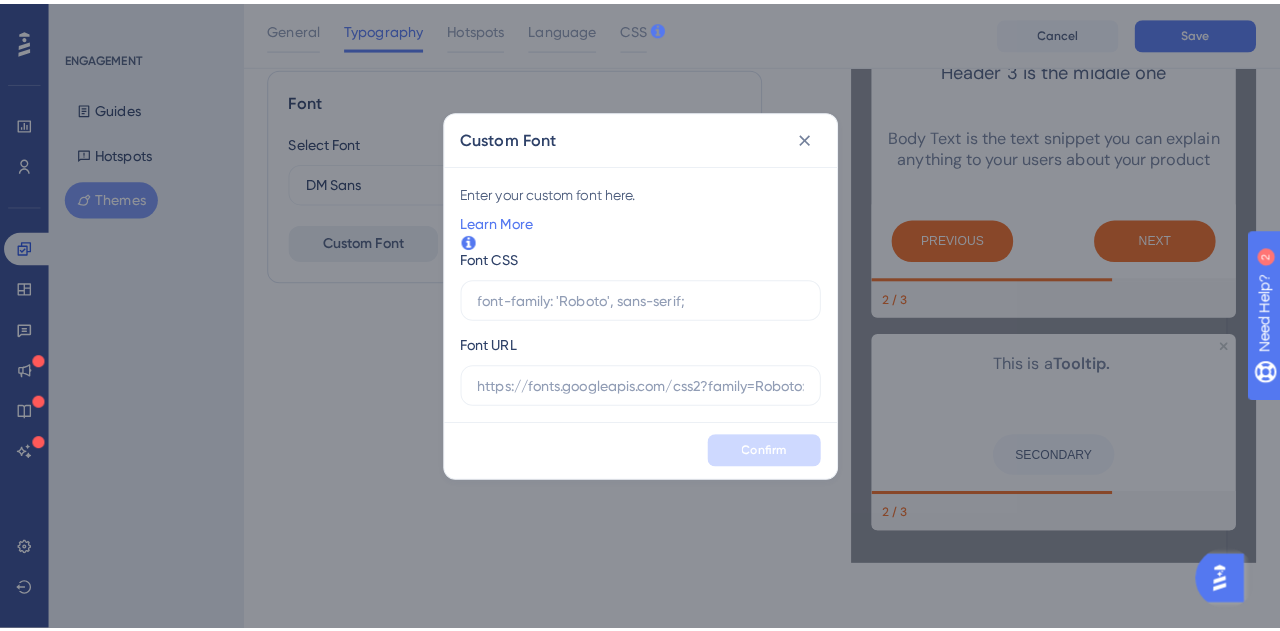 scroll, scrollTop: 512, scrollLeft: 0, axis: vertical 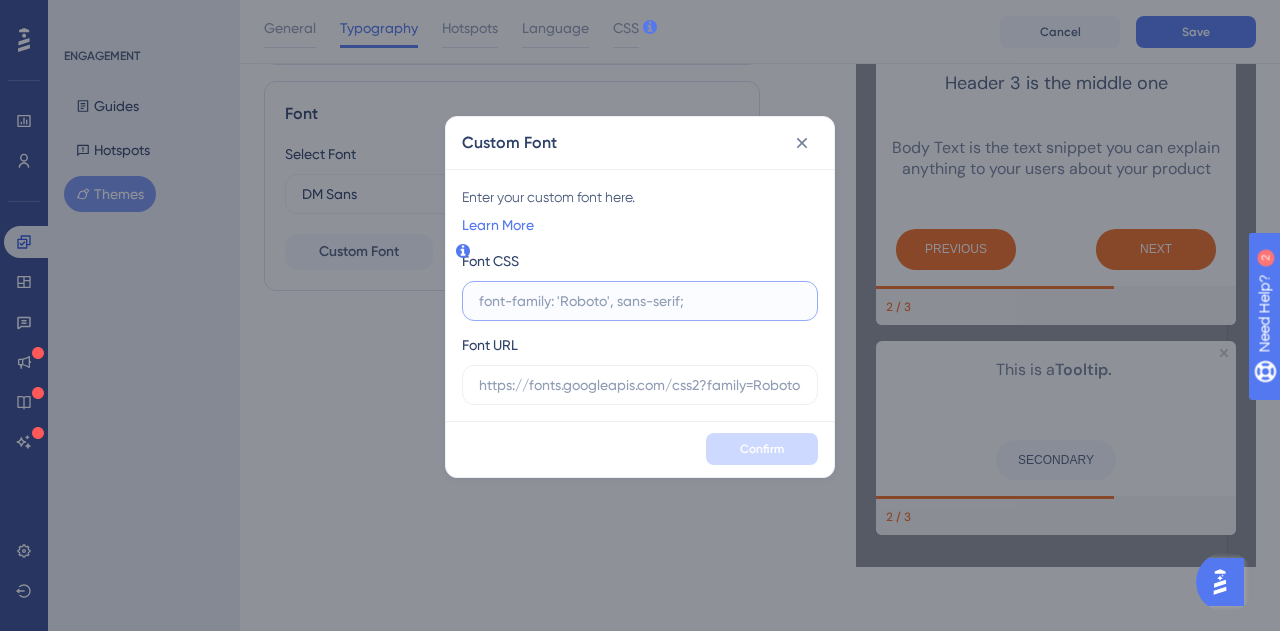 paste on "[URL][DOMAIN_NAME]" 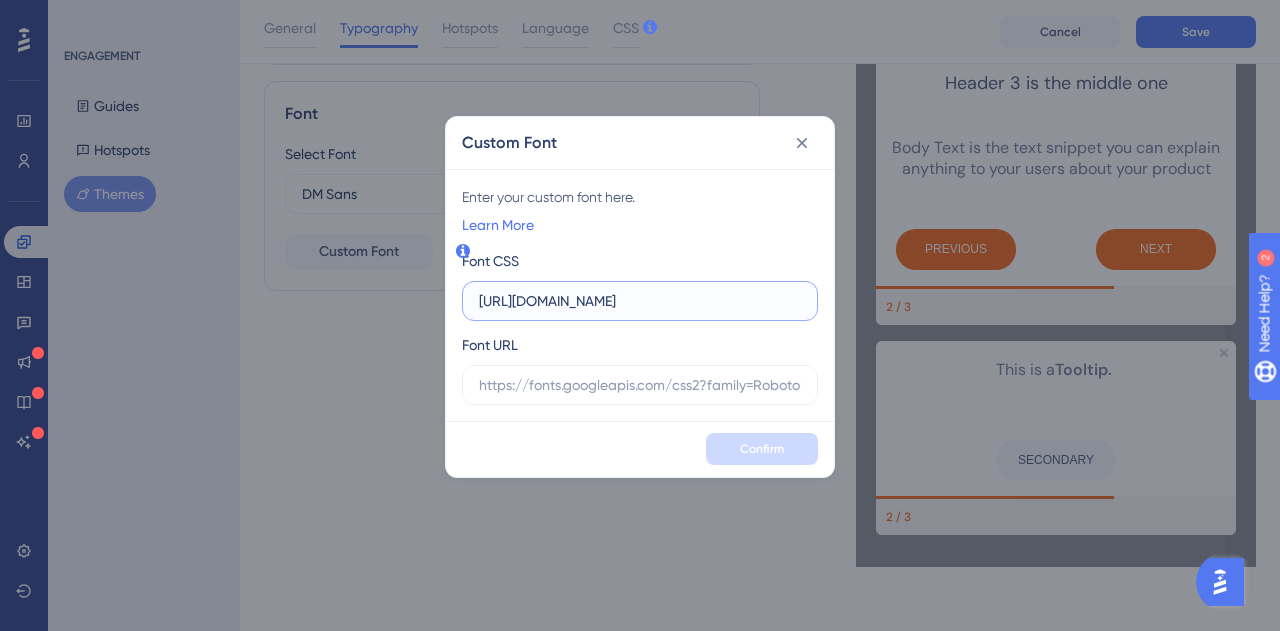 type 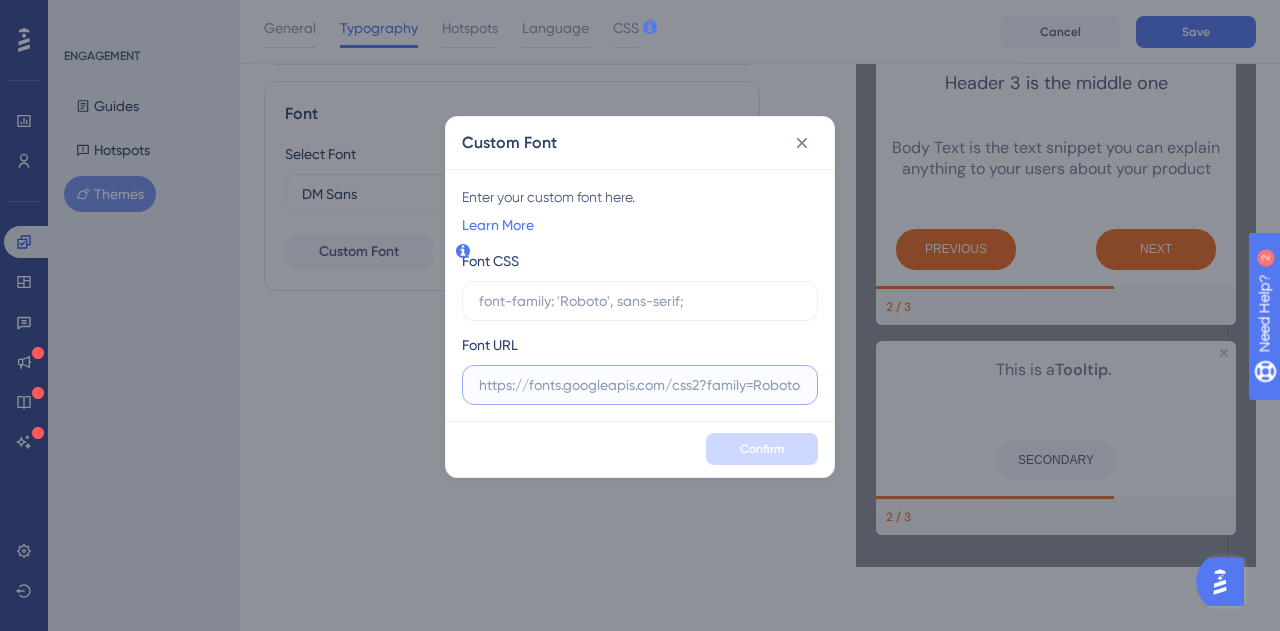 click at bounding box center [640, 385] 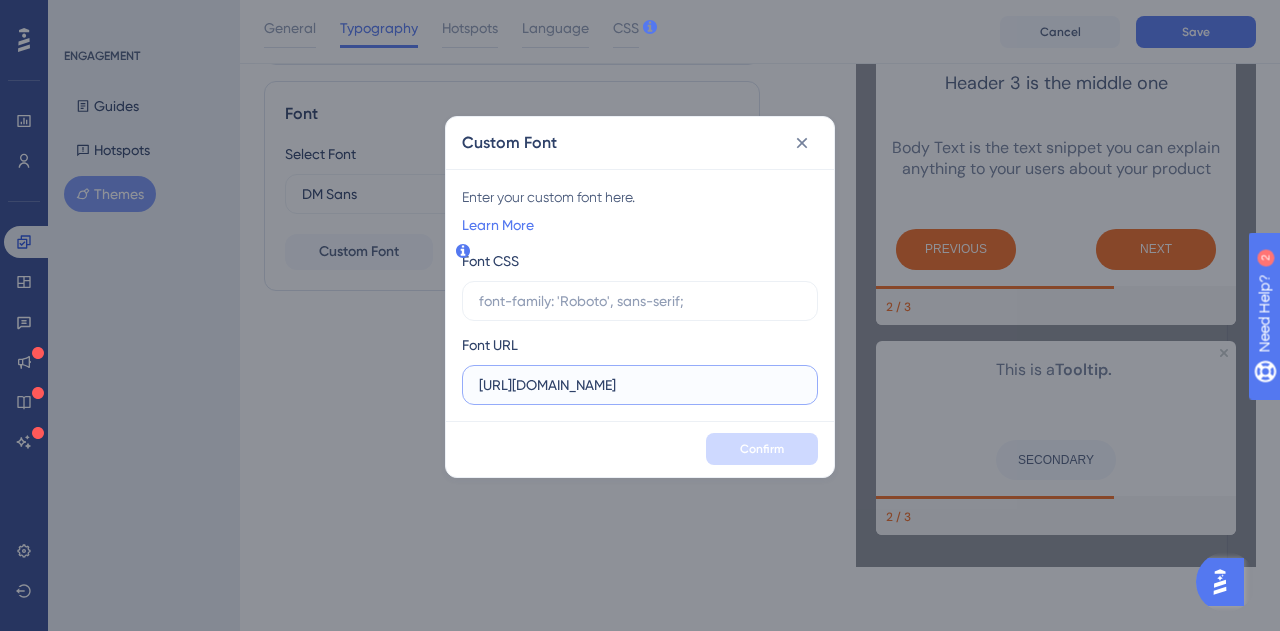 type on "[URL][DOMAIN_NAME]" 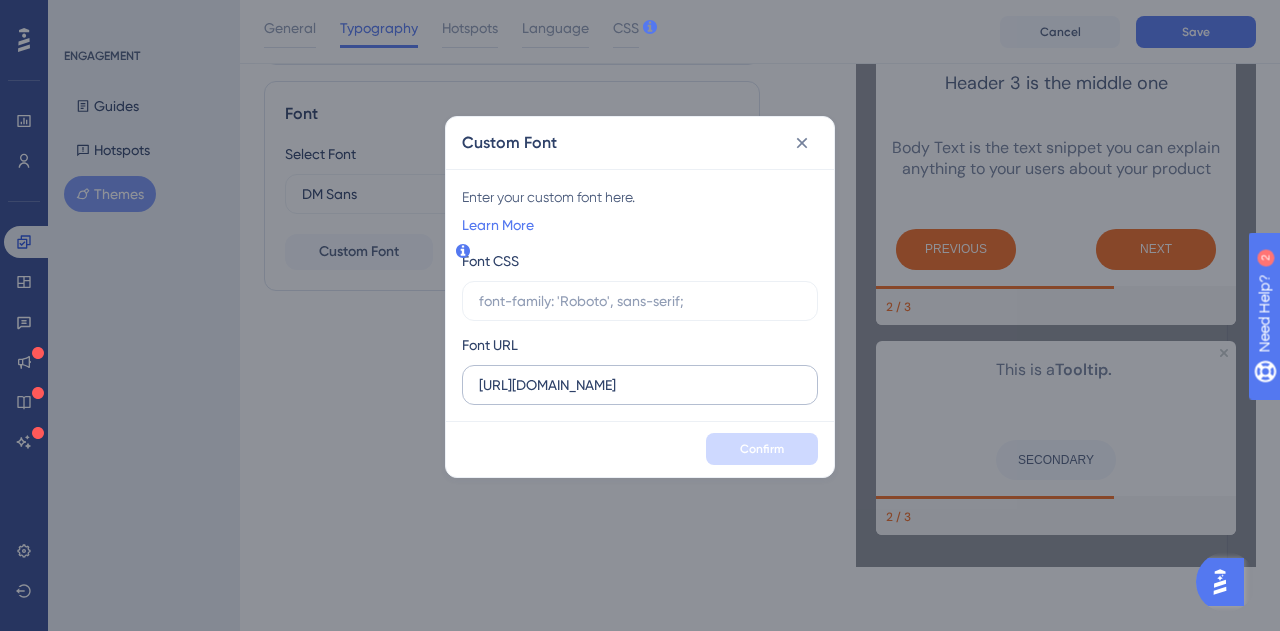 click on "[URL][DOMAIN_NAME]" at bounding box center (640, 385) 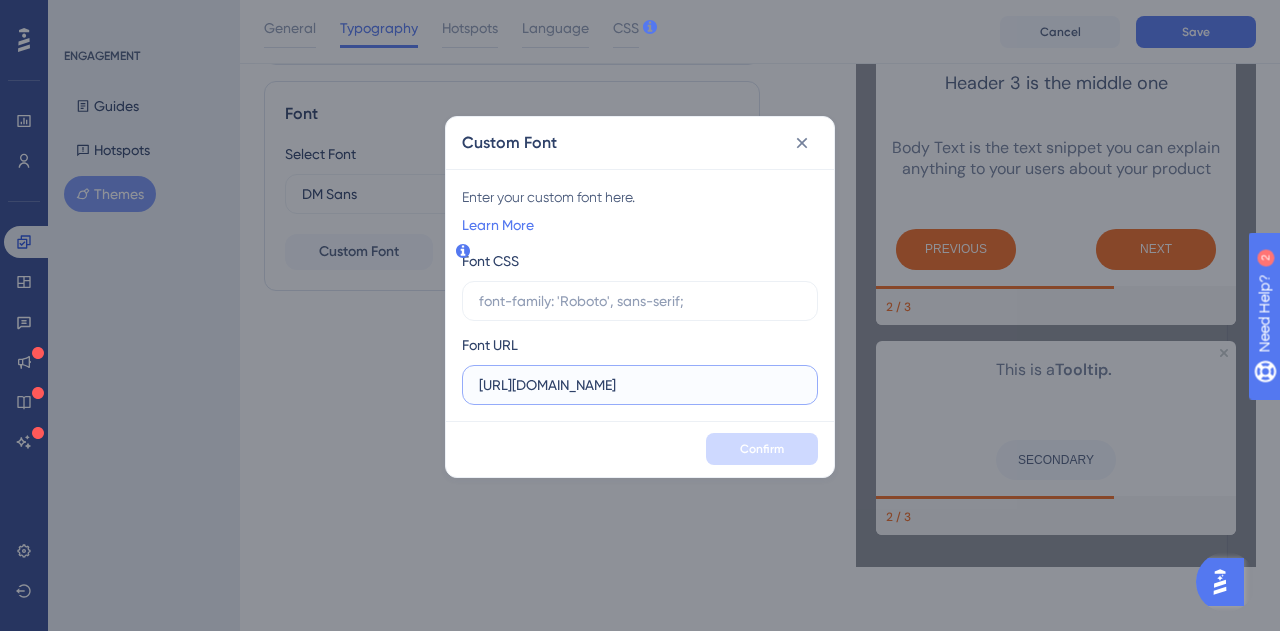click on "[URL][DOMAIN_NAME]" at bounding box center [640, 385] 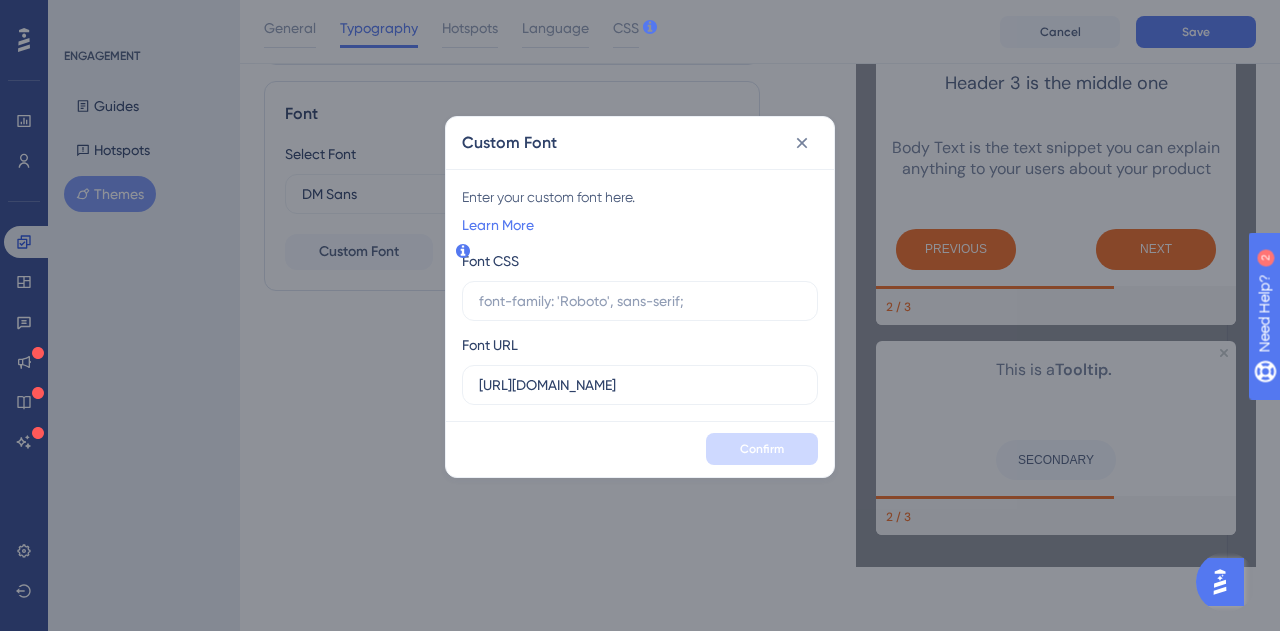 click on "Enter your custom font here. Learn More Font CSS Font URL [URL][DOMAIN_NAME]" at bounding box center (640, 295) 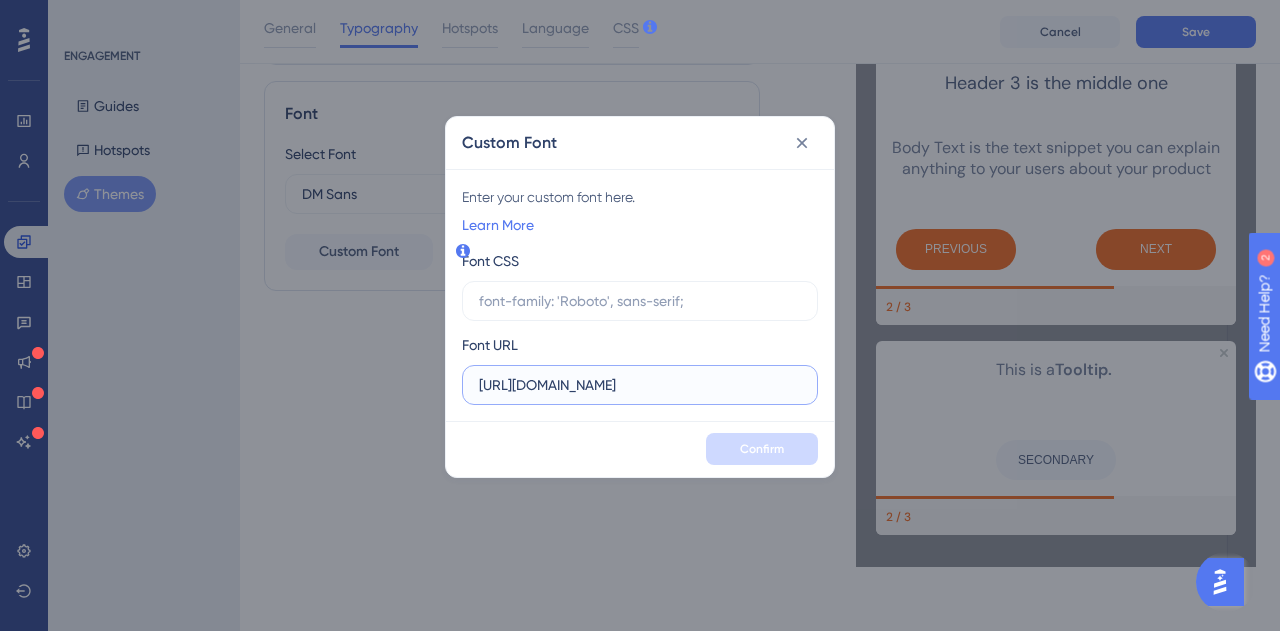 click on "[URL][DOMAIN_NAME]" at bounding box center (640, 385) 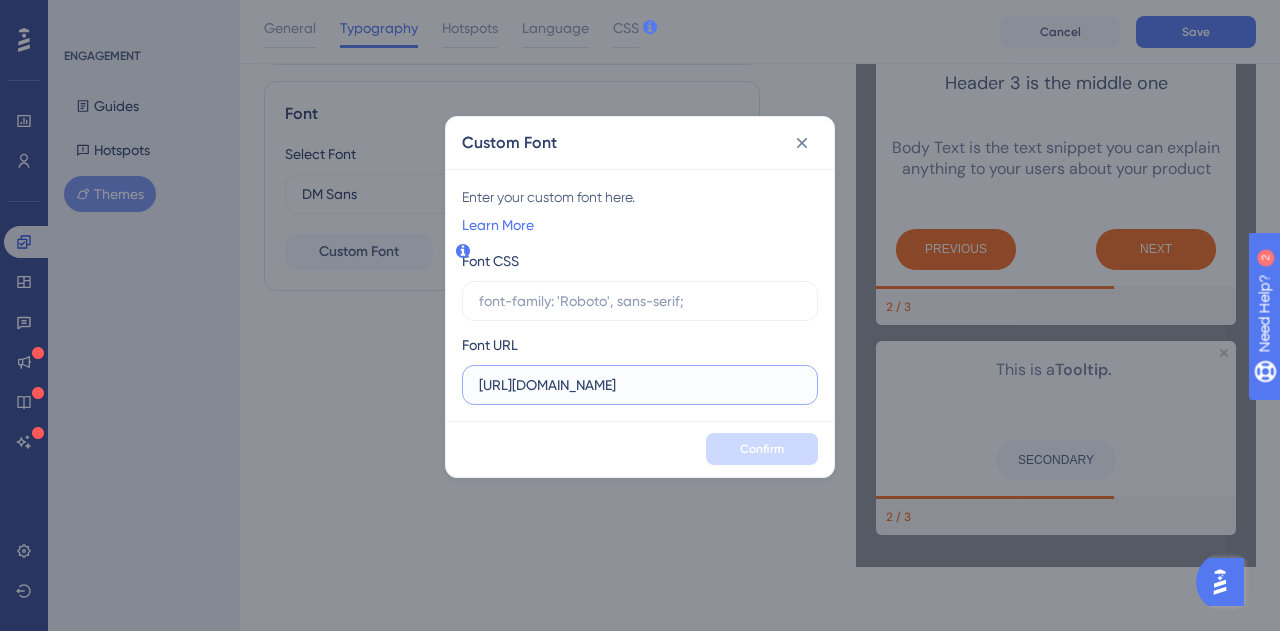 click on "[URL][DOMAIN_NAME]" at bounding box center (640, 385) 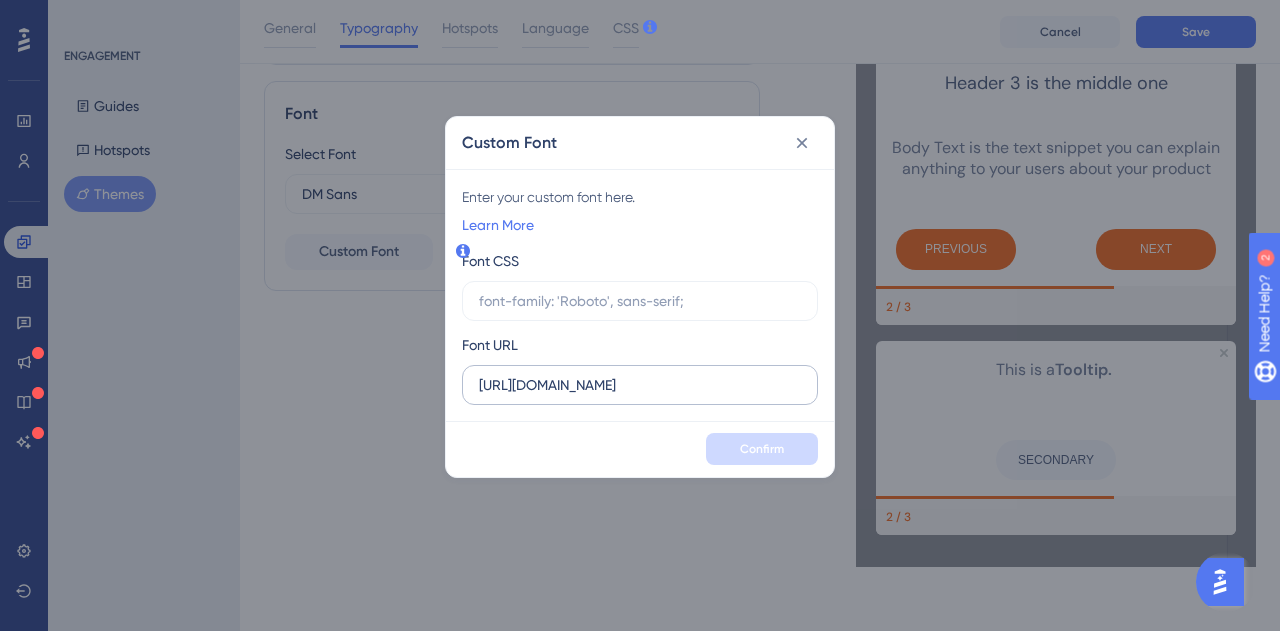 click on "[URL][DOMAIN_NAME]" at bounding box center (640, 385) 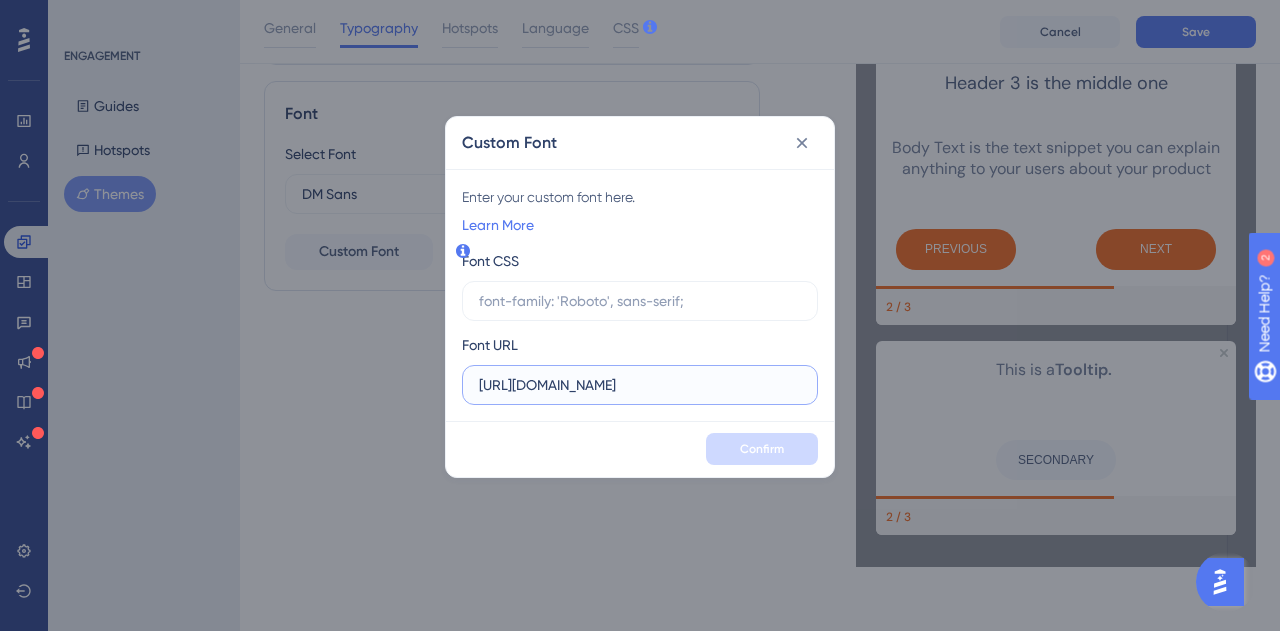 click on "[URL][DOMAIN_NAME]" at bounding box center [640, 385] 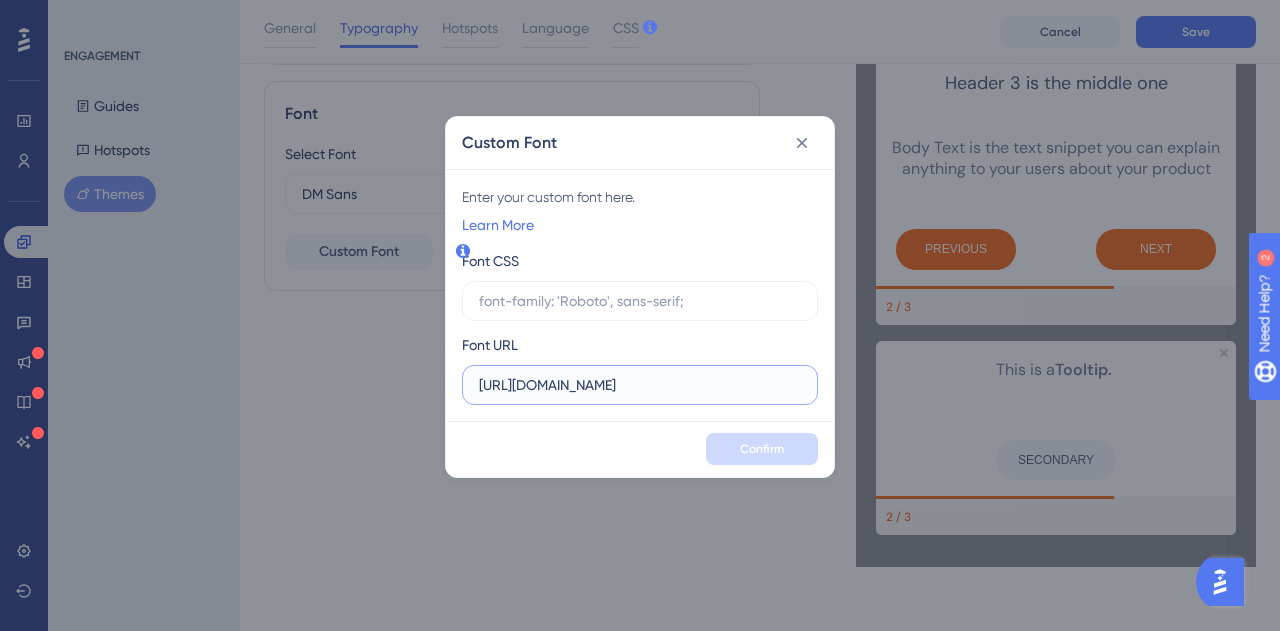 drag, startPoint x: 783, startPoint y: 387, endPoint x: 444, endPoint y: 387, distance: 339 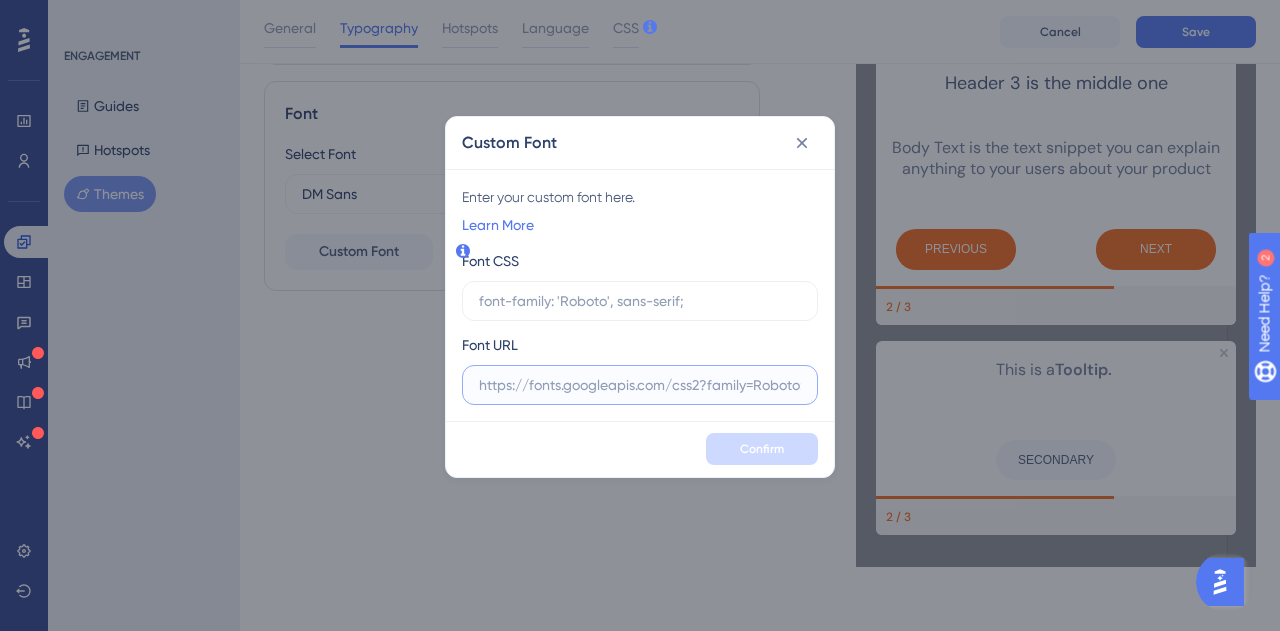 paste on "[URL][DOMAIN_NAME]" 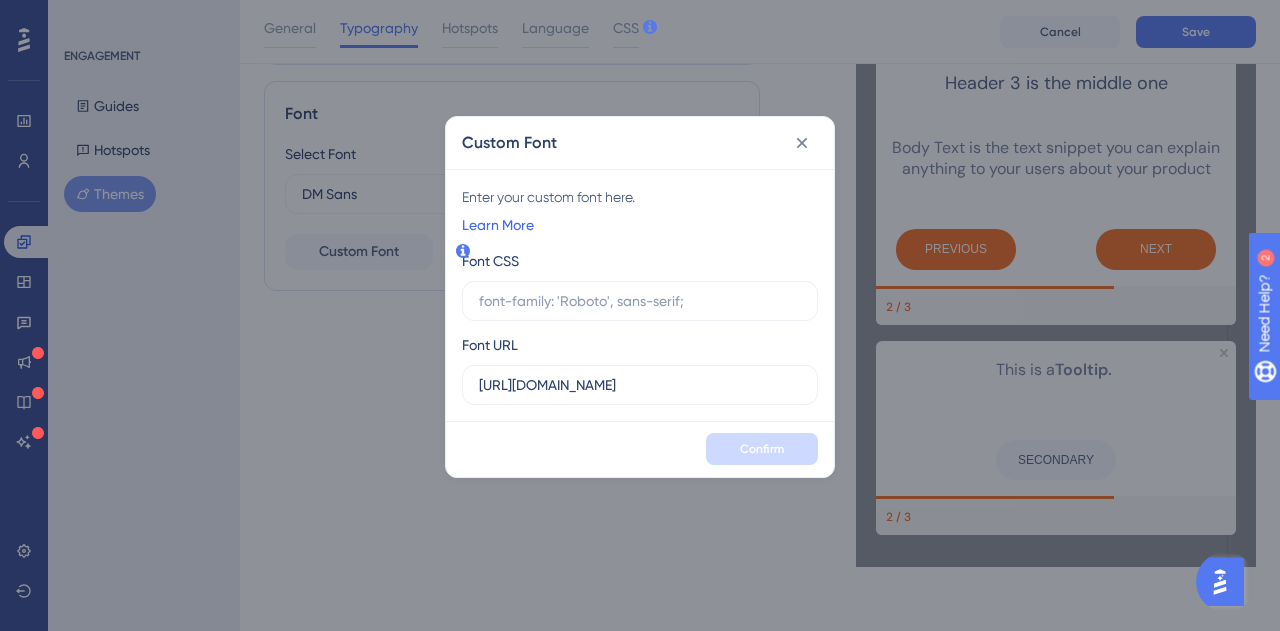 click on "Learn More" at bounding box center (498, 225) 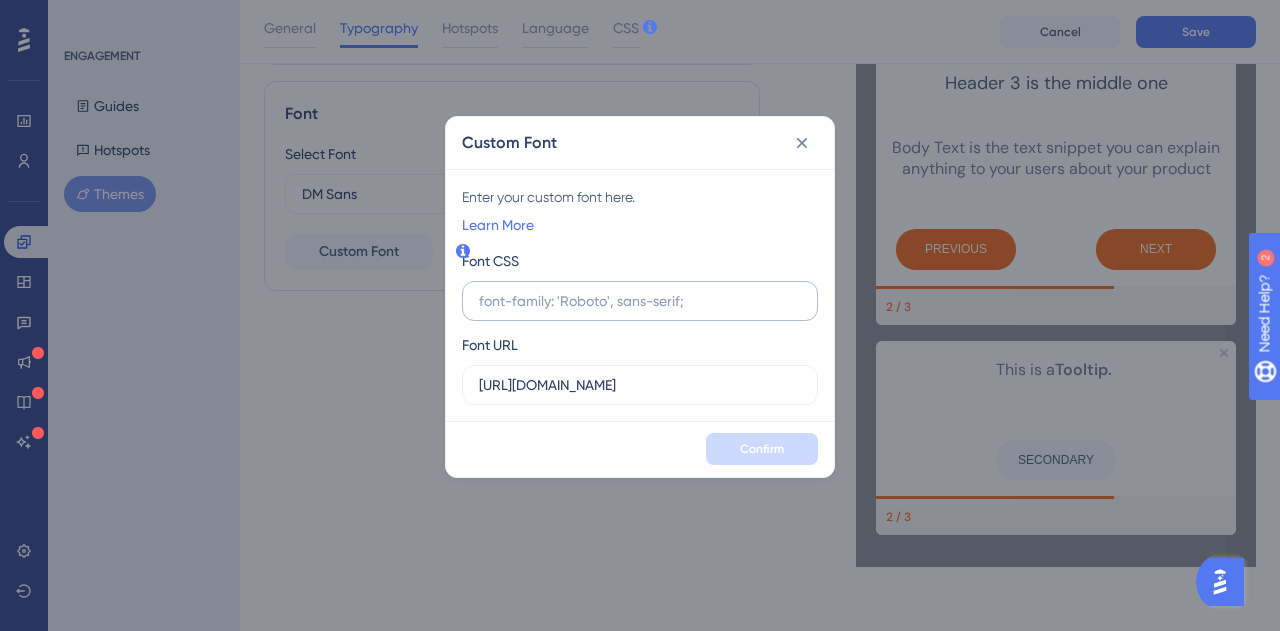click at bounding box center (640, 301) 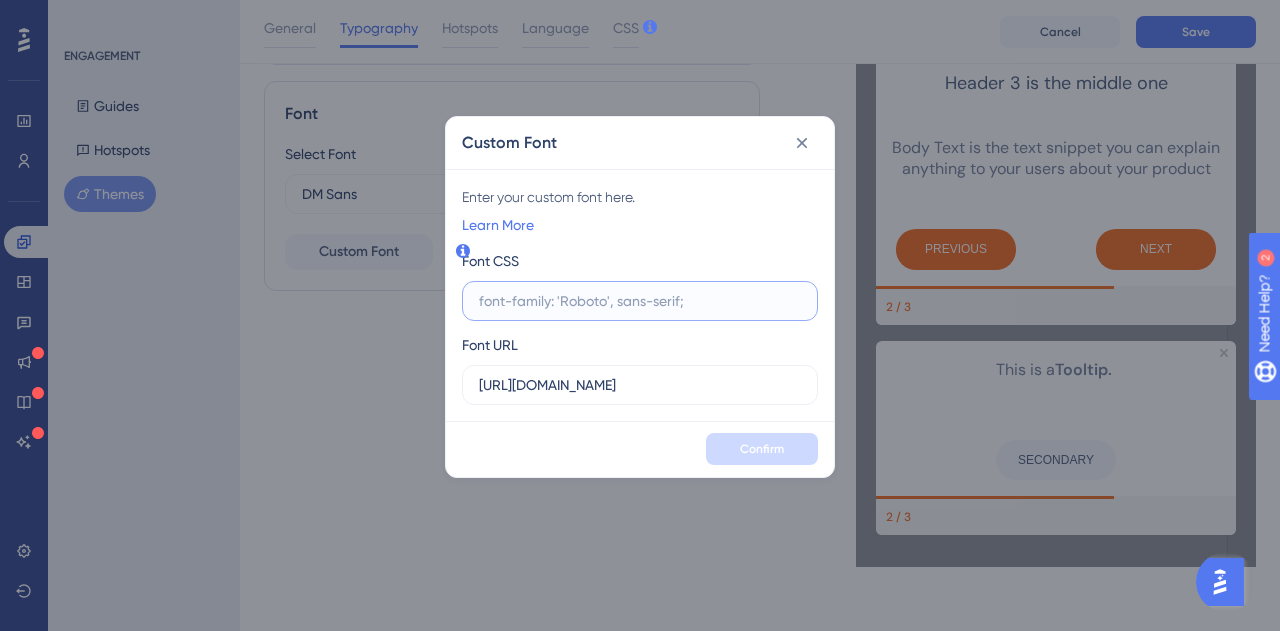 click at bounding box center [640, 301] 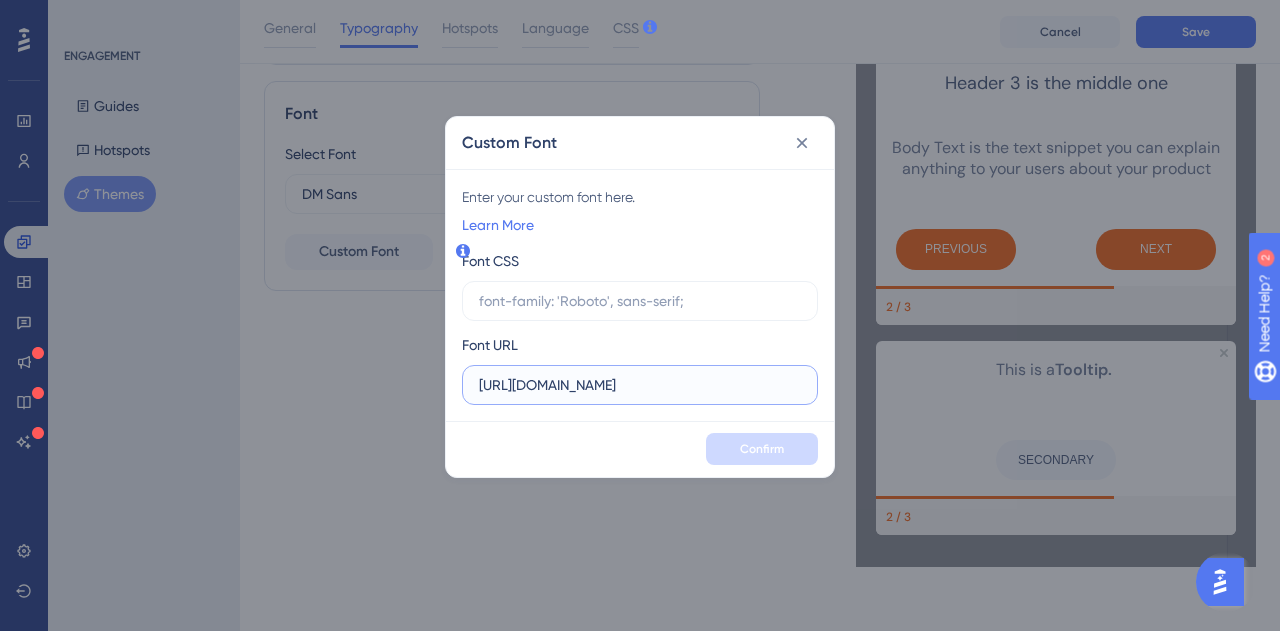 click on "[URL][DOMAIN_NAME]" at bounding box center (640, 385) 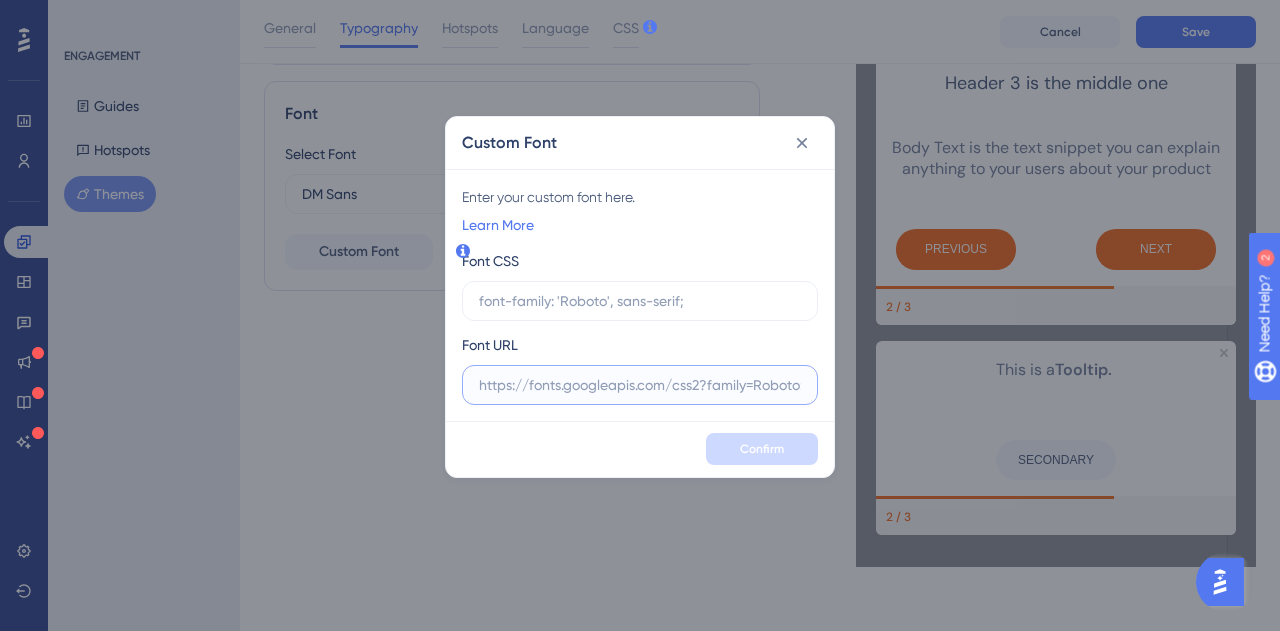 paste on "[URL][DOMAIN_NAME]" 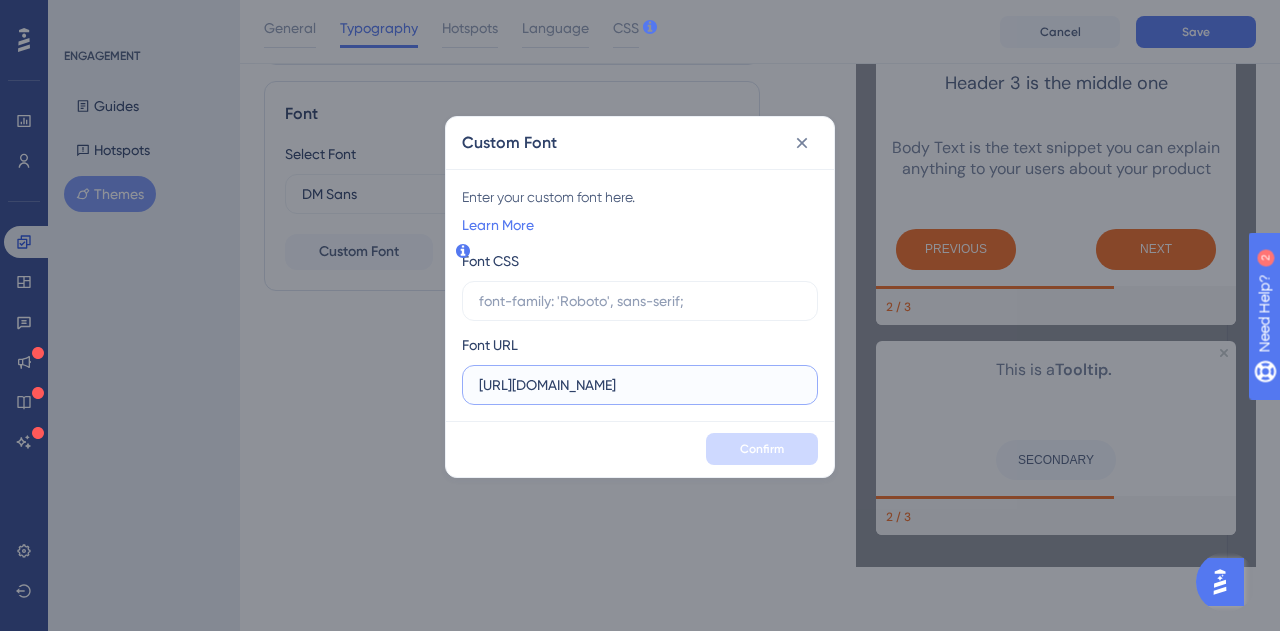 click on "[URL][DOMAIN_NAME]" at bounding box center [640, 385] 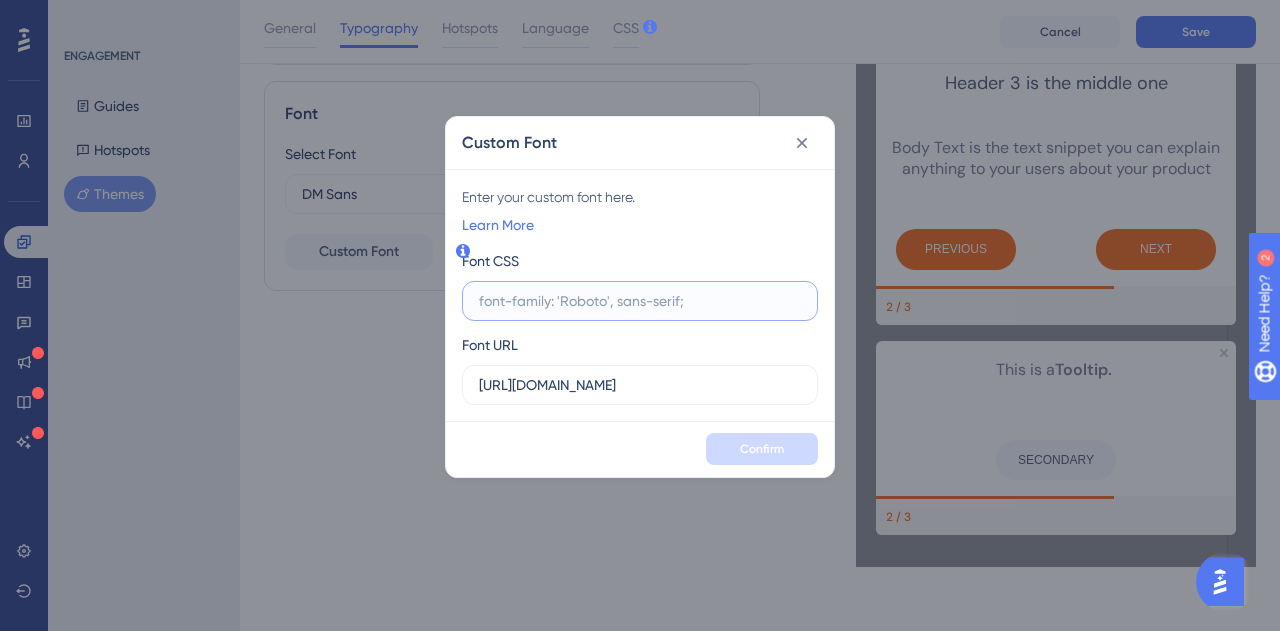 click at bounding box center (640, 301) 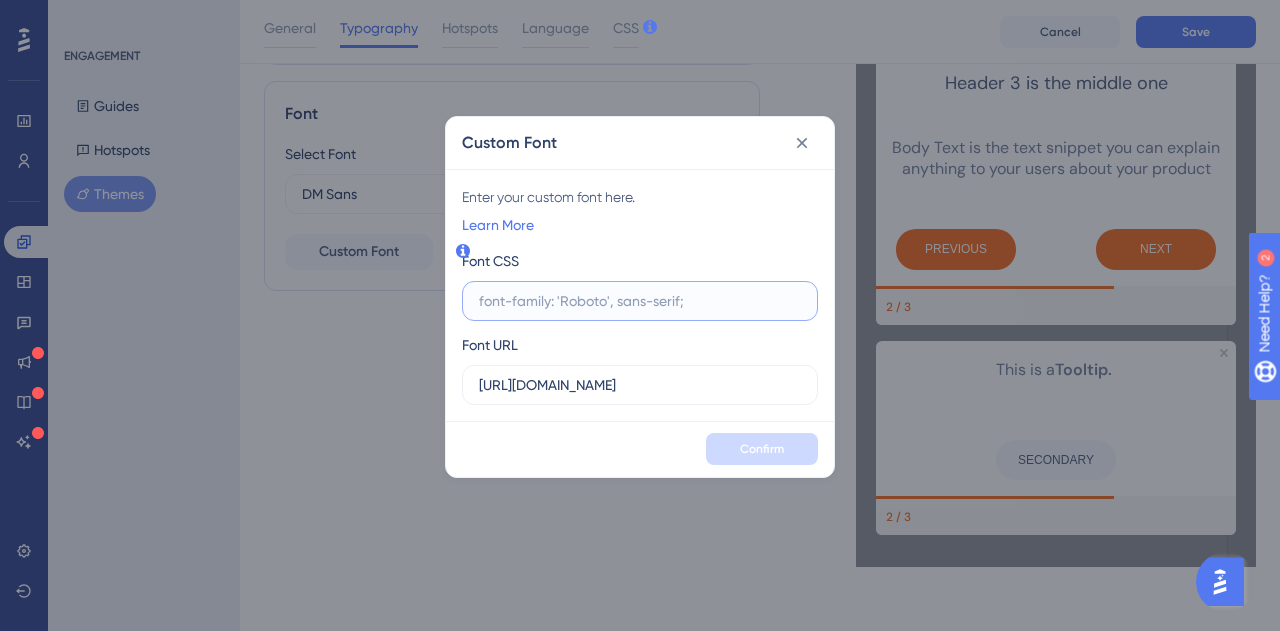 paste on "<link   href="[URL][DOMAIN_NAME]"   rel="stylesheet" />" 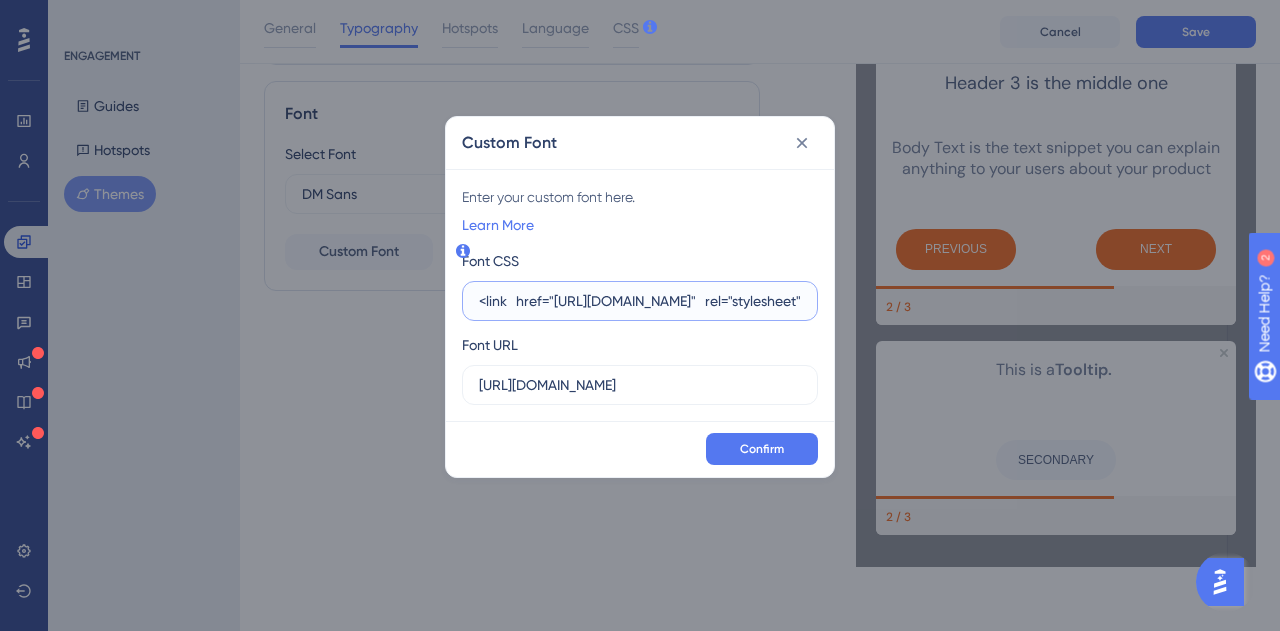 scroll, scrollTop: 0, scrollLeft: 472, axis: horizontal 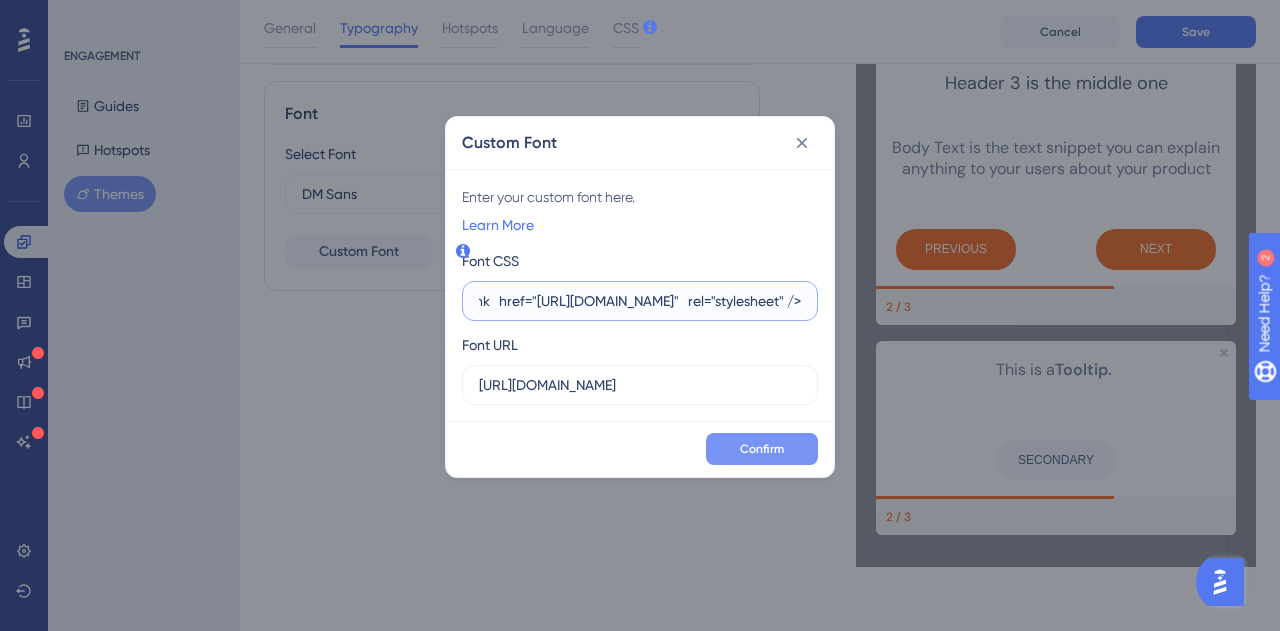 type on "<link   href="[URL][DOMAIN_NAME]"   rel="stylesheet" />" 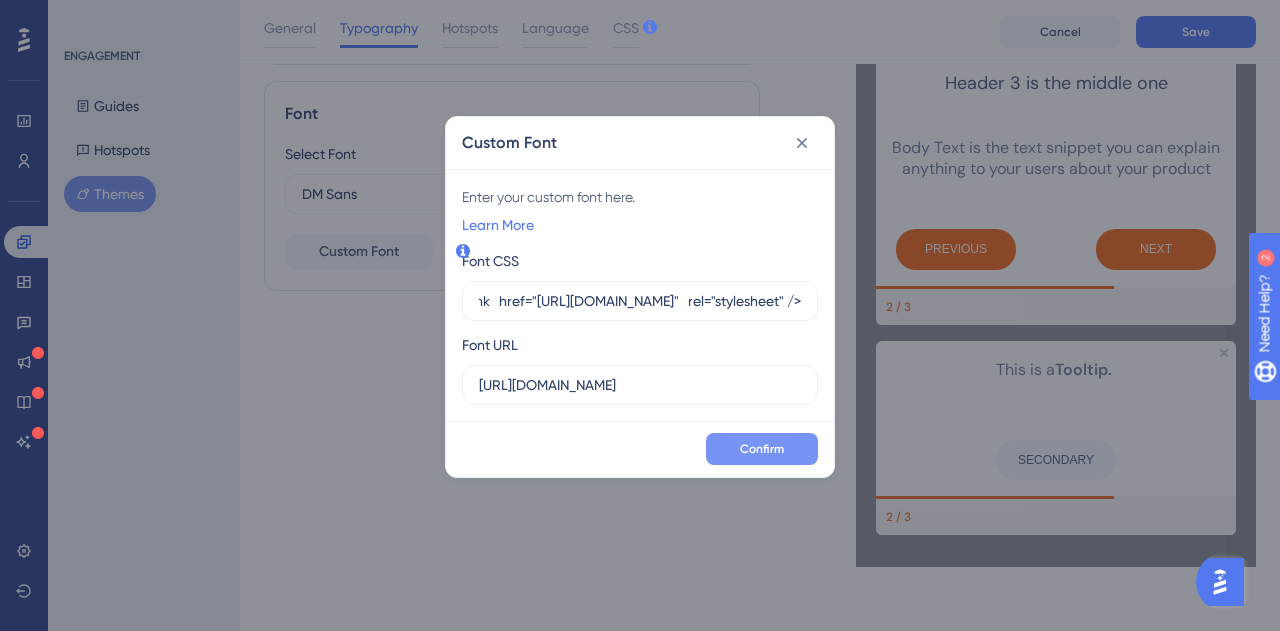 click on "Confirm" at bounding box center [762, 449] 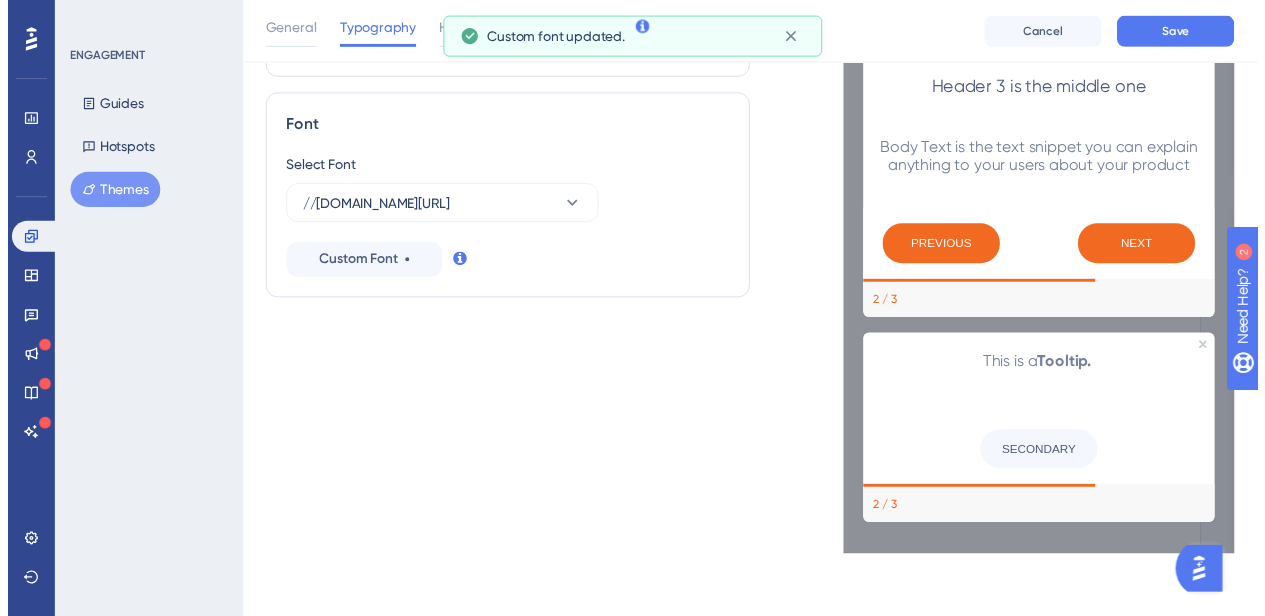 scroll, scrollTop: 492, scrollLeft: 0, axis: vertical 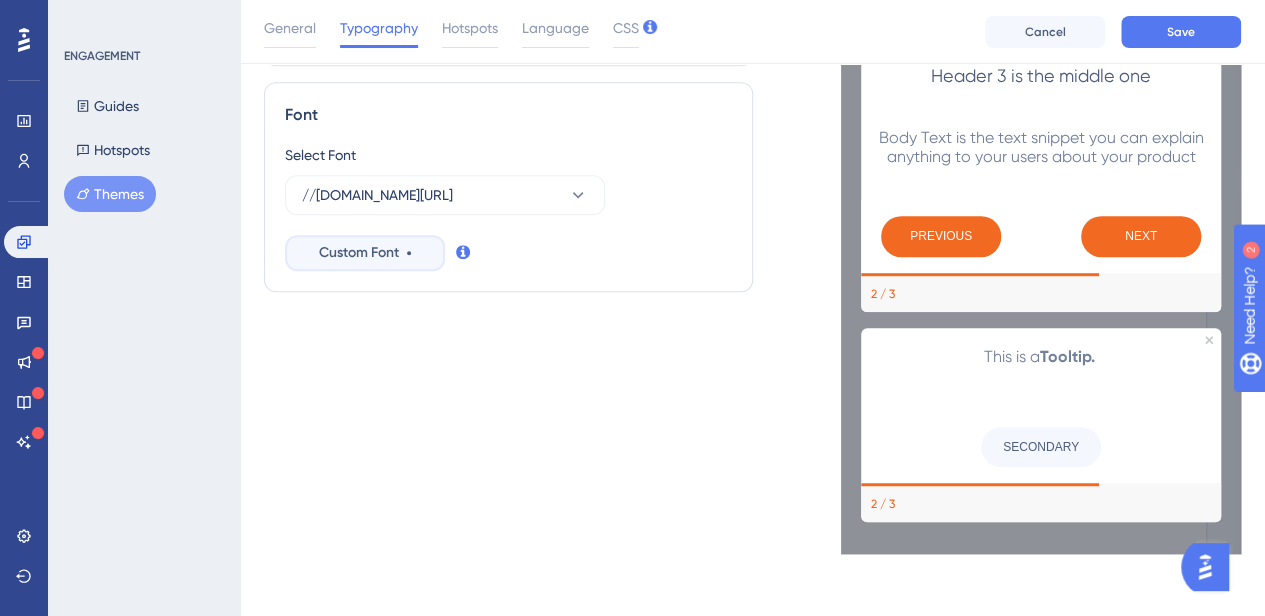 click on "Custom Font" at bounding box center [365, 253] 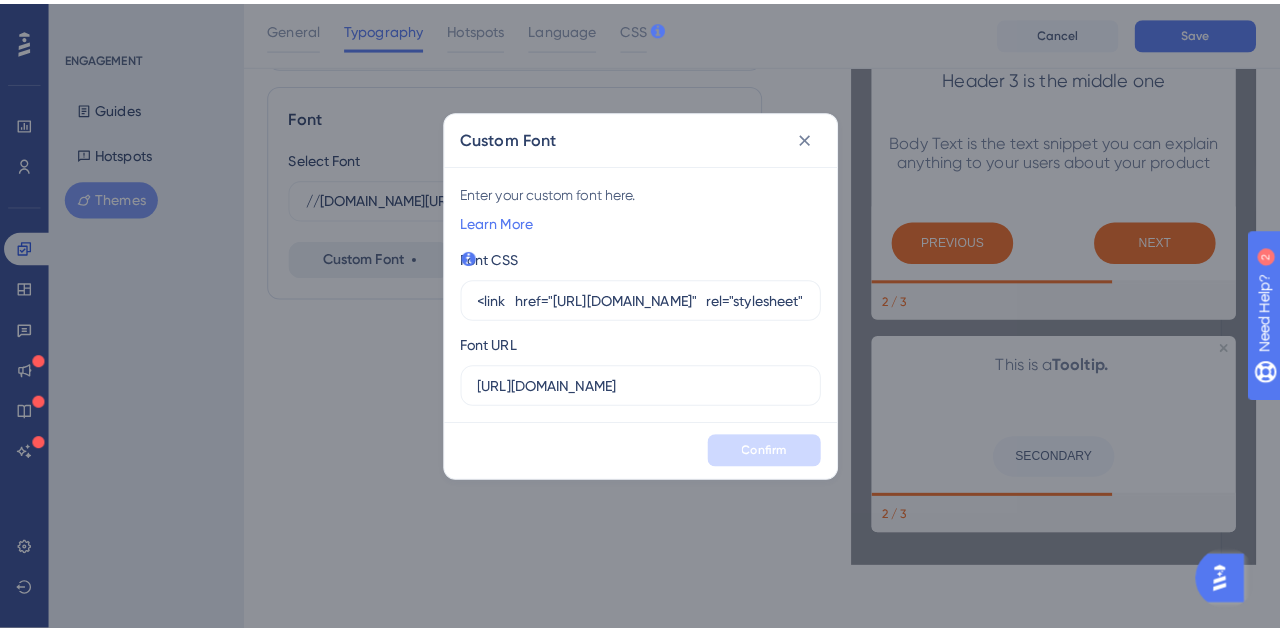 scroll, scrollTop: 477, scrollLeft: 0, axis: vertical 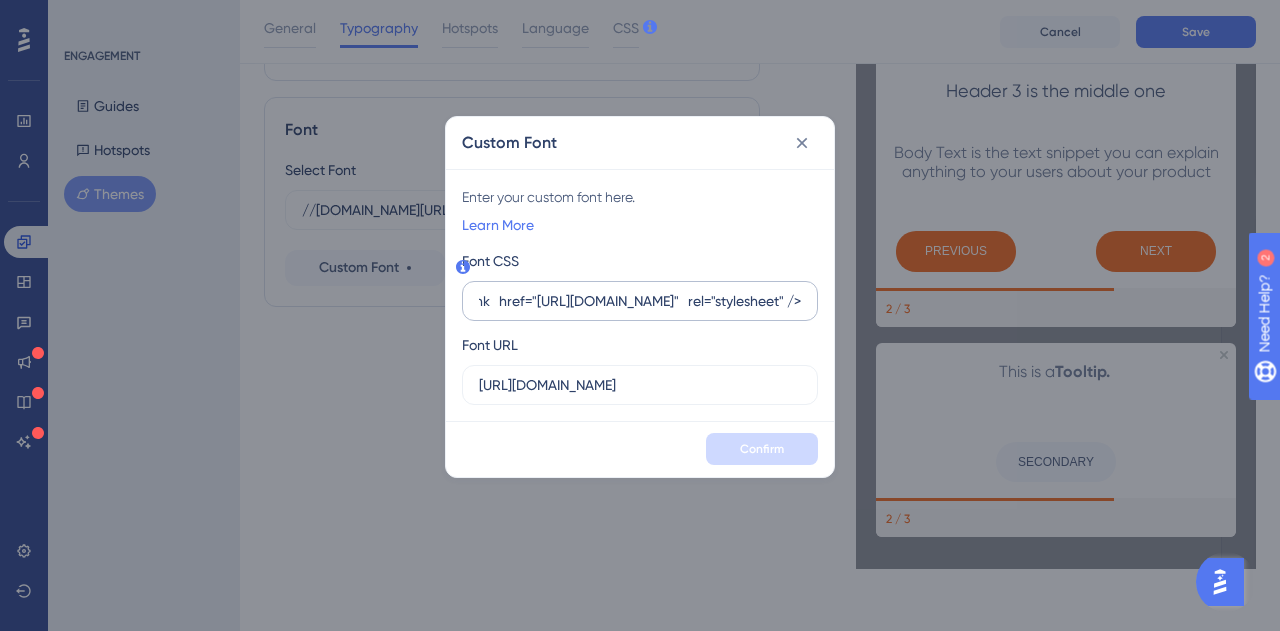 click on "<link   href="[URL][DOMAIN_NAME]"   rel="stylesheet" />" at bounding box center (640, 301) 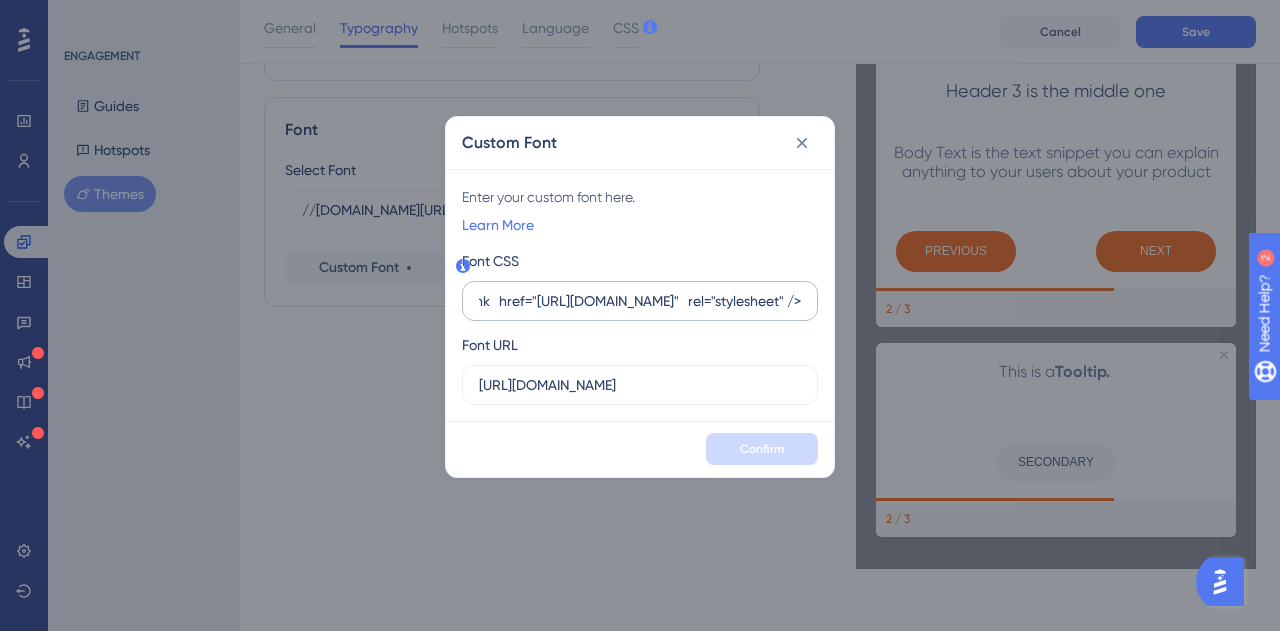 click on "<link   href="[URL][DOMAIN_NAME]"   rel="stylesheet" />" at bounding box center [640, 301] 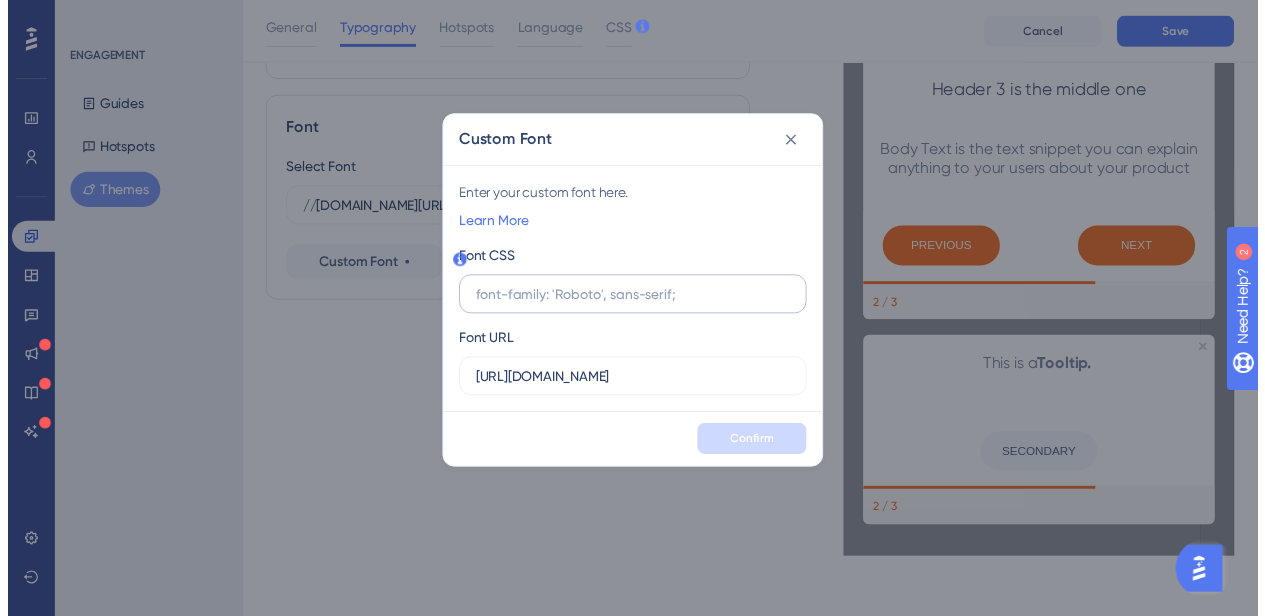 scroll, scrollTop: 0, scrollLeft: 0, axis: both 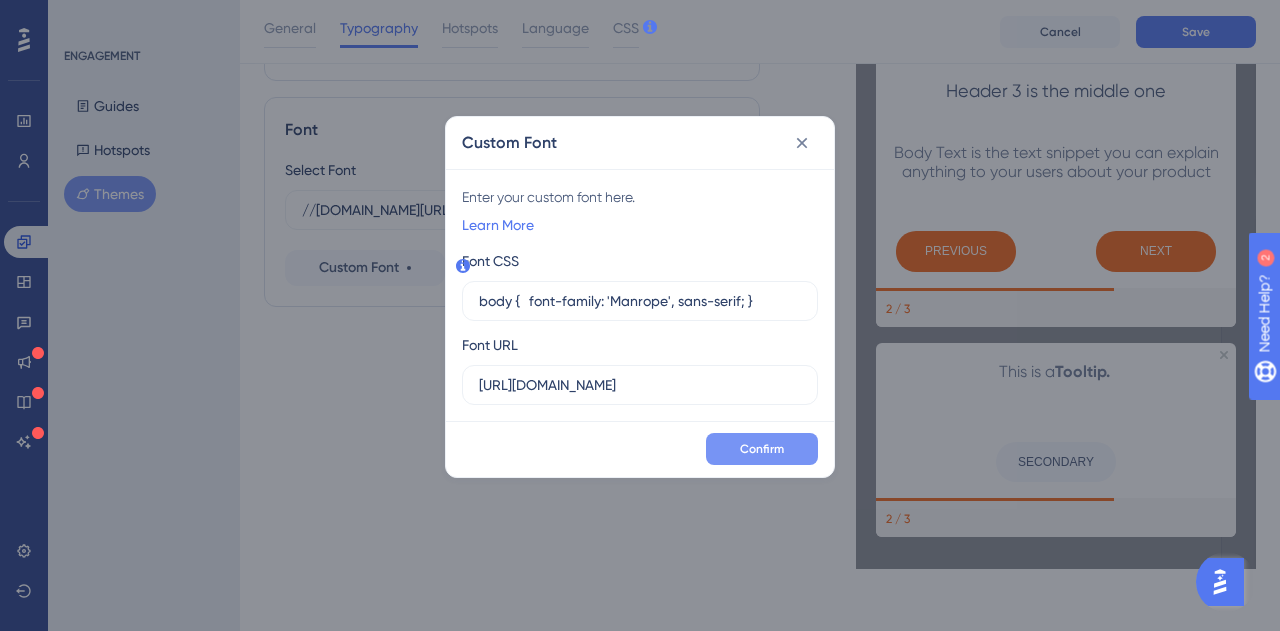 type on "body {   font-family: 'Manrope', sans-serif; }" 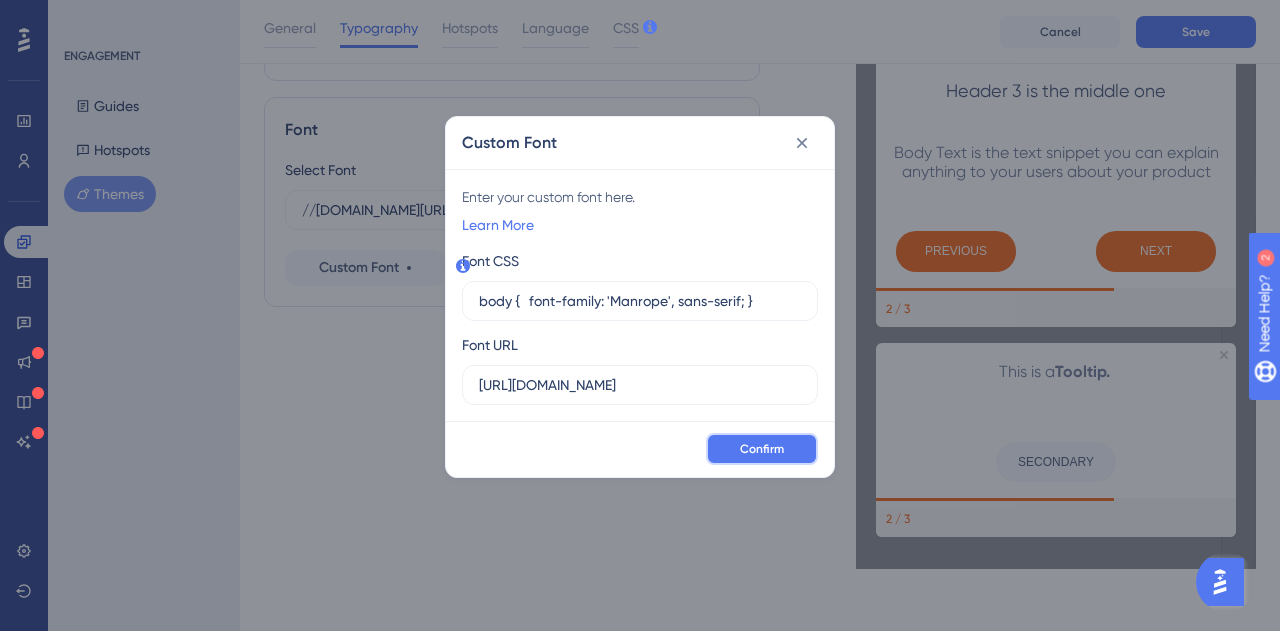 click on "Confirm" at bounding box center [762, 449] 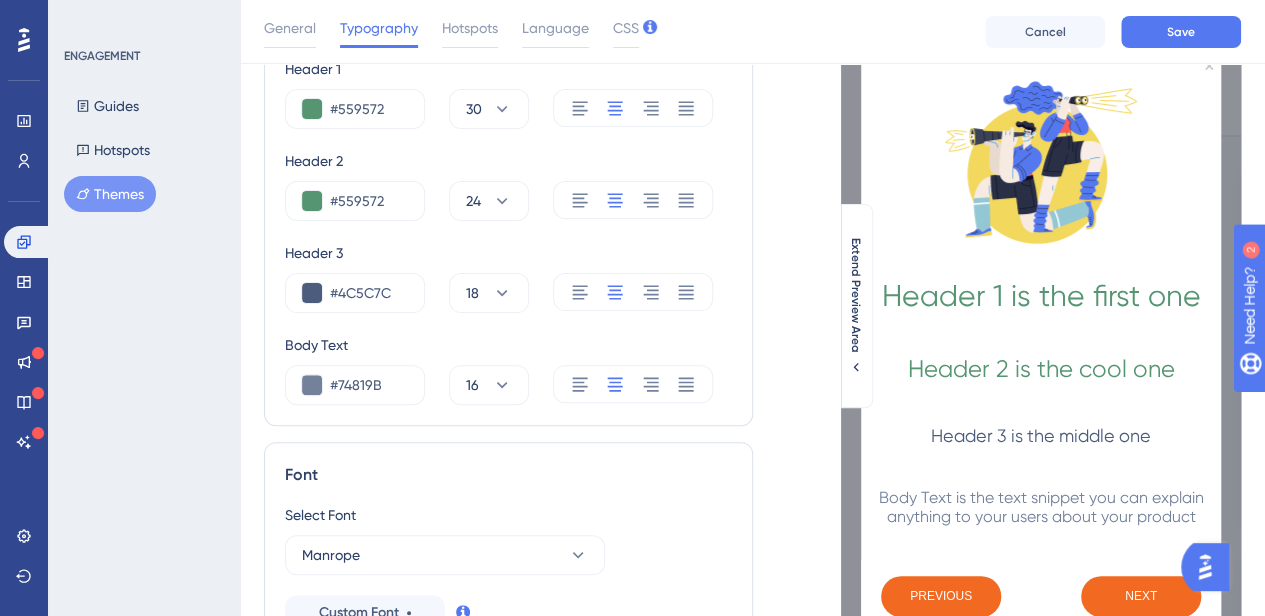scroll, scrollTop: 100, scrollLeft: 0, axis: vertical 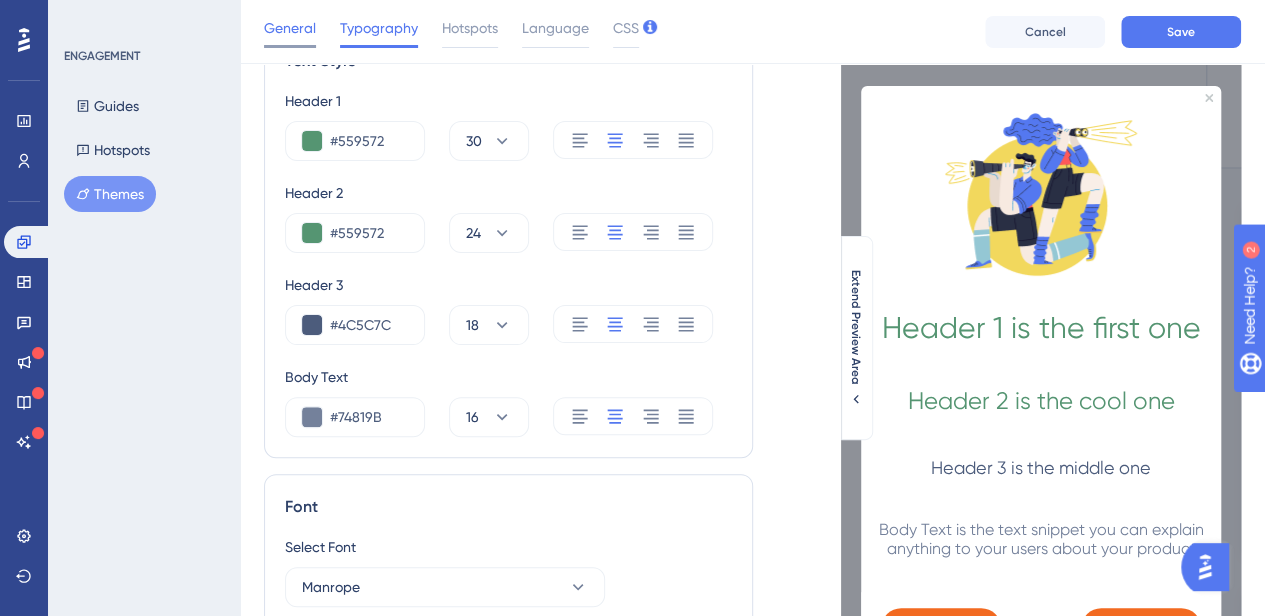 click on "General" at bounding box center [290, 28] 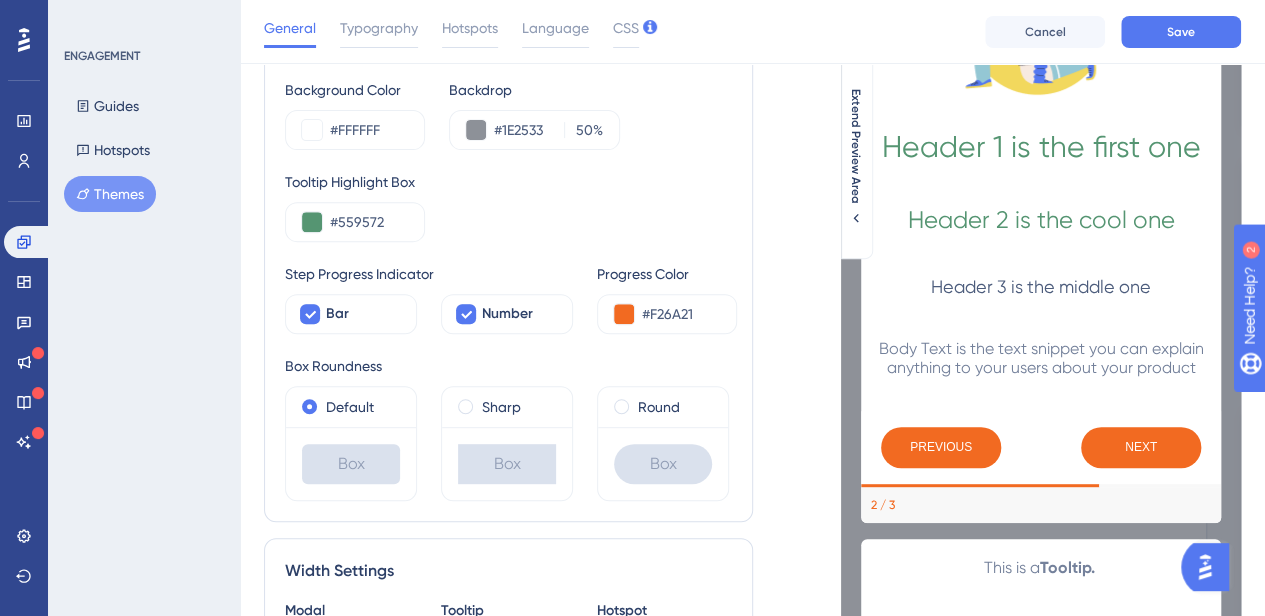 scroll, scrollTop: 300, scrollLeft: 0, axis: vertical 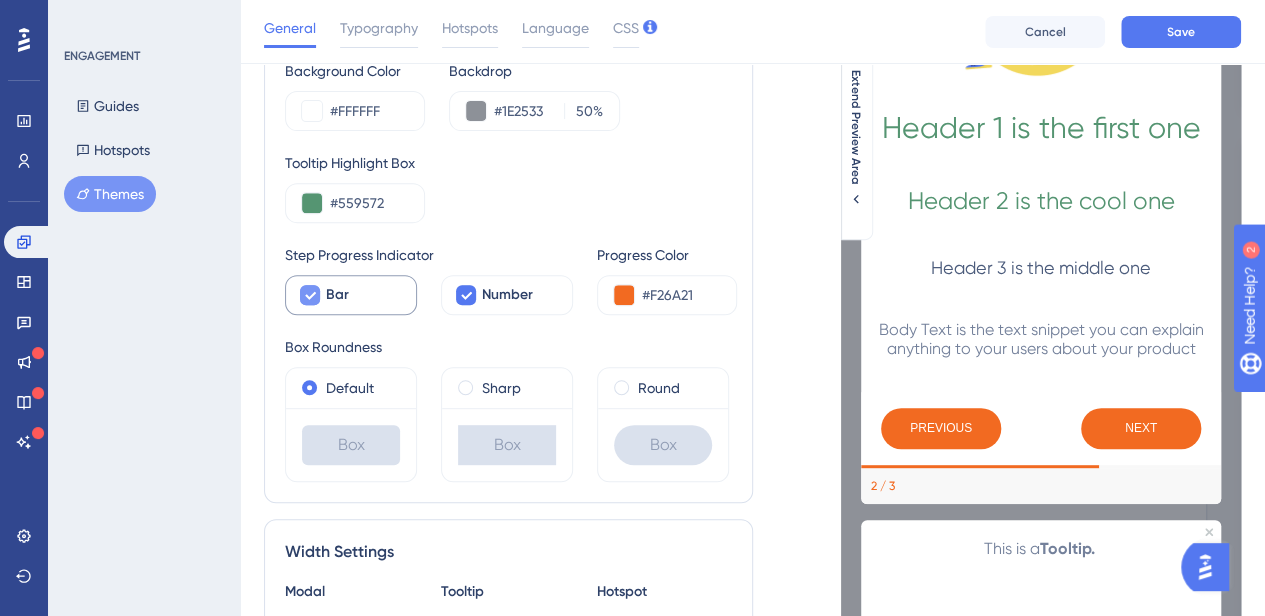 click on "Bar" at bounding box center [363, 295] 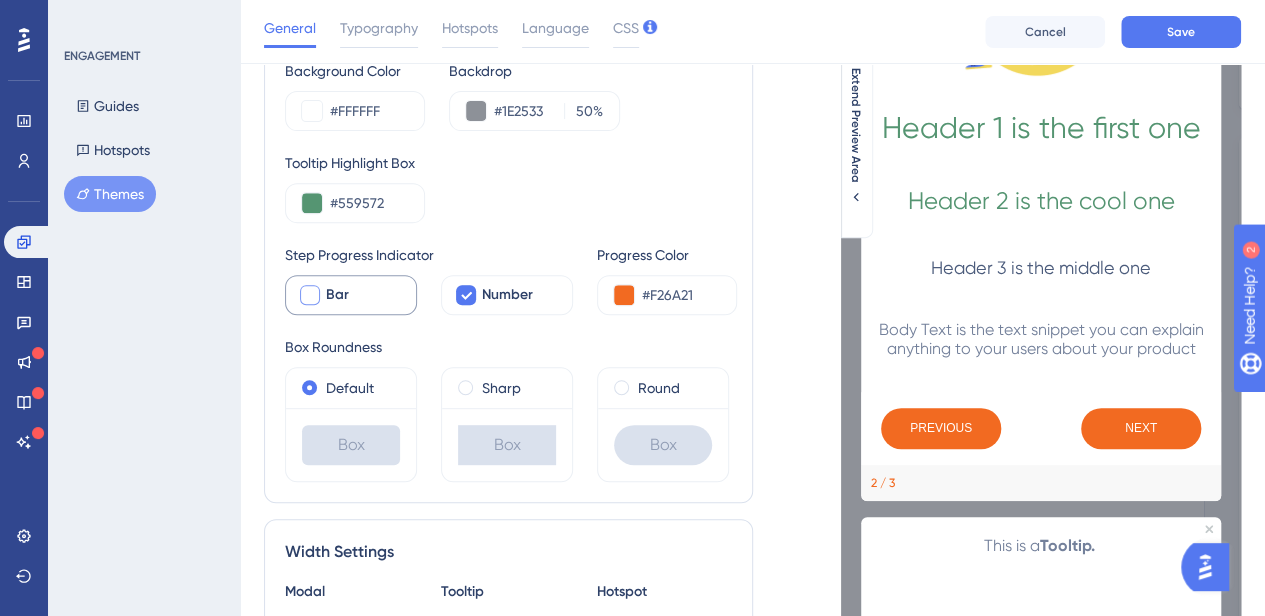 click on "Bar" at bounding box center (363, 295) 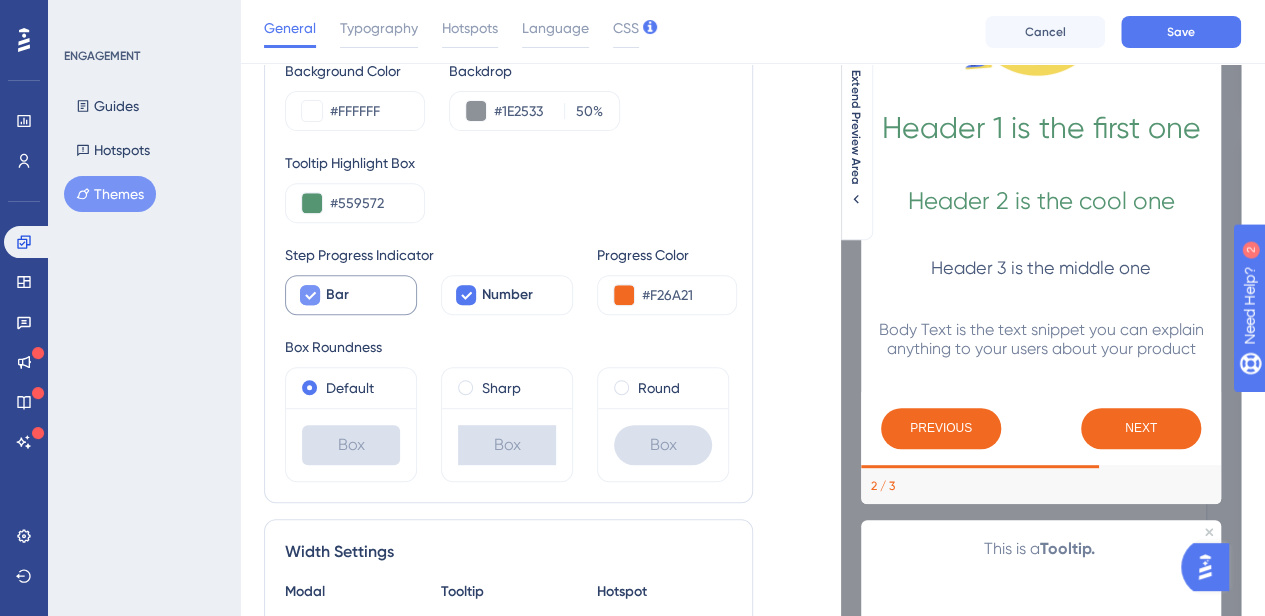 click on "Bar" at bounding box center (363, 295) 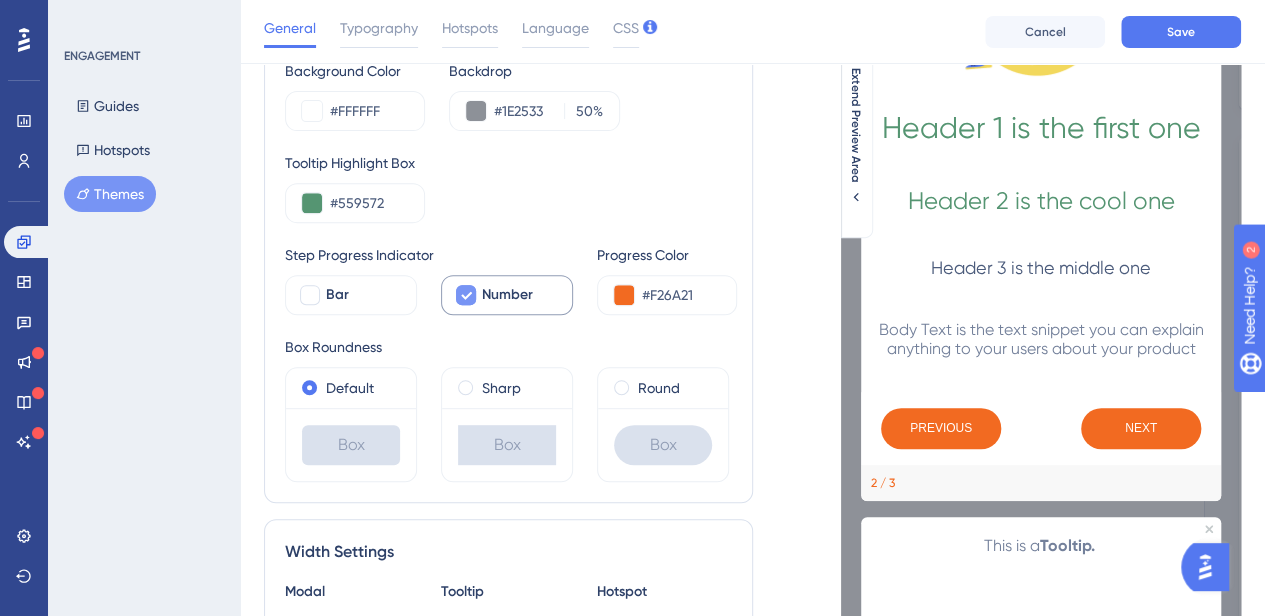 click 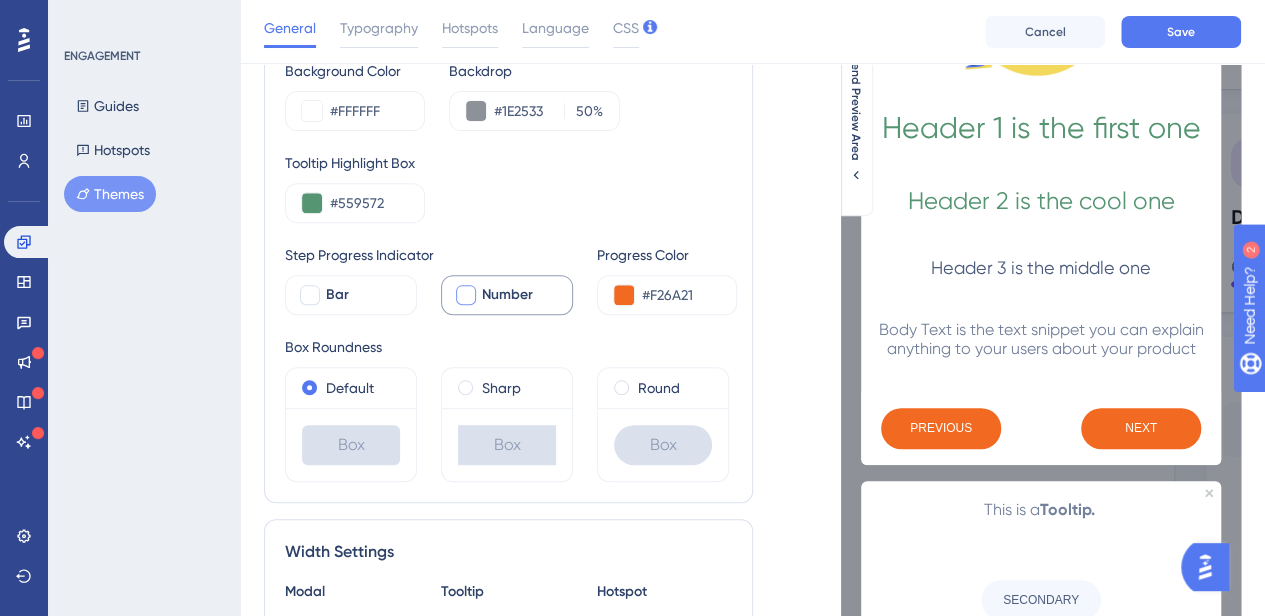 click at bounding box center (466, 295) 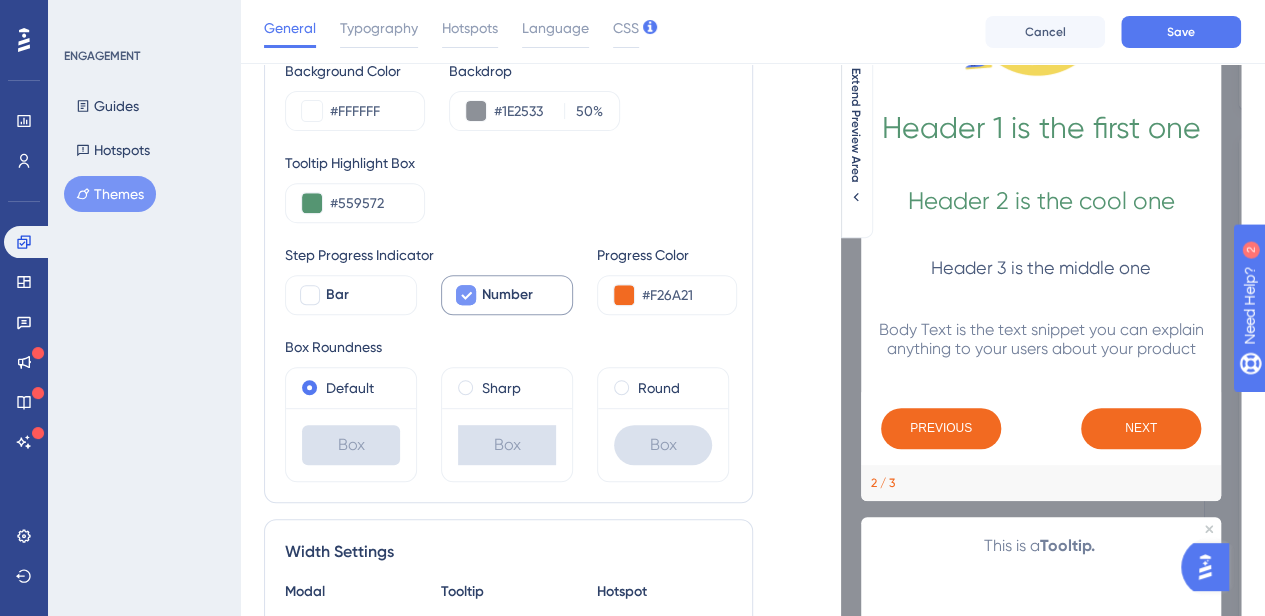 click 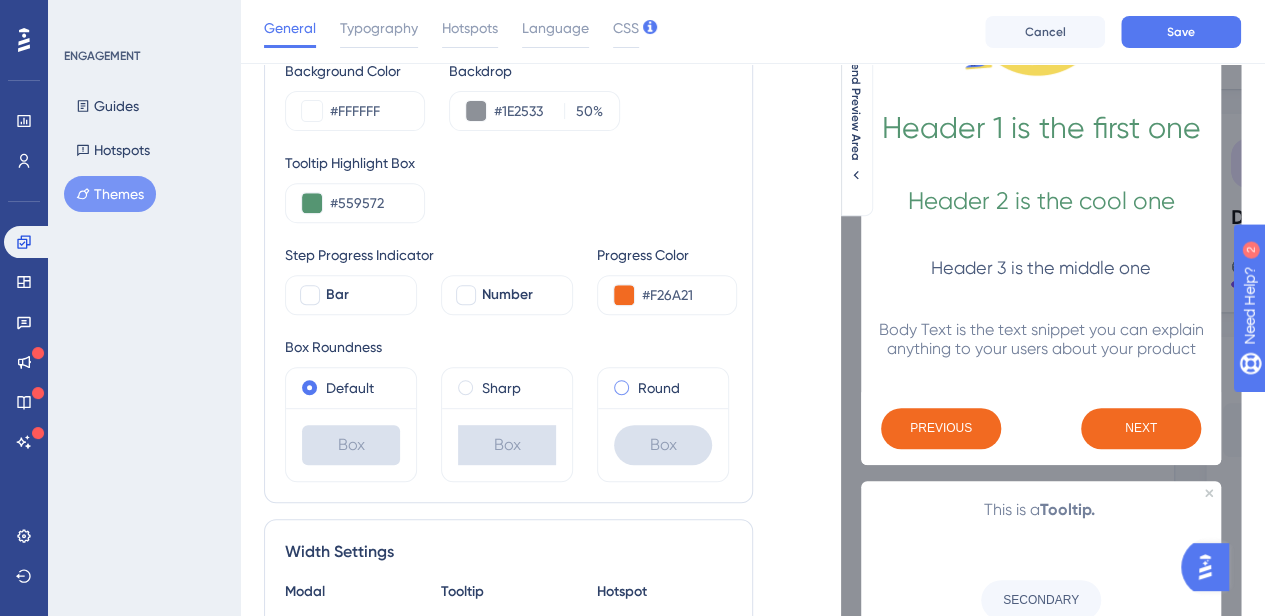 click at bounding box center [621, 387] 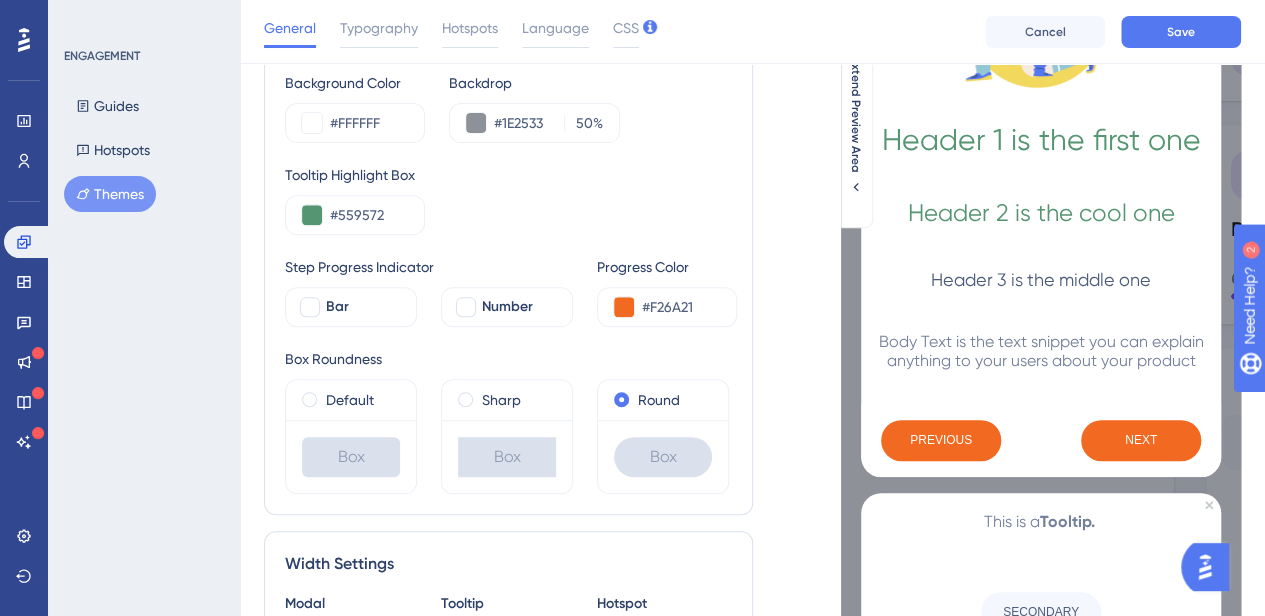 scroll, scrollTop: 300, scrollLeft: 0, axis: vertical 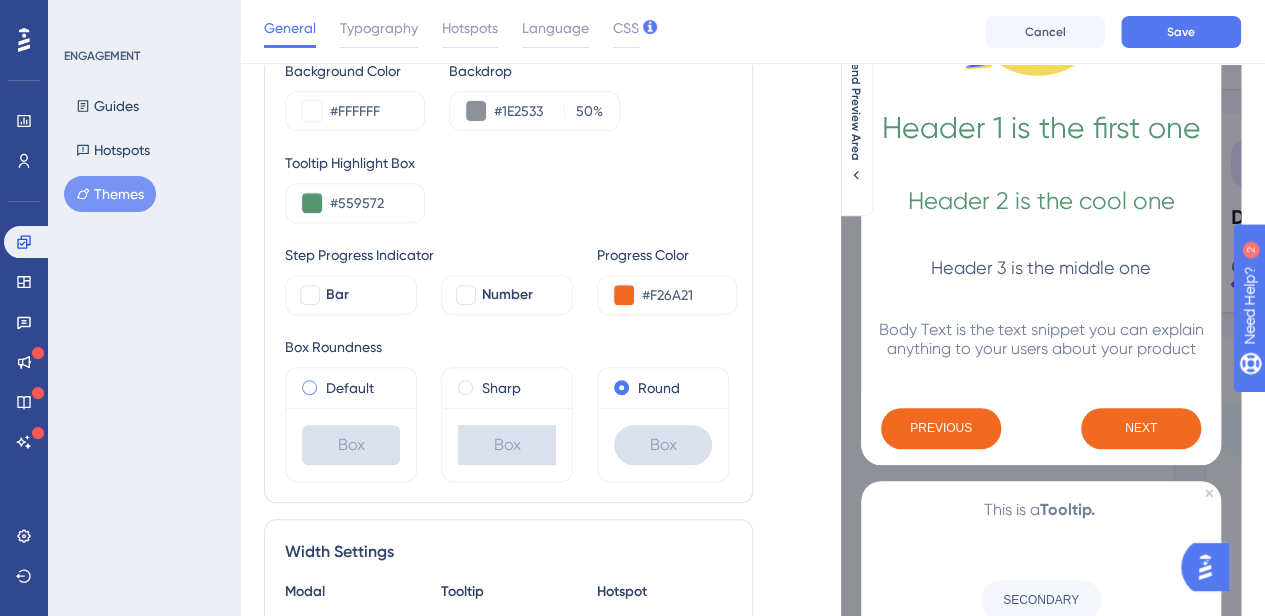 click on "Default" at bounding box center (351, 388) 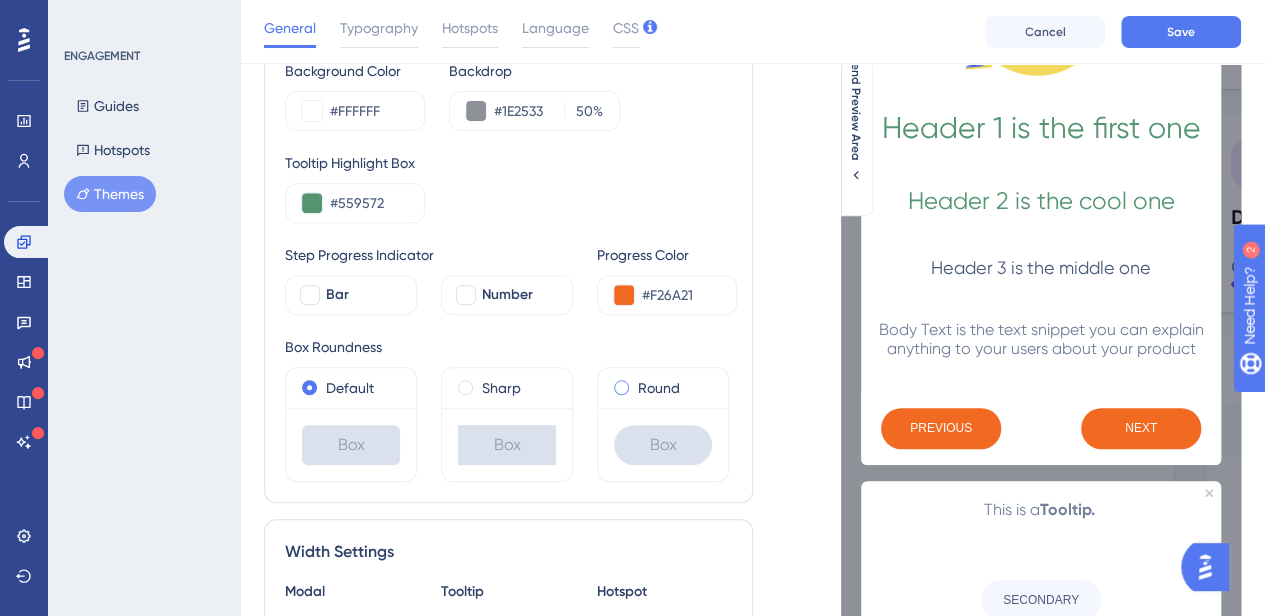 click at bounding box center [621, 387] 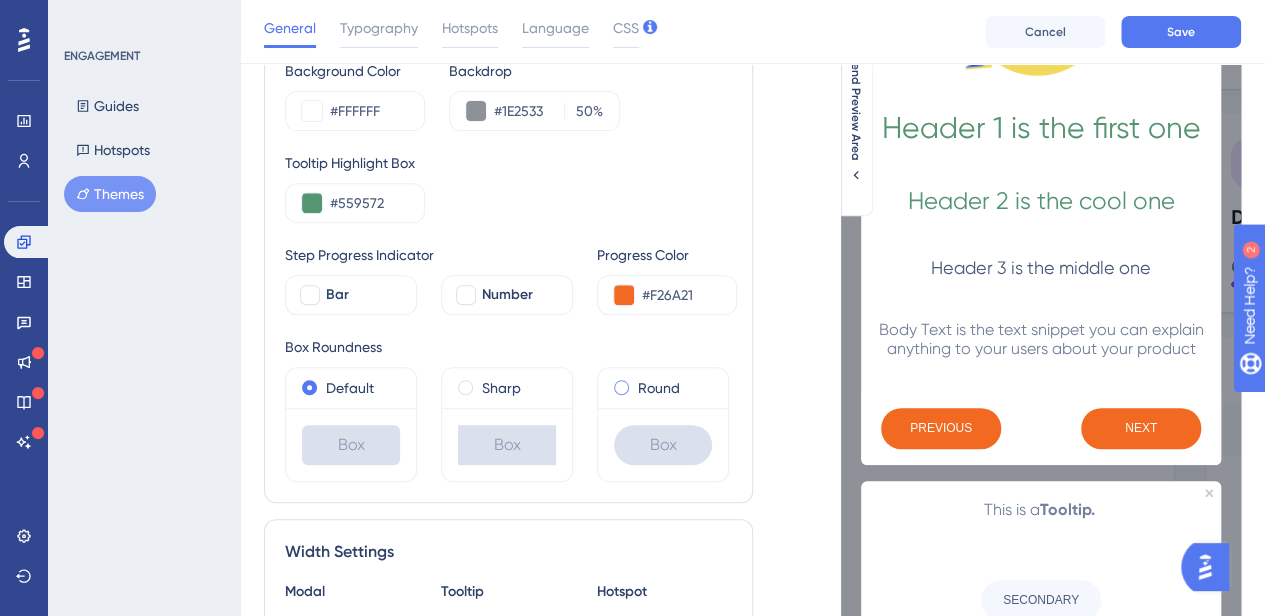 click at bounding box center [635, 383] 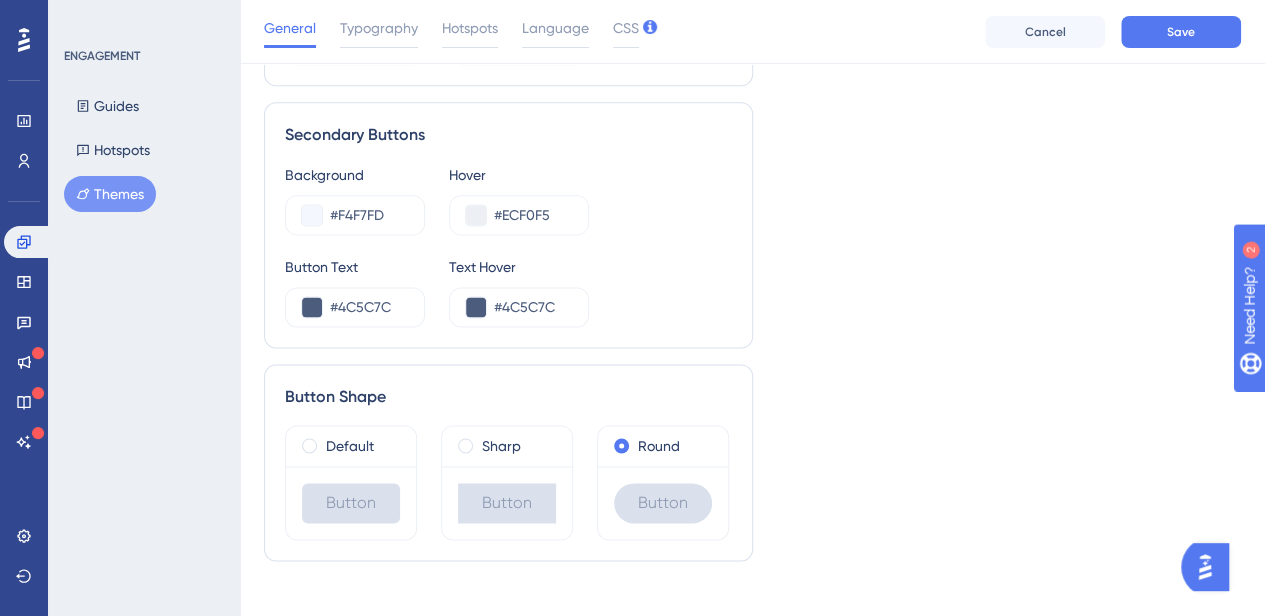 scroll, scrollTop: 1244, scrollLeft: 0, axis: vertical 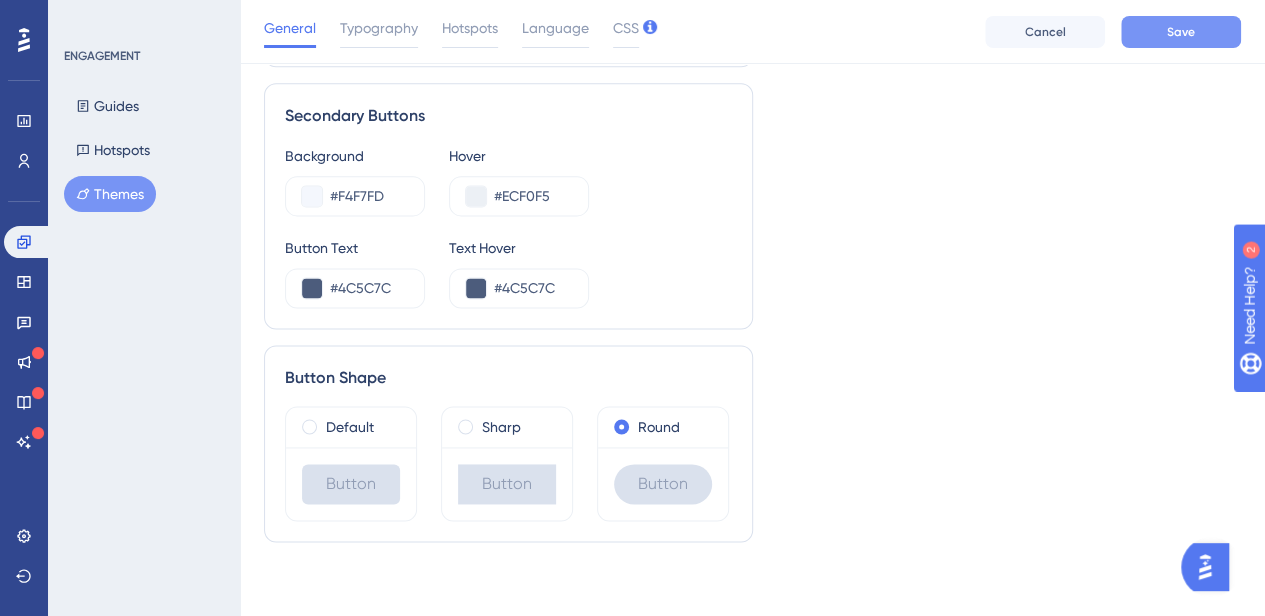 click on "Save" at bounding box center [1181, 32] 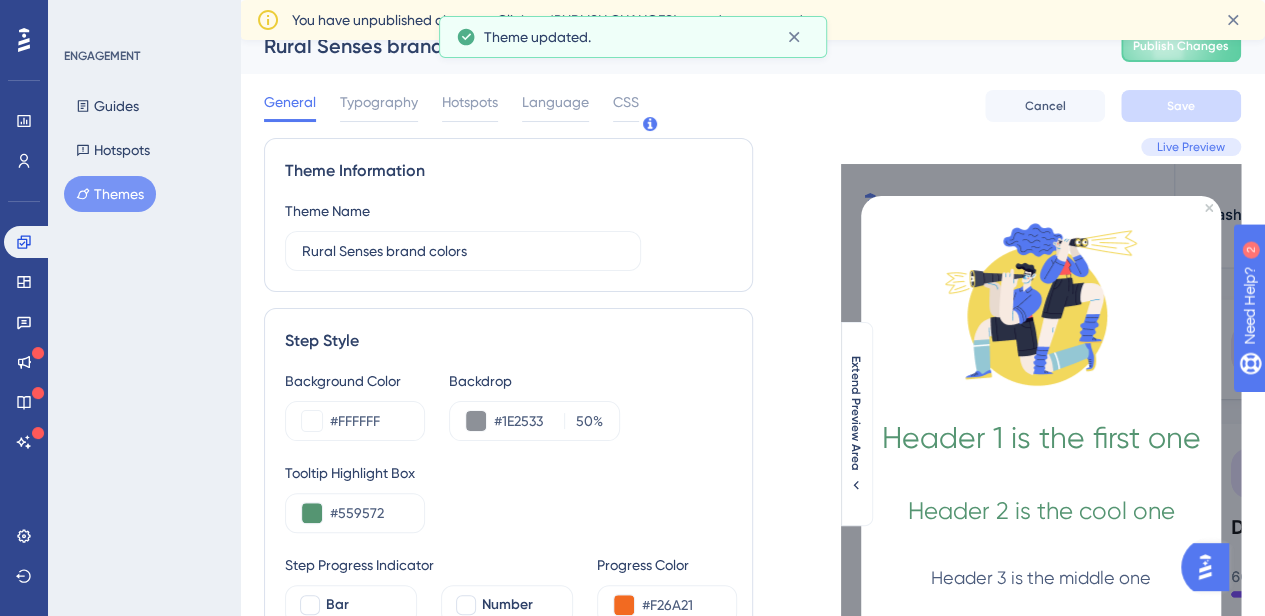 scroll, scrollTop: 0, scrollLeft: 0, axis: both 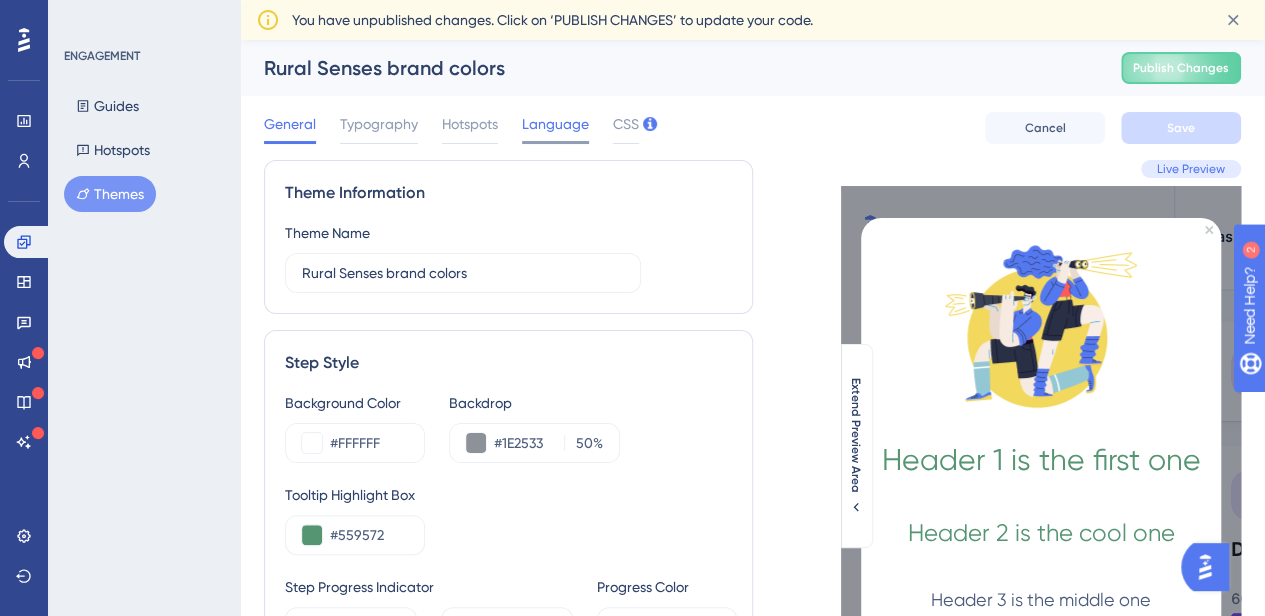click on "Language" at bounding box center (555, 124) 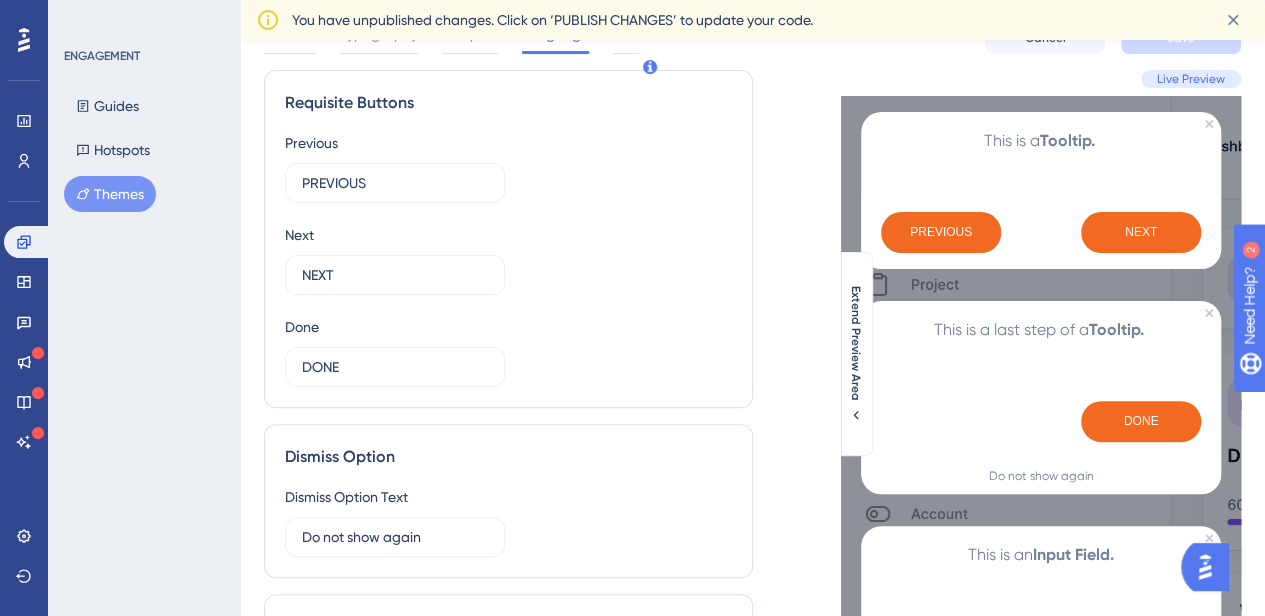 scroll, scrollTop: 0, scrollLeft: 0, axis: both 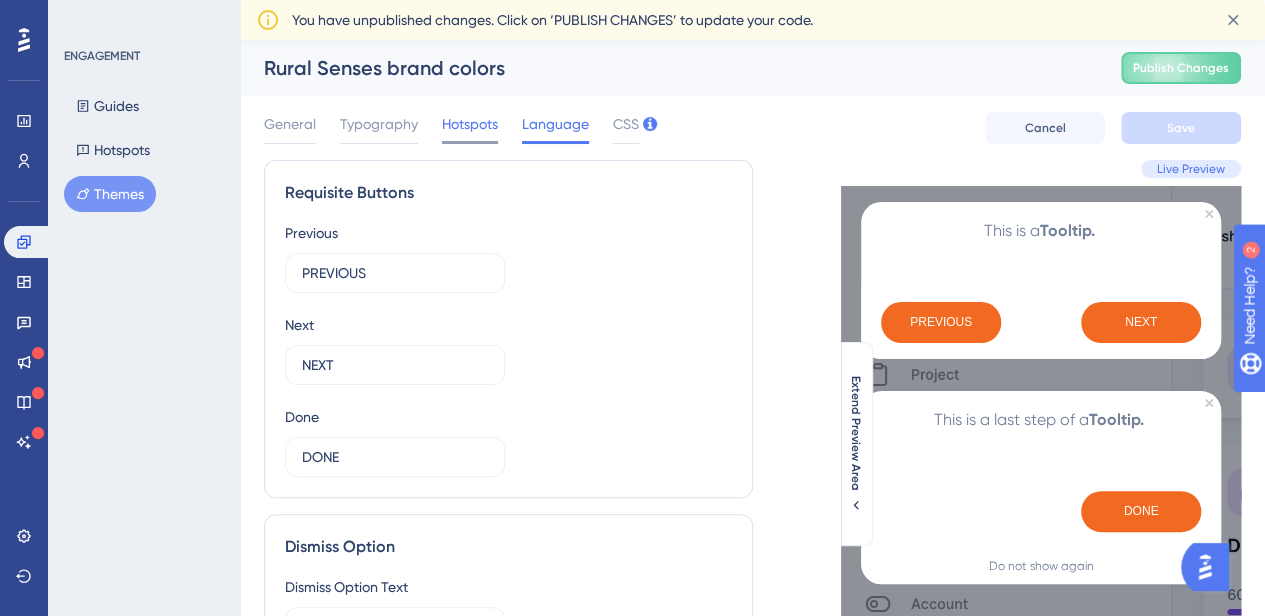 click on "Hotspots" at bounding box center [470, 124] 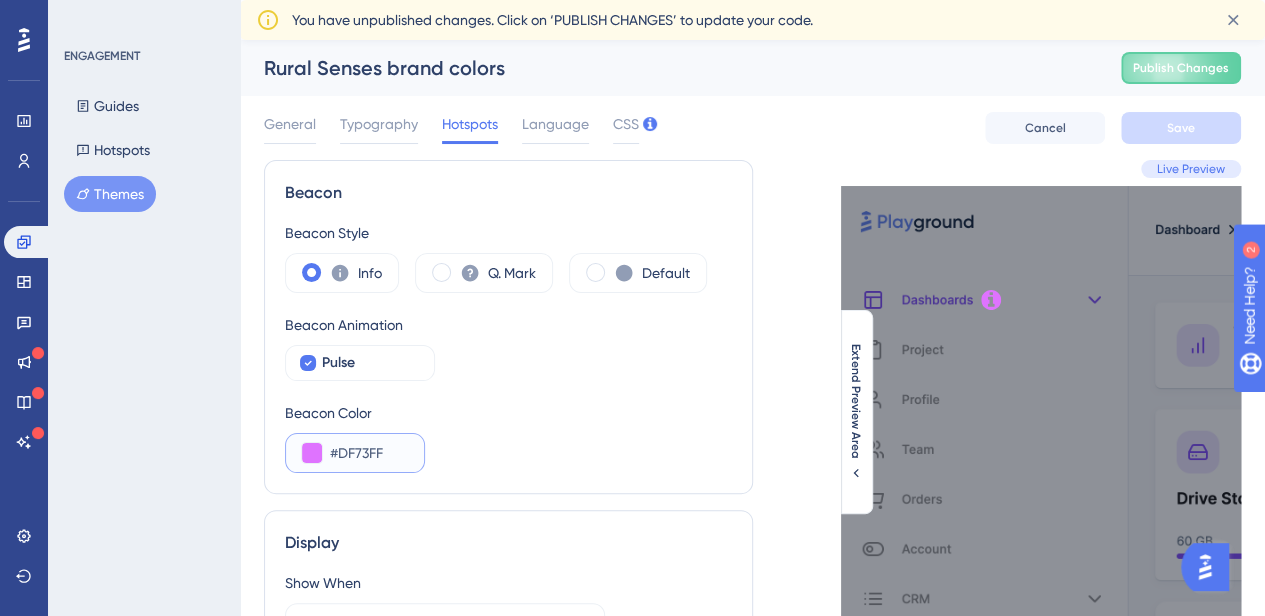 click on "#DF73FF" at bounding box center (369, 453) 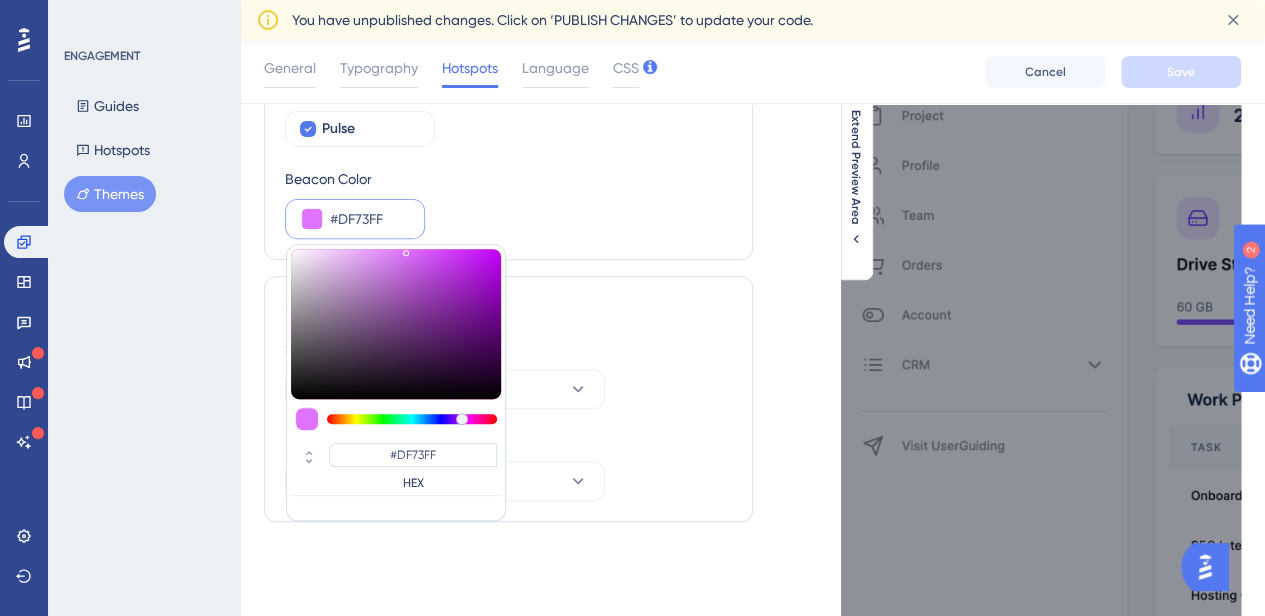scroll, scrollTop: 300, scrollLeft: 0, axis: vertical 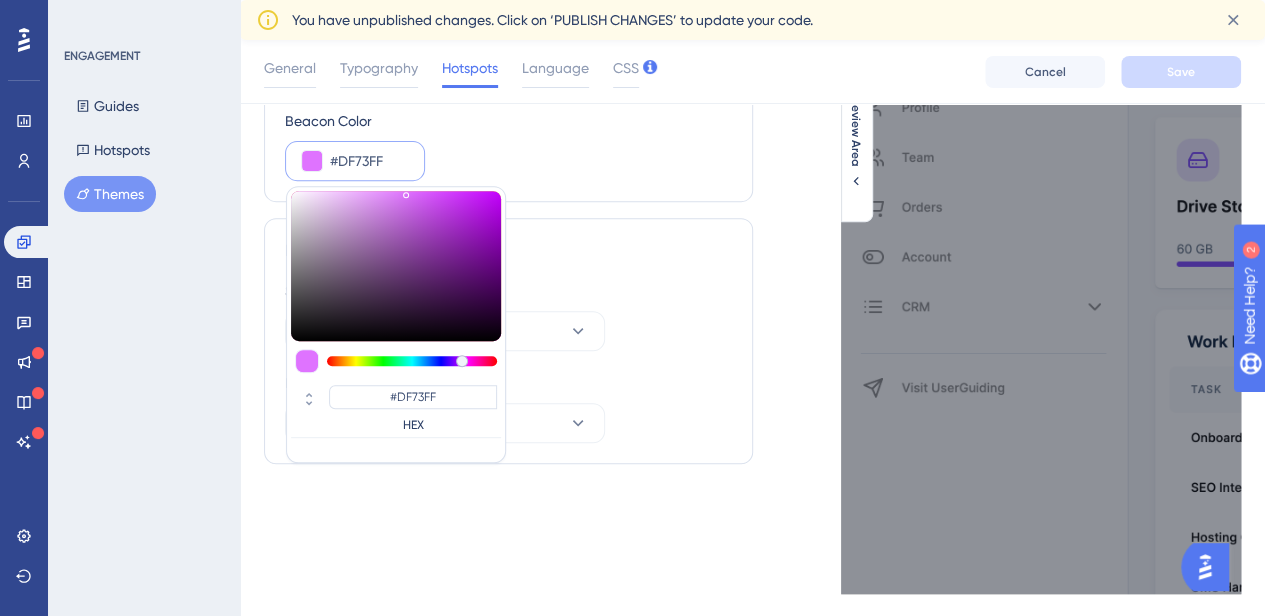 click on "Beacon Color #DF73FF #DF73FF HEX" at bounding box center [508, 145] 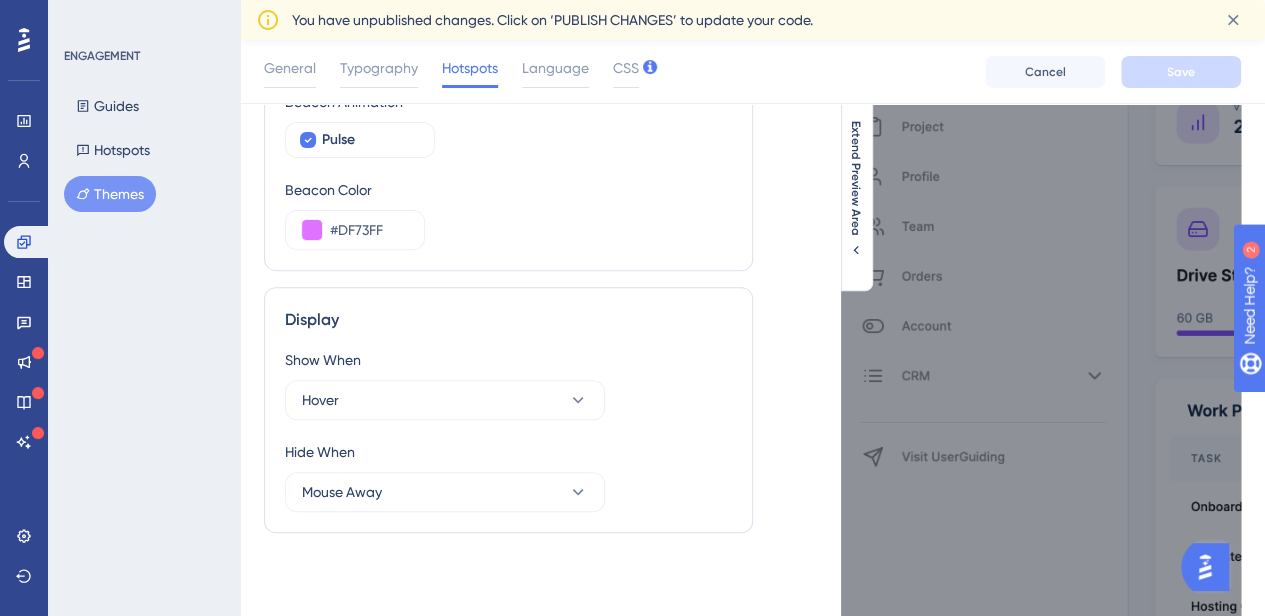 scroll, scrollTop: 200, scrollLeft: 0, axis: vertical 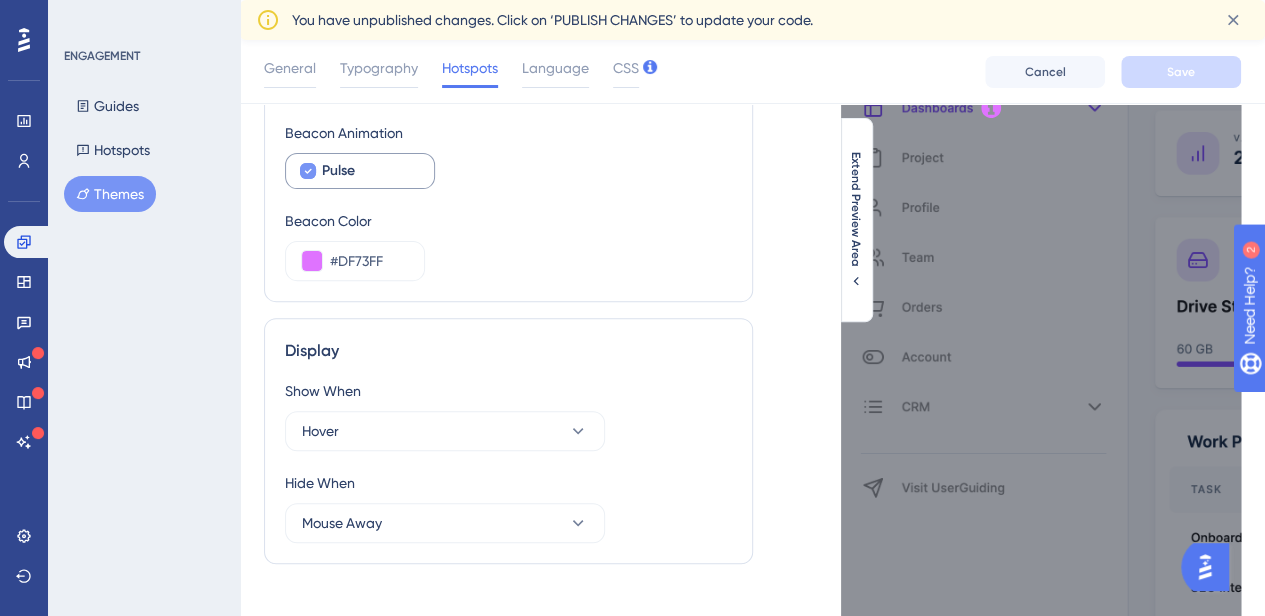 click on "Pulse" at bounding box center [370, 171] 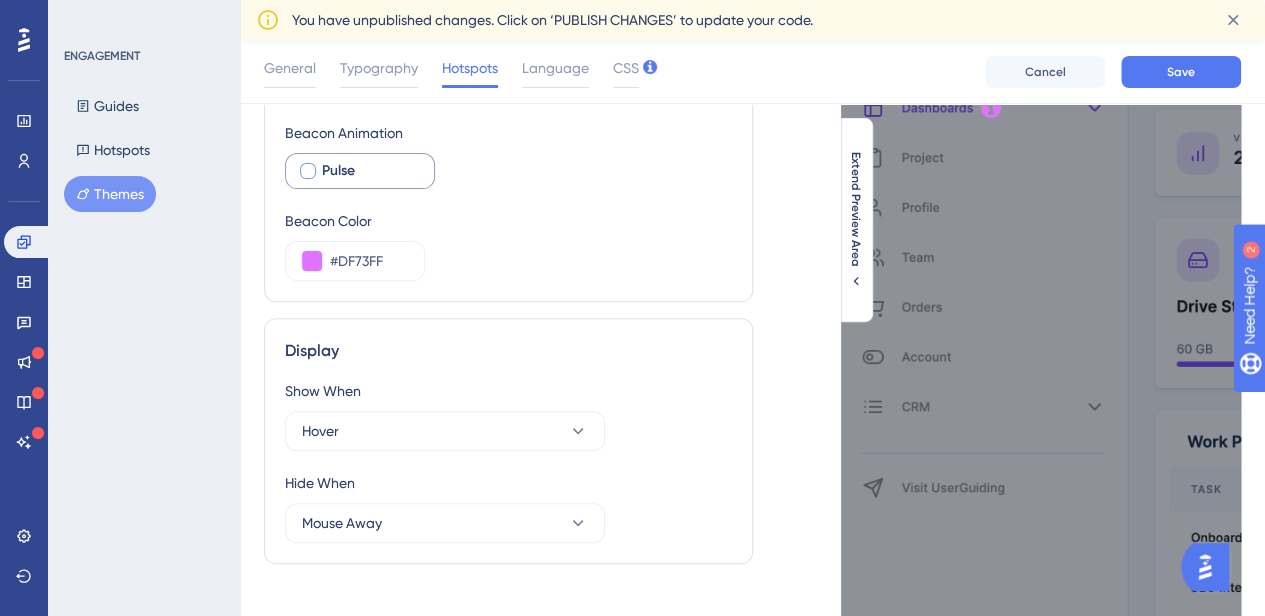 click on "Pulse" at bounding box center (338, 171) 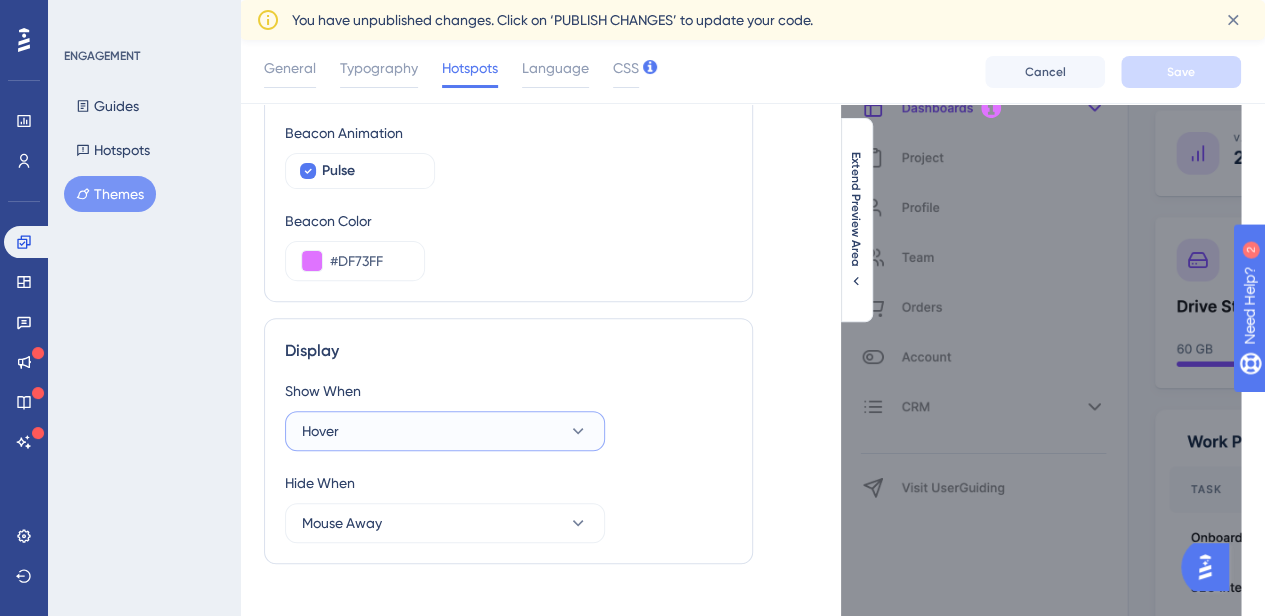 click on "Hover" at bounding box center (445, 431) 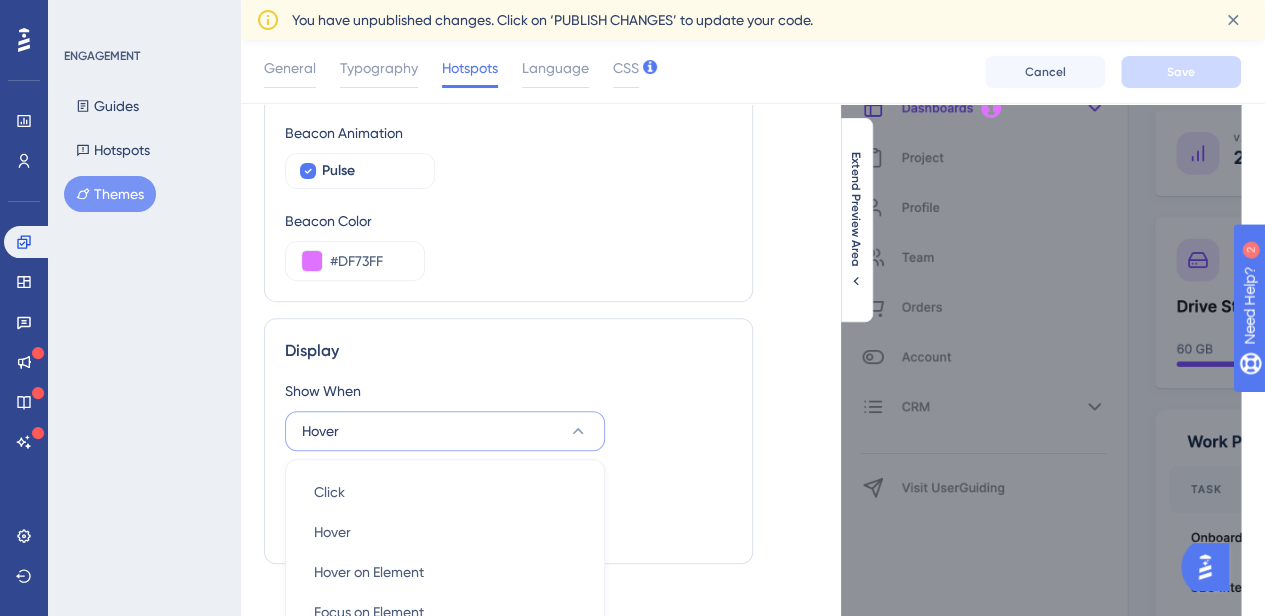 scroll, scrollTop: 342, scrollLeft: 0, axis: vertical 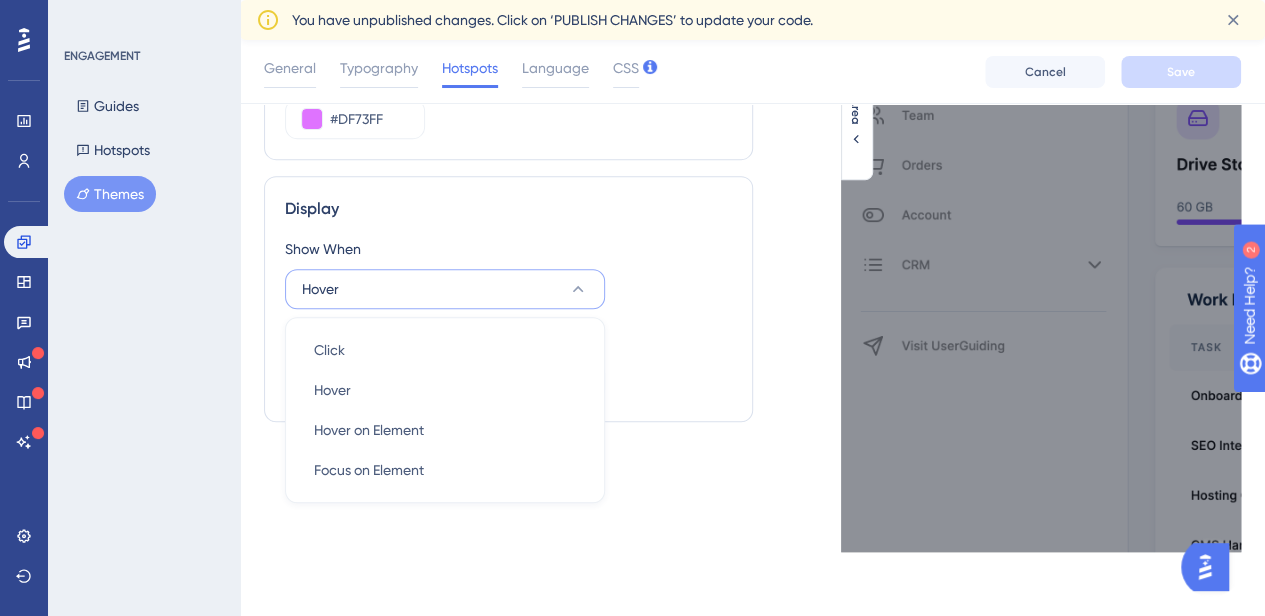 click on "Display Show When Hover Click Click Hover Hover Hover on Element Hover on Element Focus on Element Focus on Element Hide When Mouse Away" at bounding box center (508, 299) 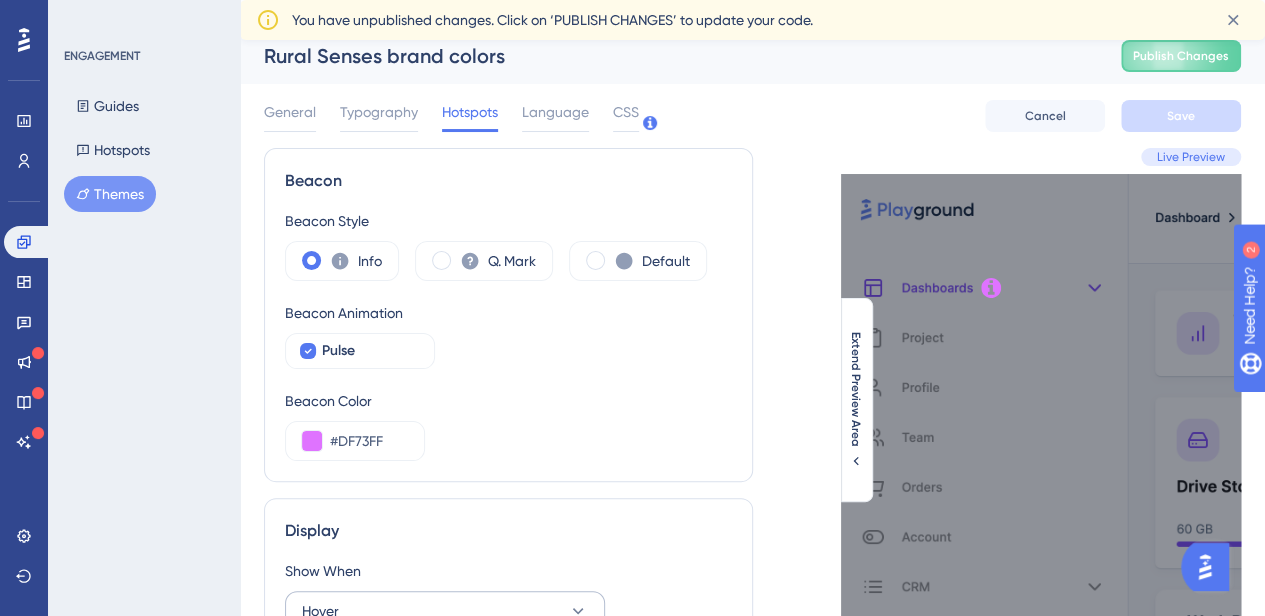 scroll, scrollTop: 0, scrollLeft: 0, axis: both 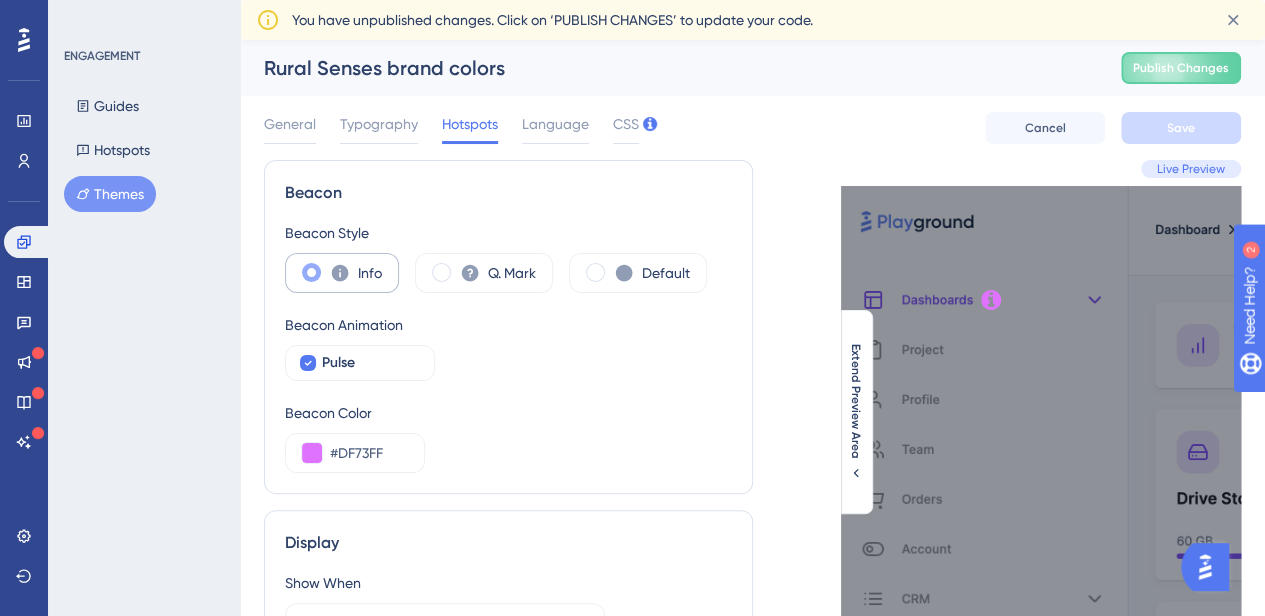click at bounding box center (311, 272) 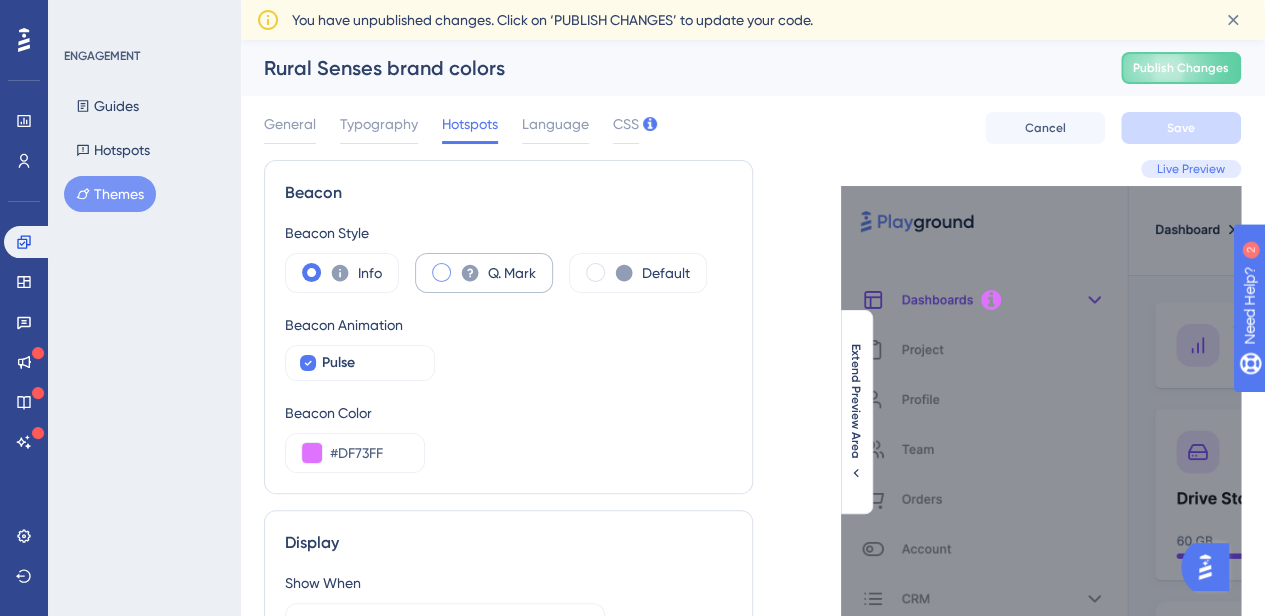click 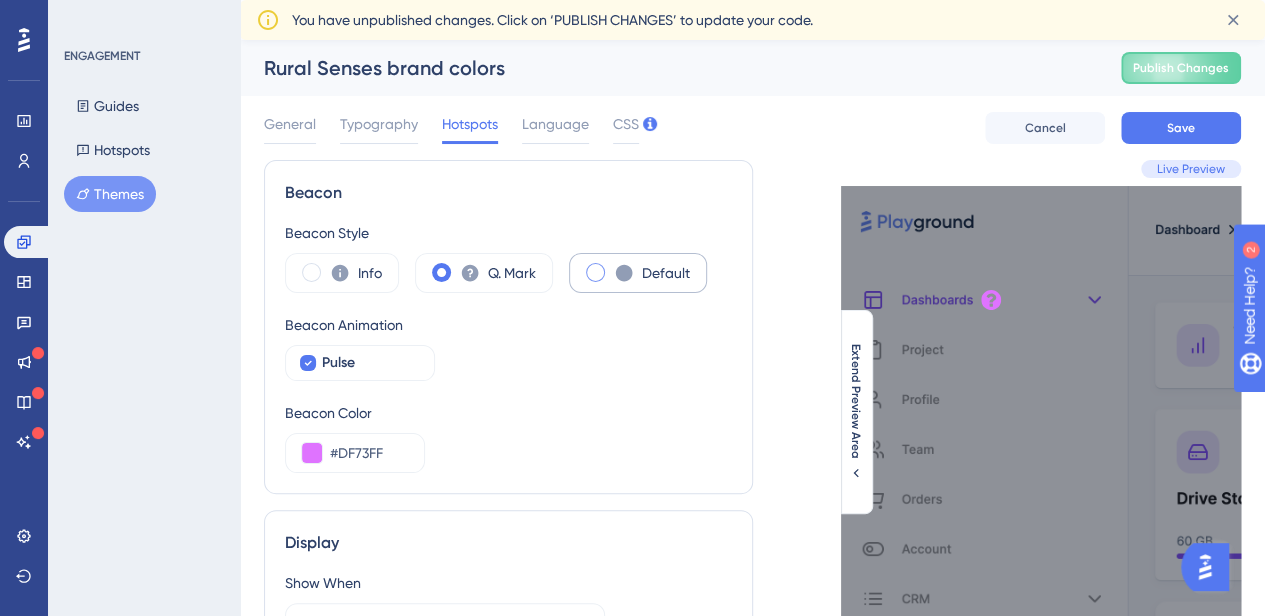 click on "Default" at bounding box center [638, 273] 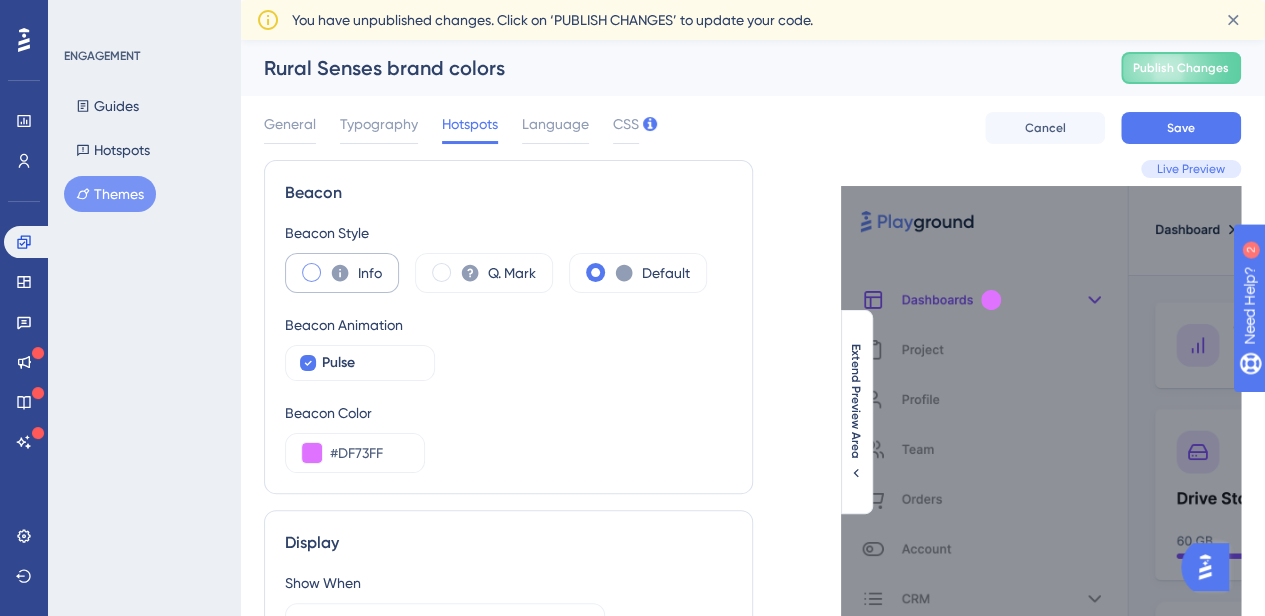 click on "Info" at bounding box center [342, 273] 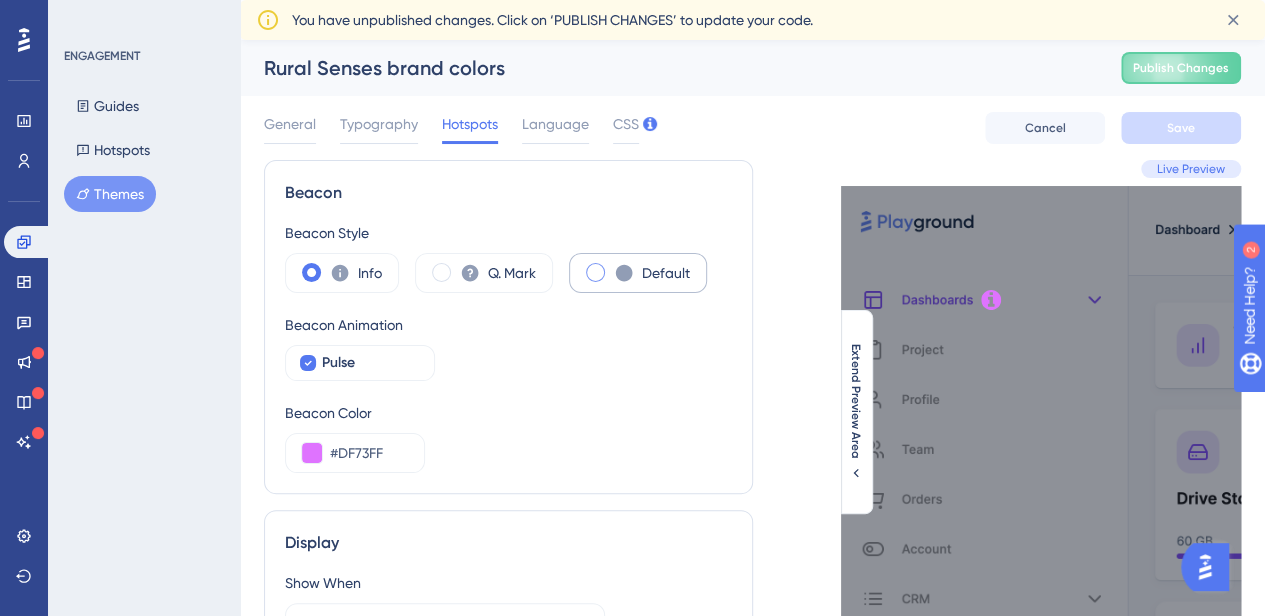 click on "Default" at bounding box center [638, 273] 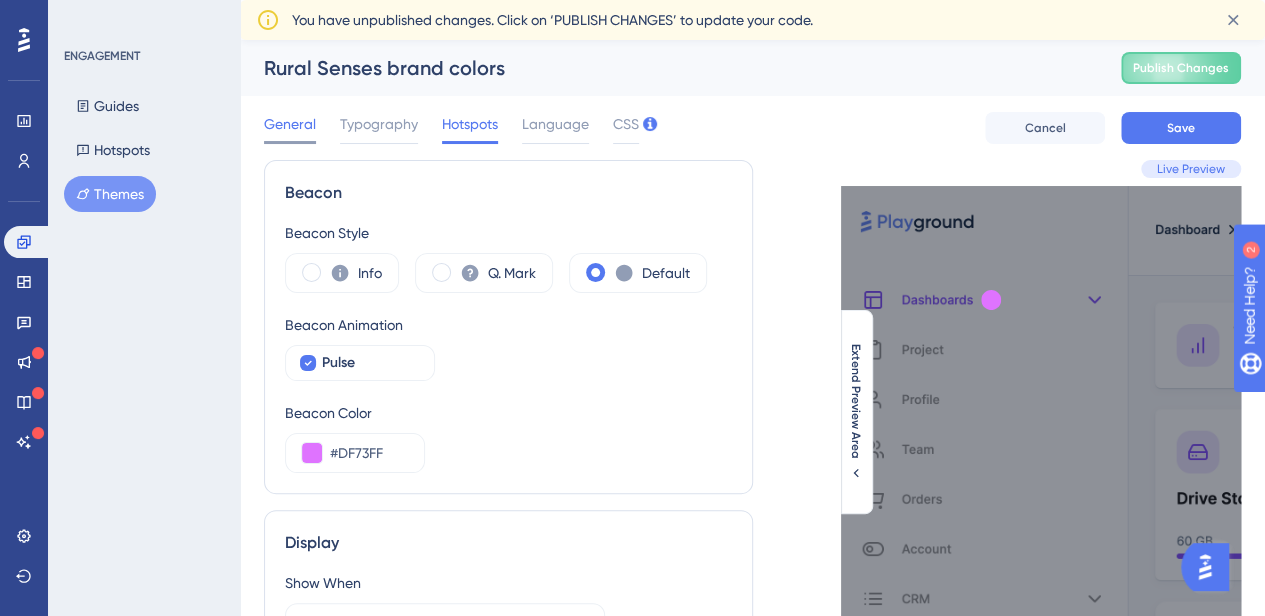 click on "General" at bounding box center (290, 124) 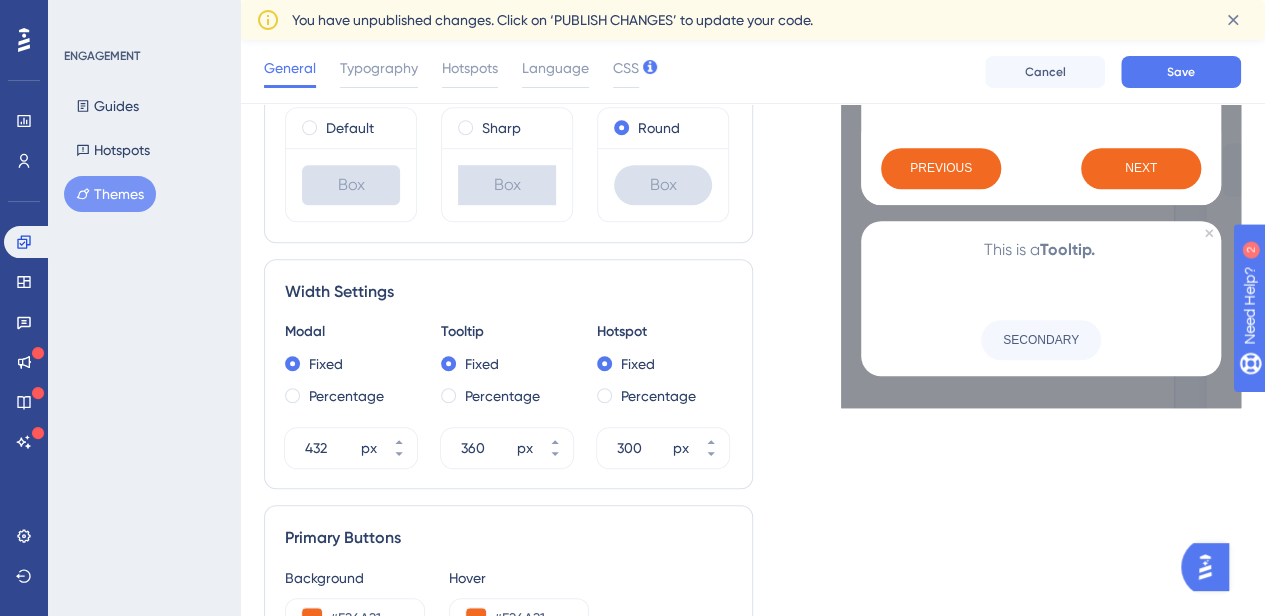 scroll, scrollTop: 800, scrollLeft: 0, axis: vertical 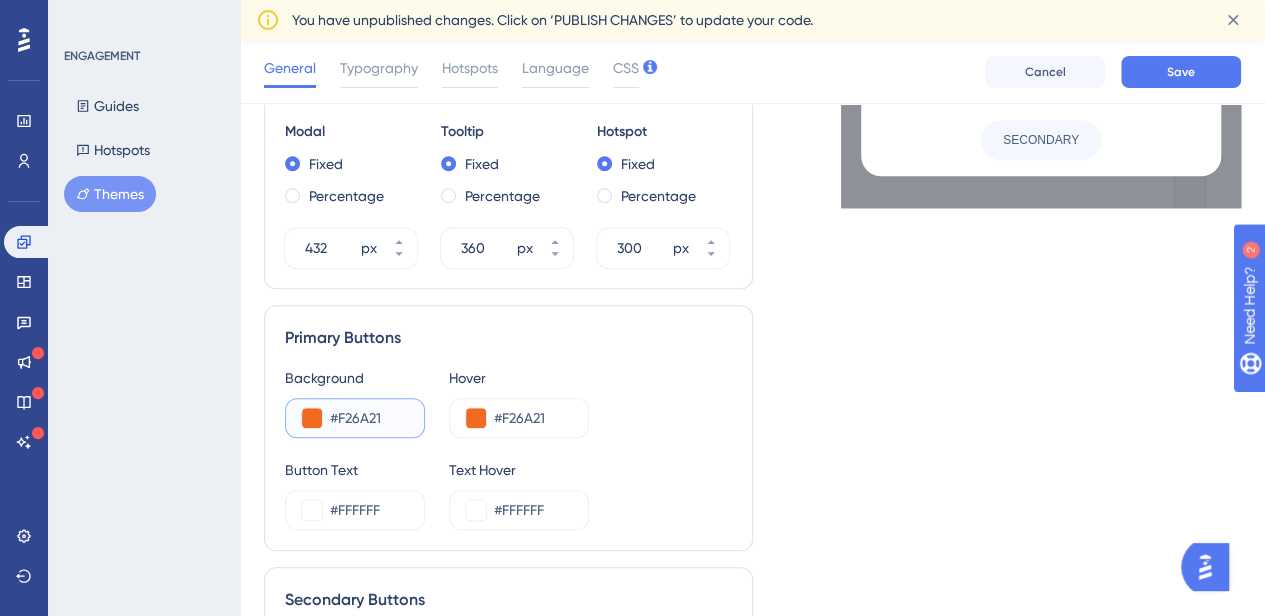 click at bounding box center (312, 418) 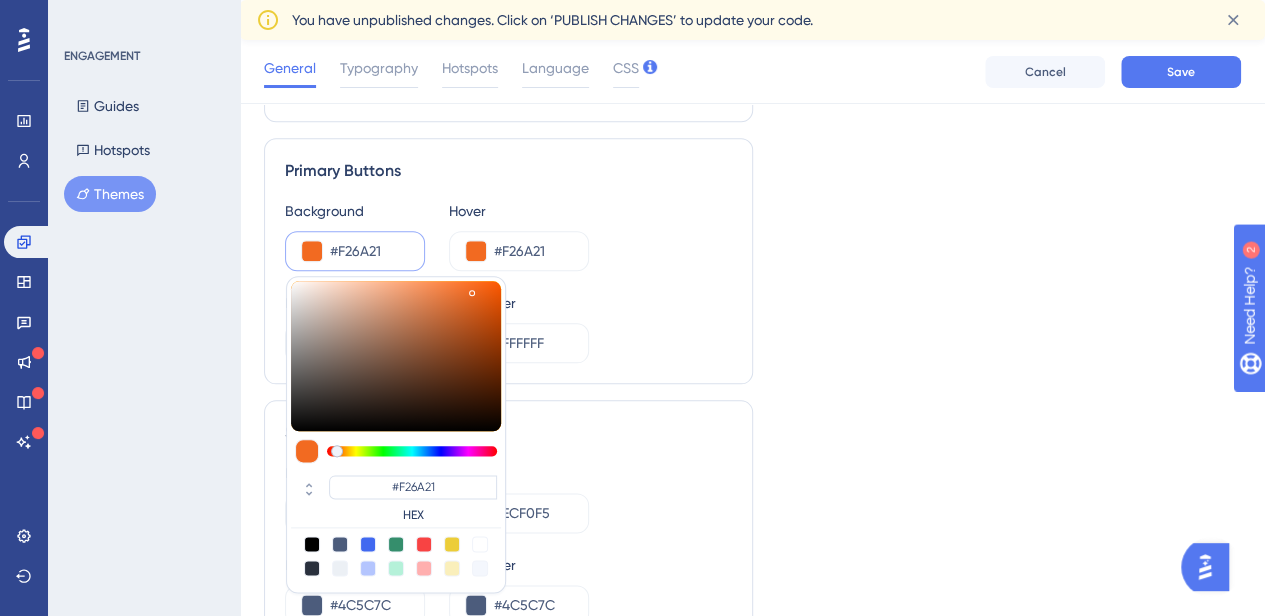 scroll, scrollTop: 1000, scrollLeft: 0, axis: vertical 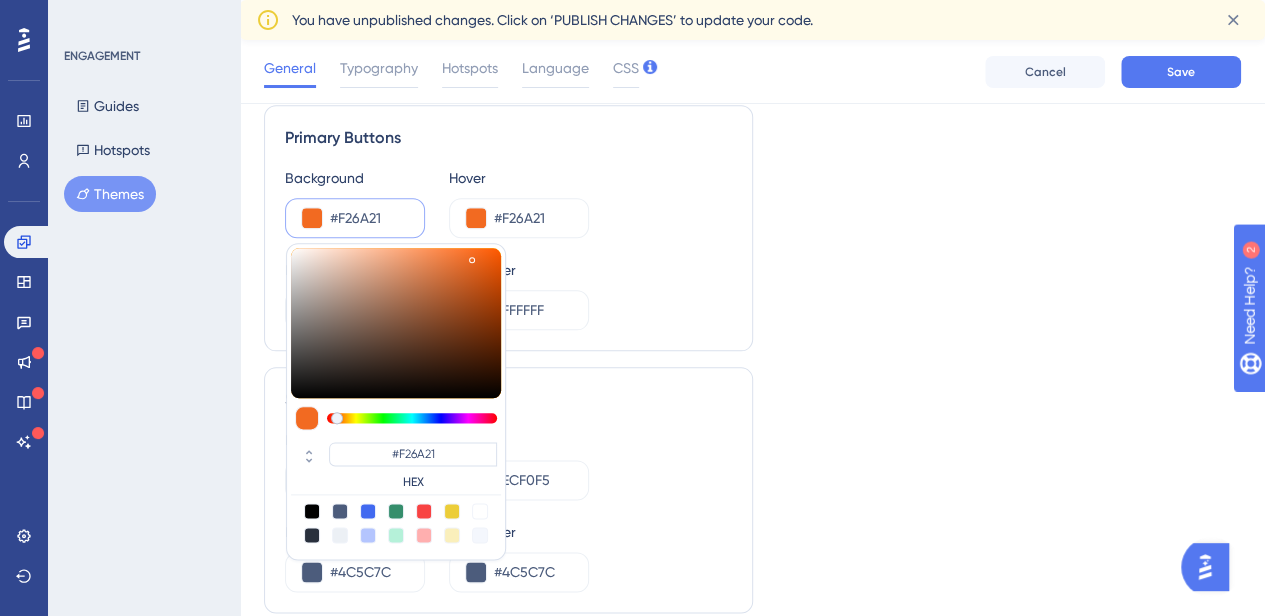click on "Button Text #FFFFFF Text Hover #FFFFFF" at bounding box center (508, 294) 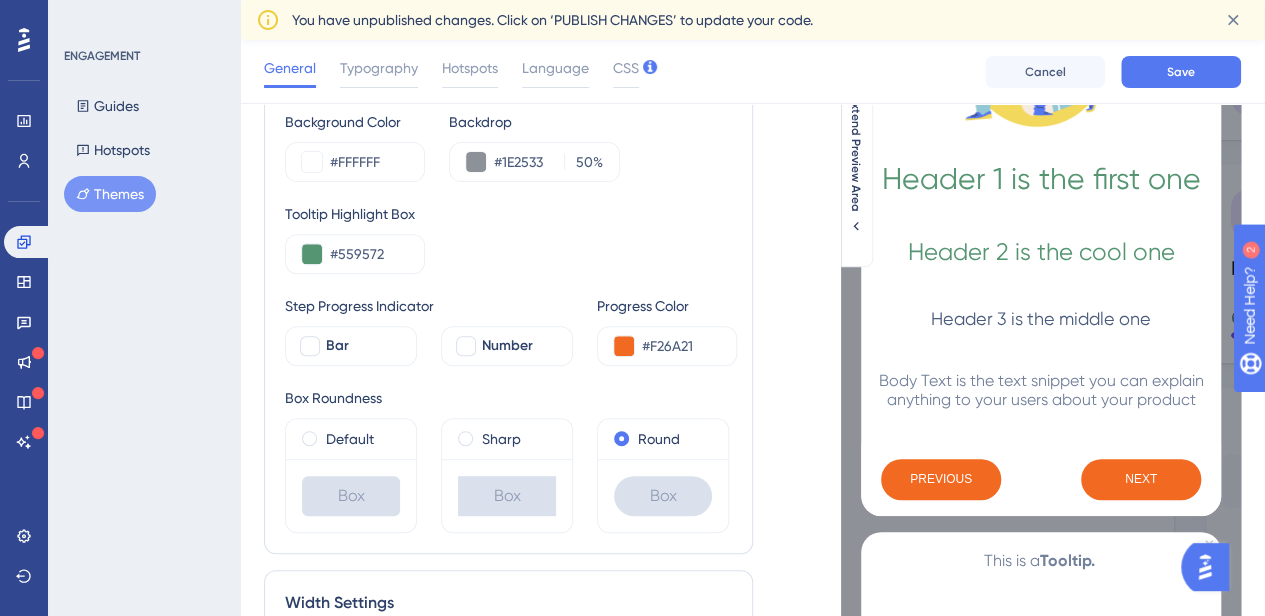 scroll, scrollTop: 200, scrollLeft: 0, axis: vertical 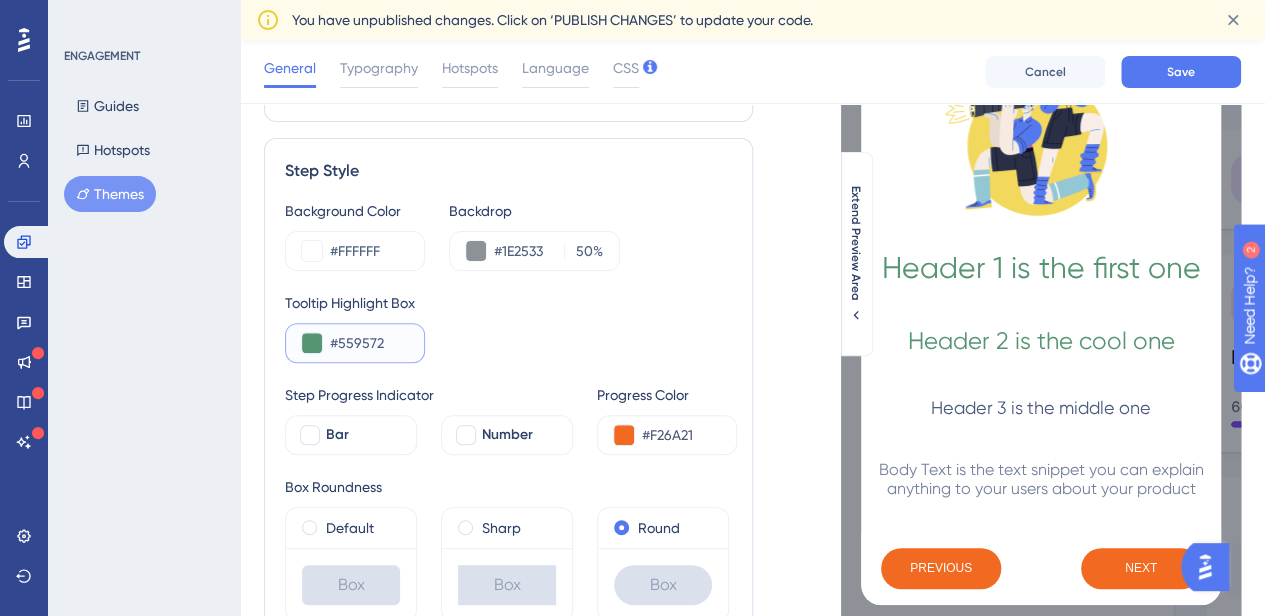 click on "#559572" at bounding box center [369, 343] 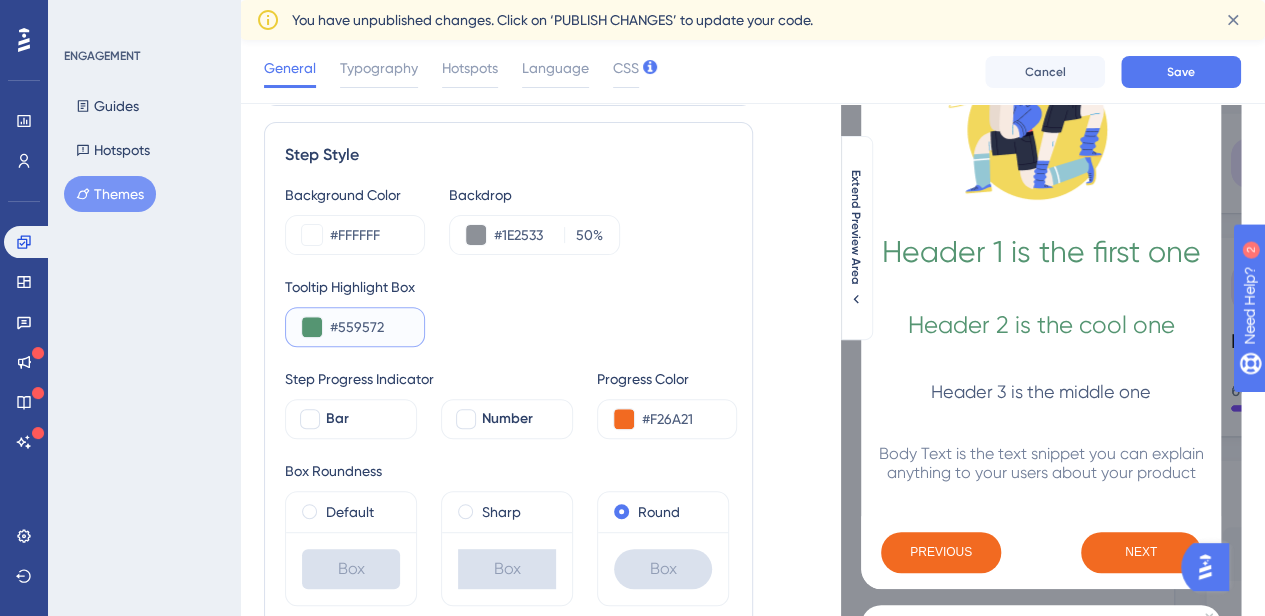 scroll, scrollTop: 200, scrollLeft: 0, axis: vertical 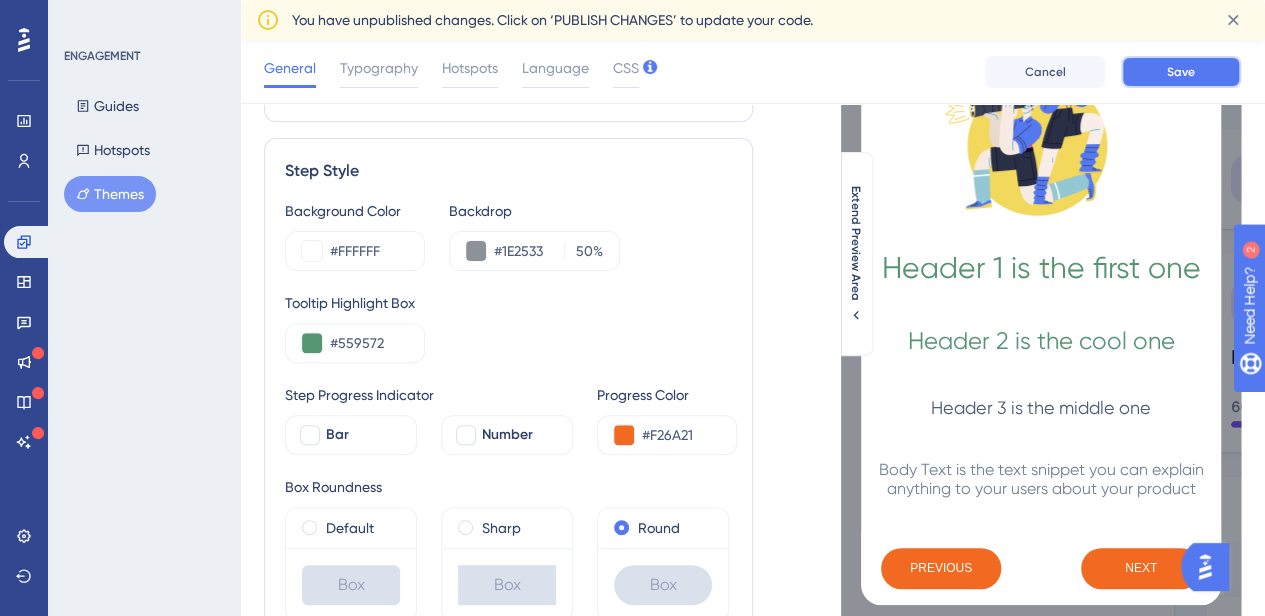 click on "Save" at bounding box center [1181, 72] 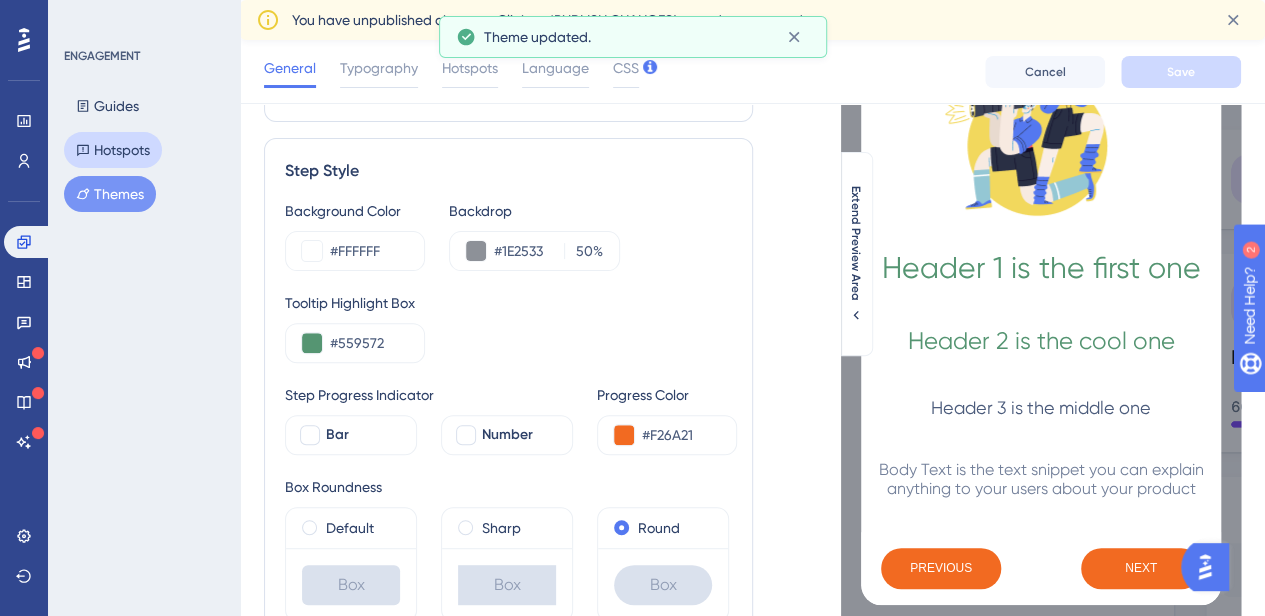 click on "Hotspots" at bounding box center [113, 150] 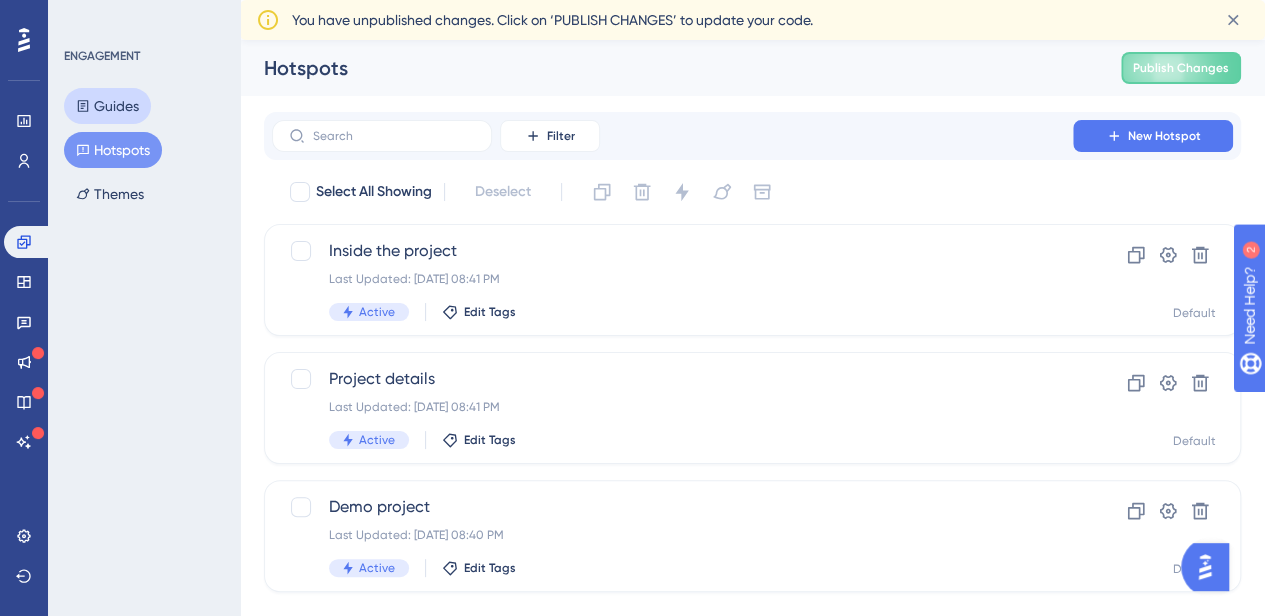 click on "Guides" at bounding box center [107, 106] 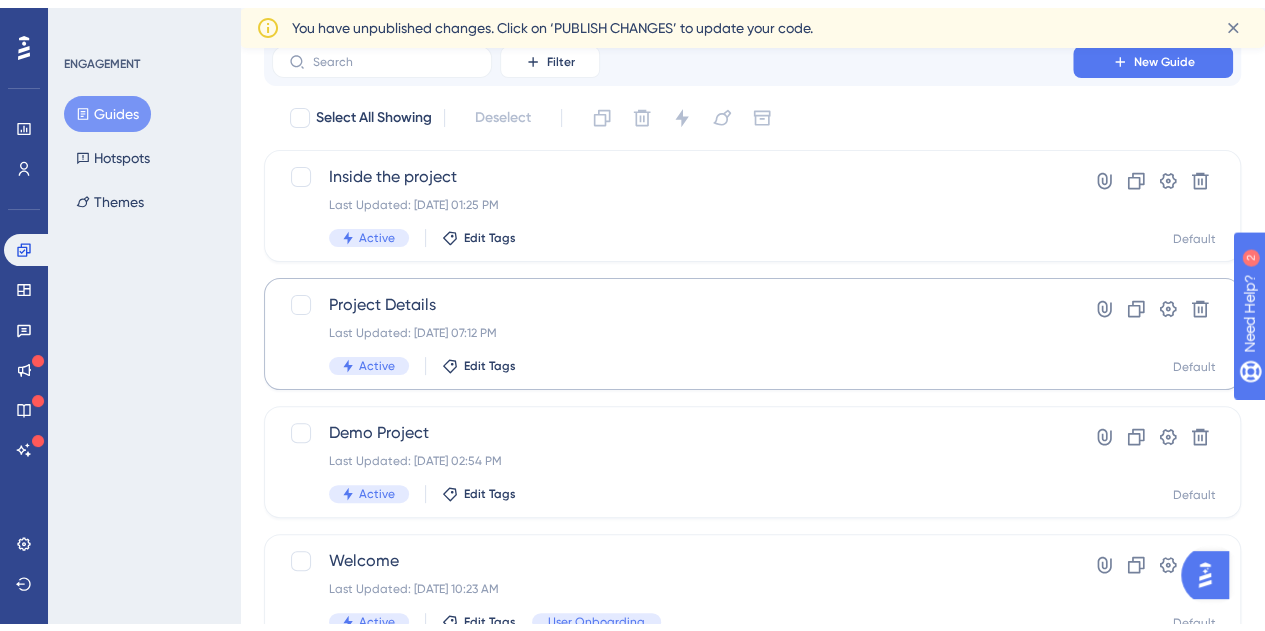 scroll, scrollTop: 112, scrollLeft: 0, axis: vertical 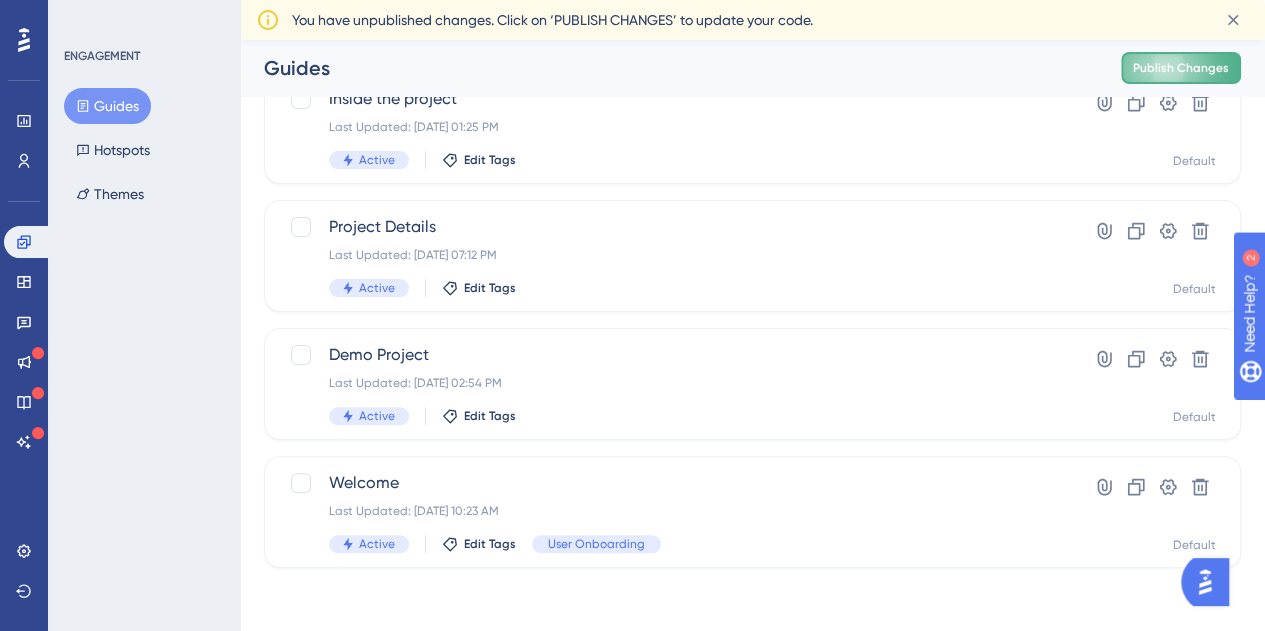 click on "Publish Changes" at bounding box center [1181, 68] 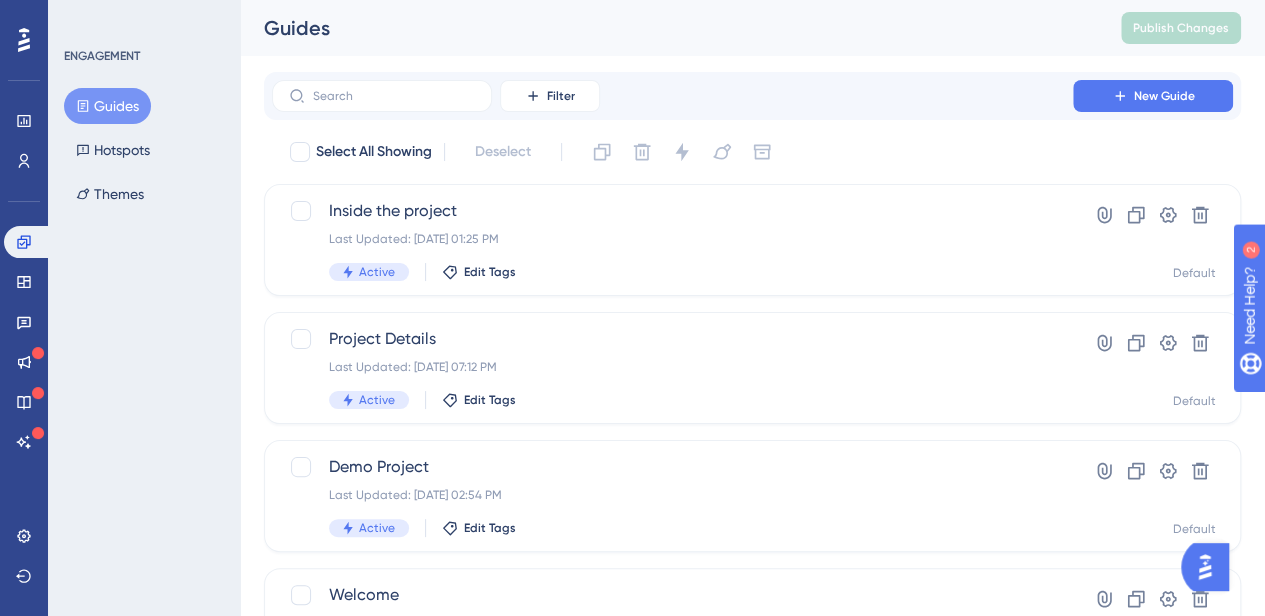 scroll, scrollTop: 0, scrollLeft: 0, axis: both 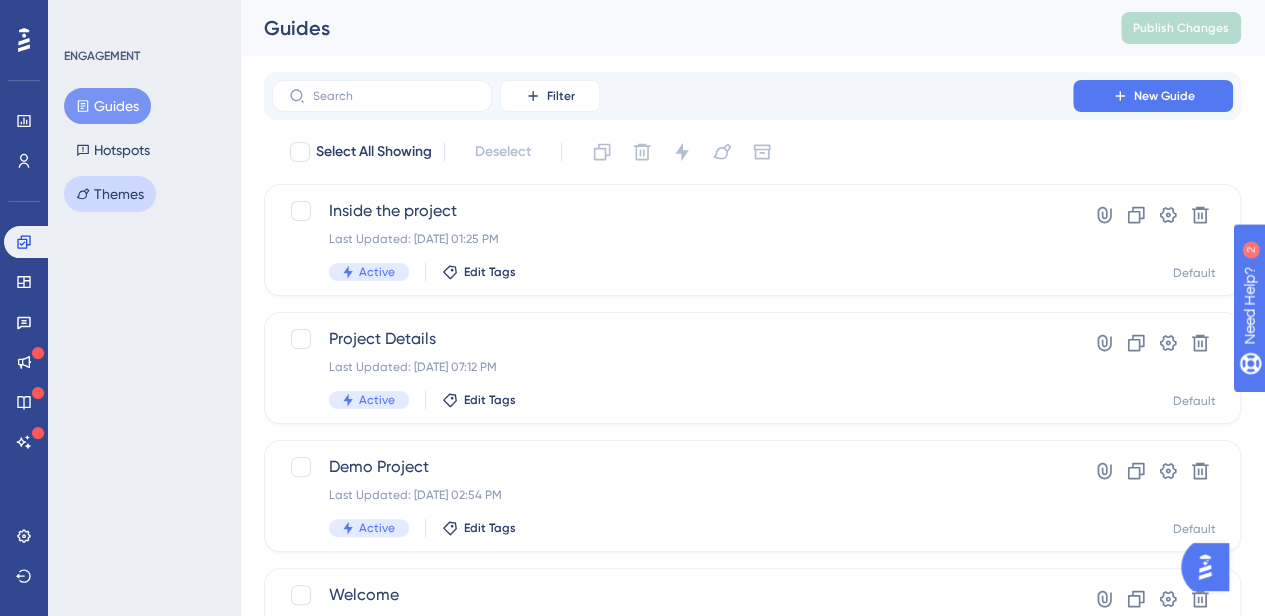click on "Themes" at bounding box center [110, 194] 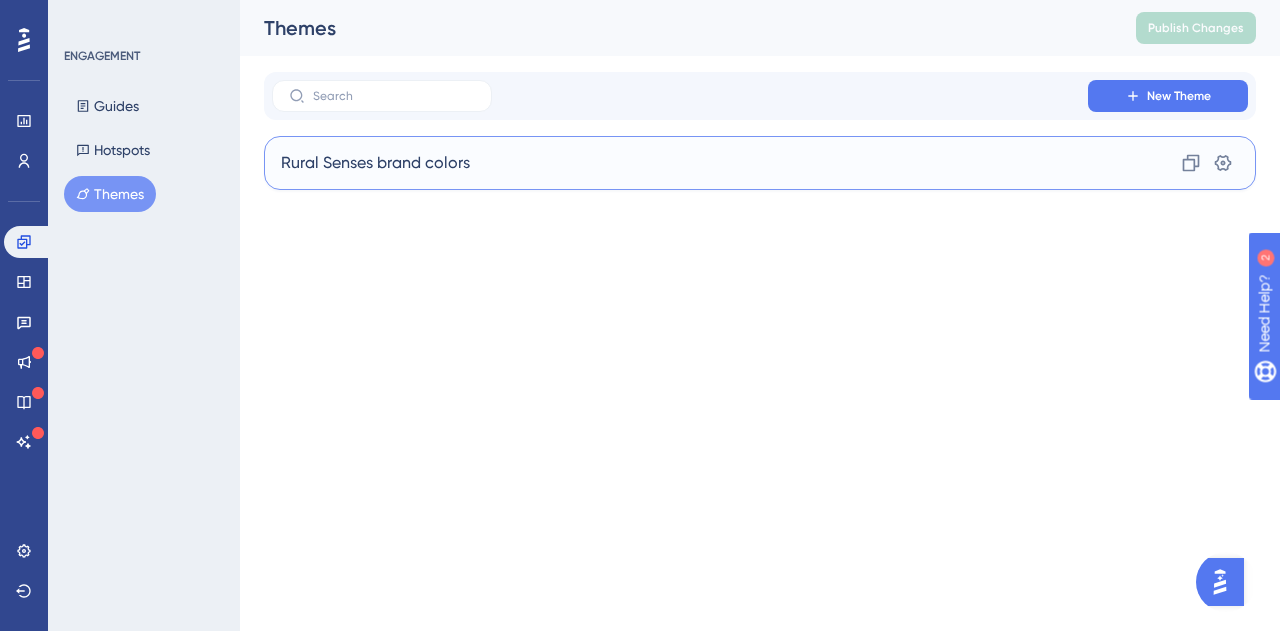 click on "Rural Senses brand colors Clone Settings" at bounding box center [760, 163] 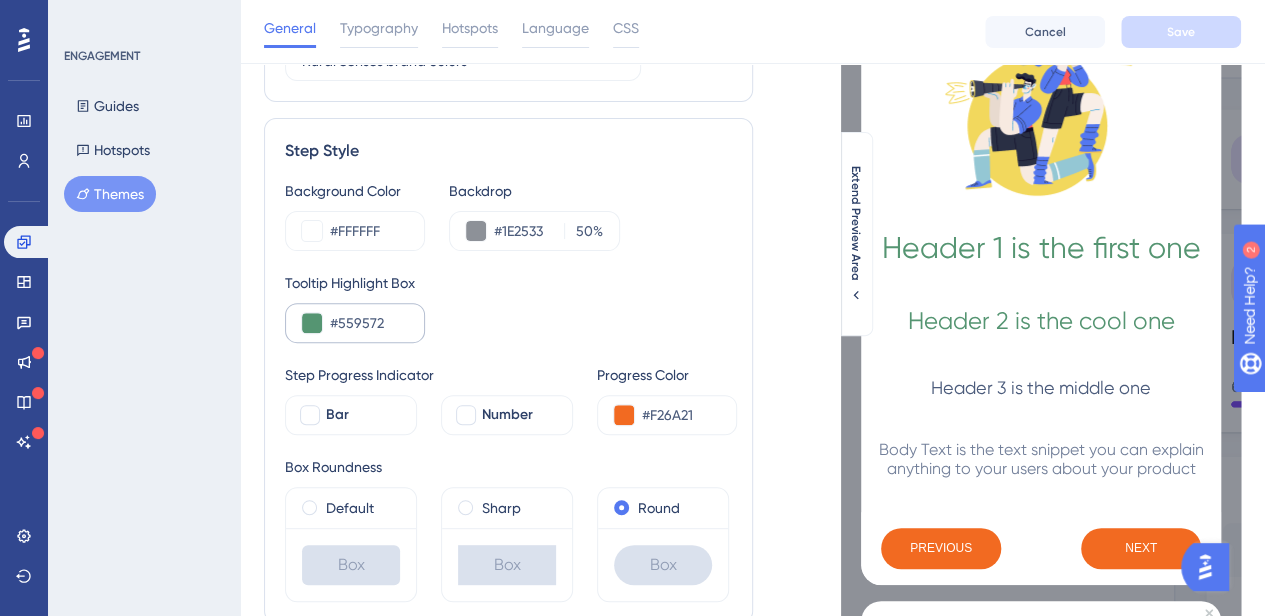 scroll, scrollTop: 200, scrollLeft: 0, axis: vertical 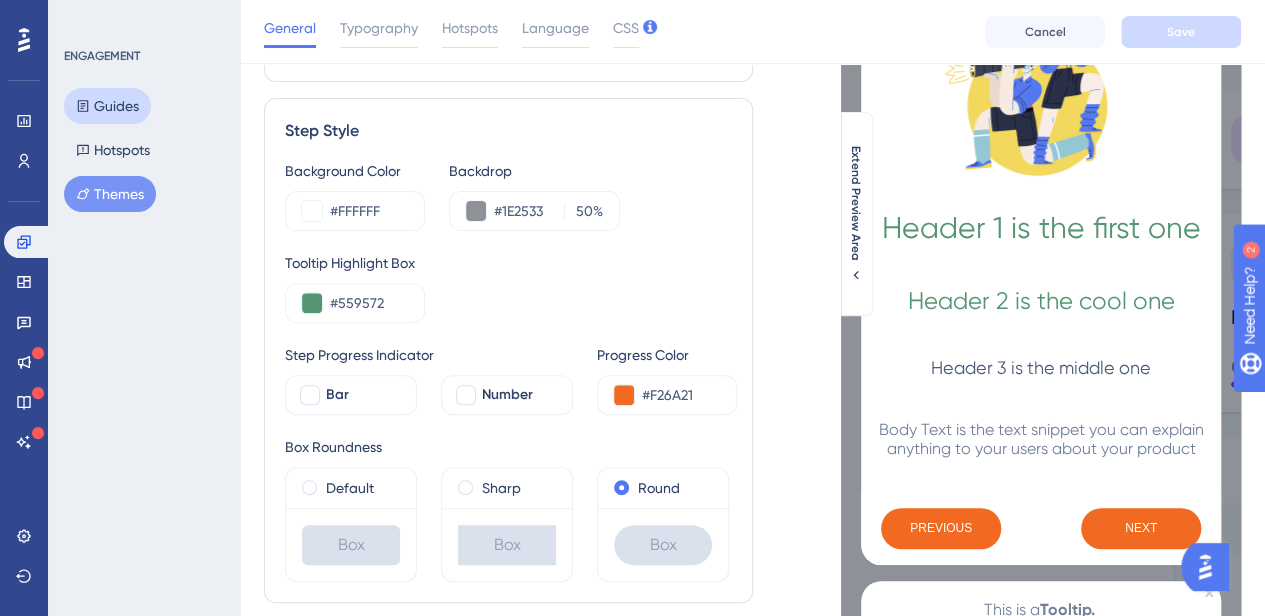 click on "Guides" at bounding box center [107, 106] 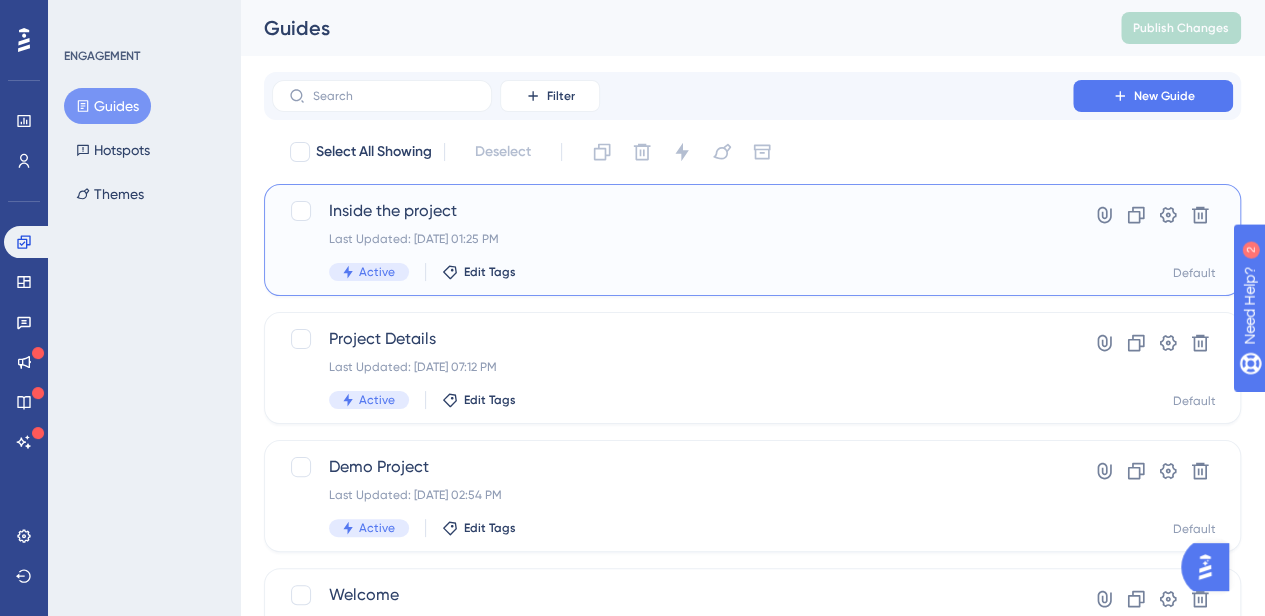 click on "Inside the project" at bounding box center [672, 211] 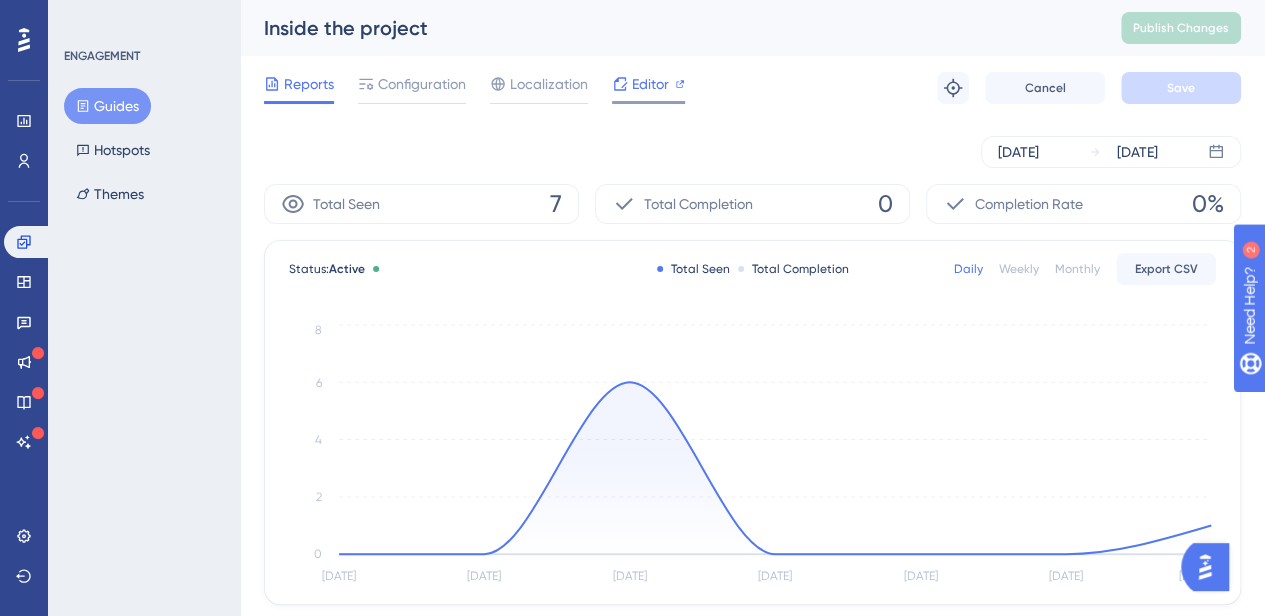 click on "Editor" at bounding box center [648, 84] 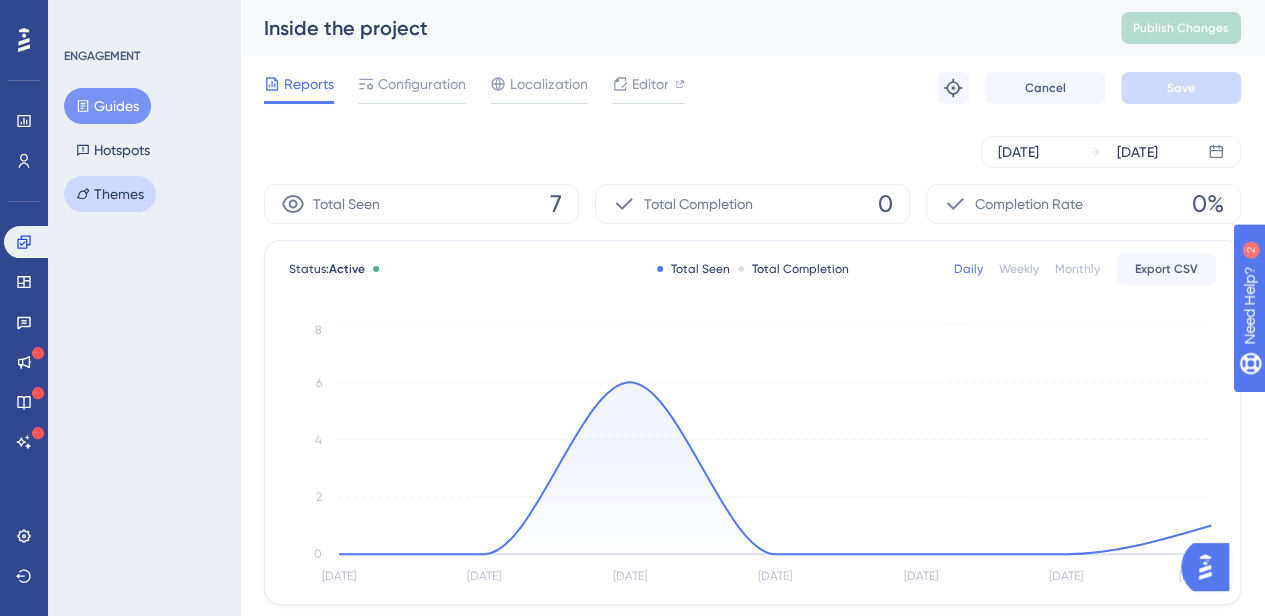 click on "Themes" at bounding box center [110, 194] 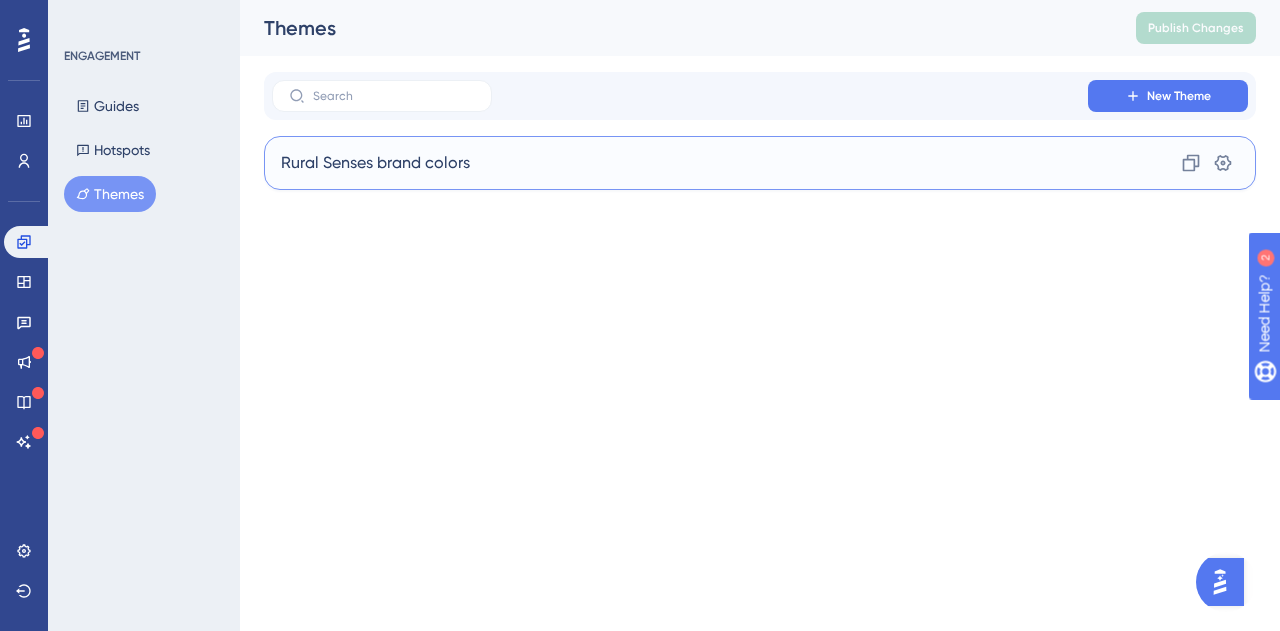 click on "Rural Senses brand colors Clone Settings" at bounding box center (760, 163) 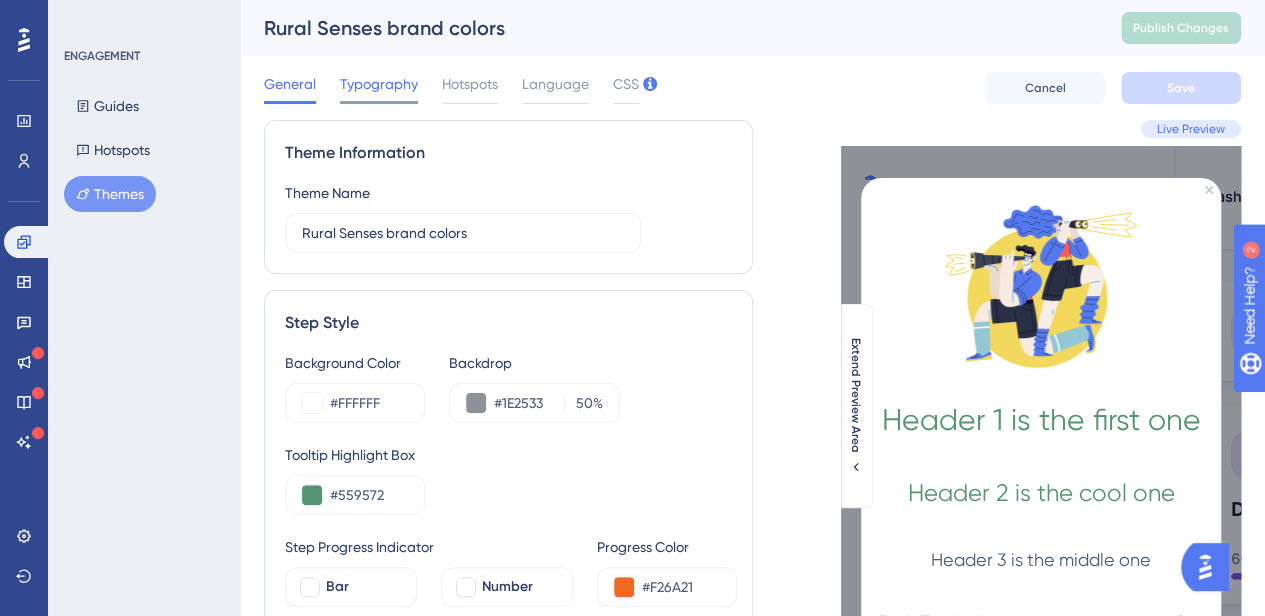 click on "Typography" at bounding box center [379, 84] 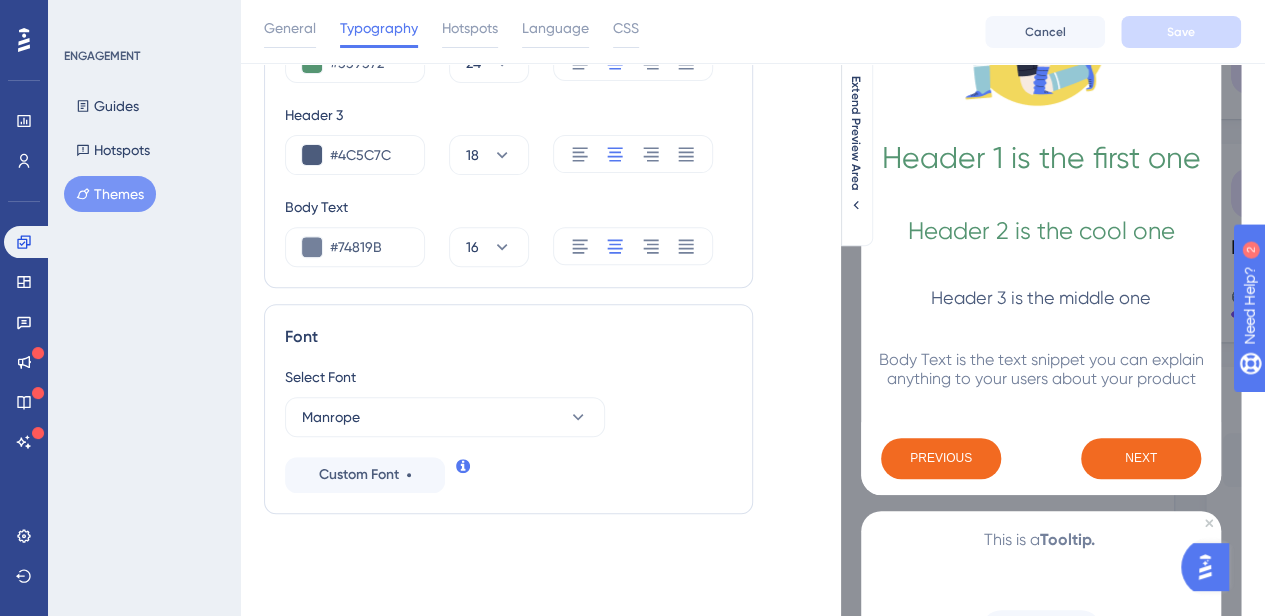 scroll, scrollTop: 300, scrollLeft: 0, axis: vertical 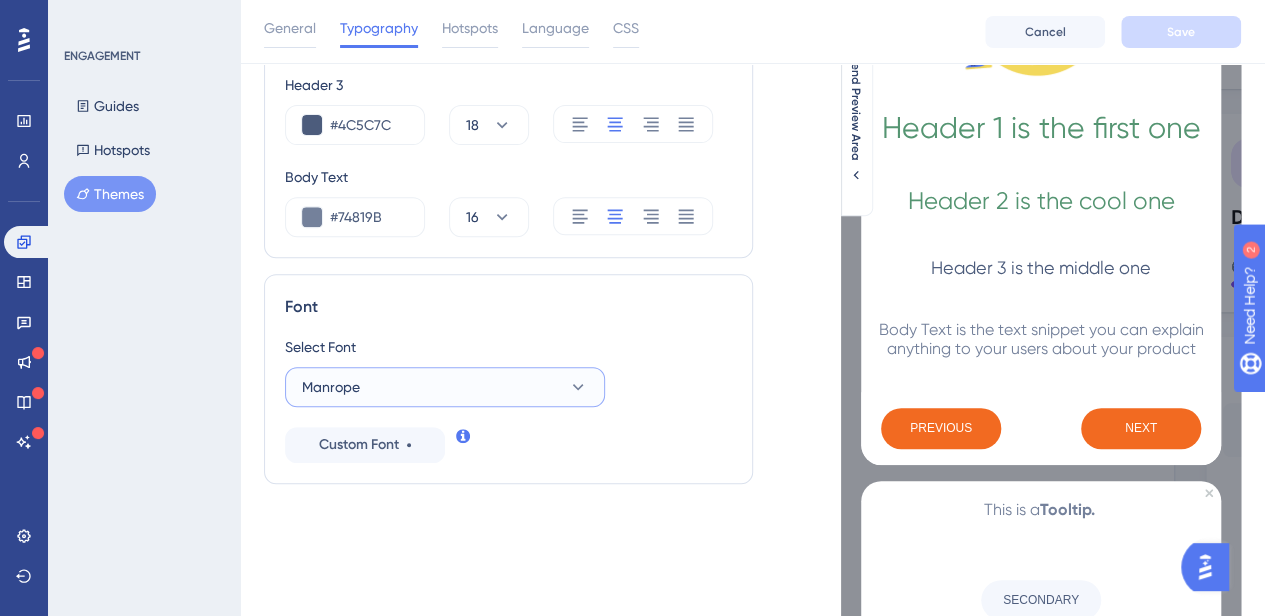 click on "Manrope" at bounding box center [445, 387] 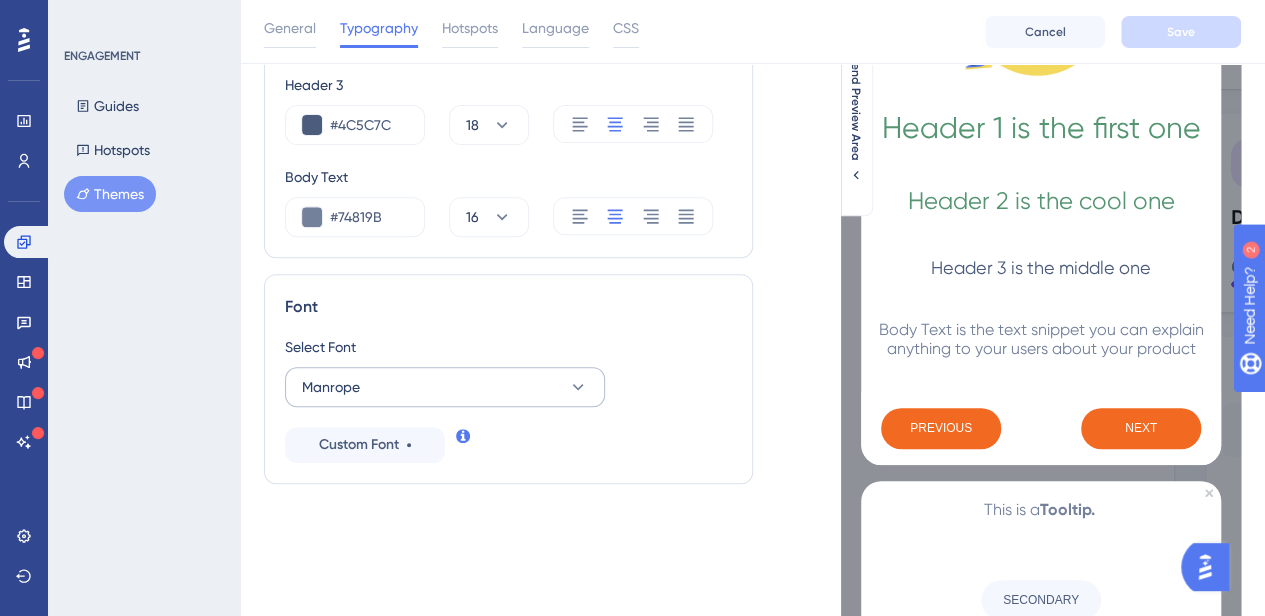 scroll, scrollTop: 604, scrollLeft: 0, axis: vertical 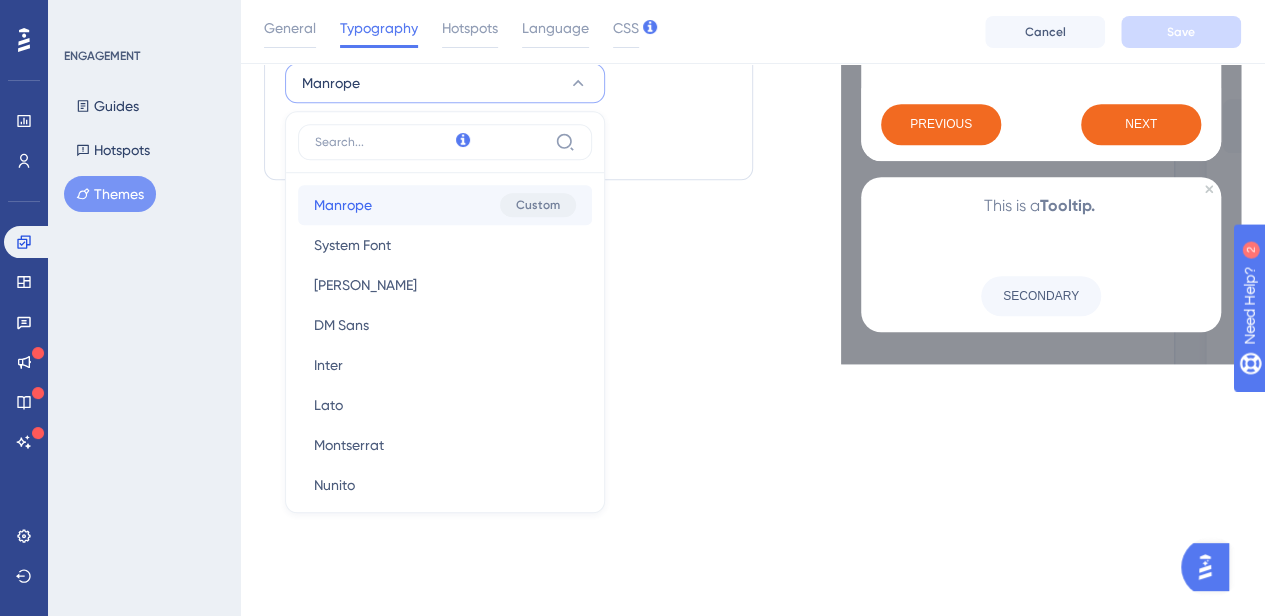 click on "Manrope Manrope Custom" at bounding box center (445, 205) 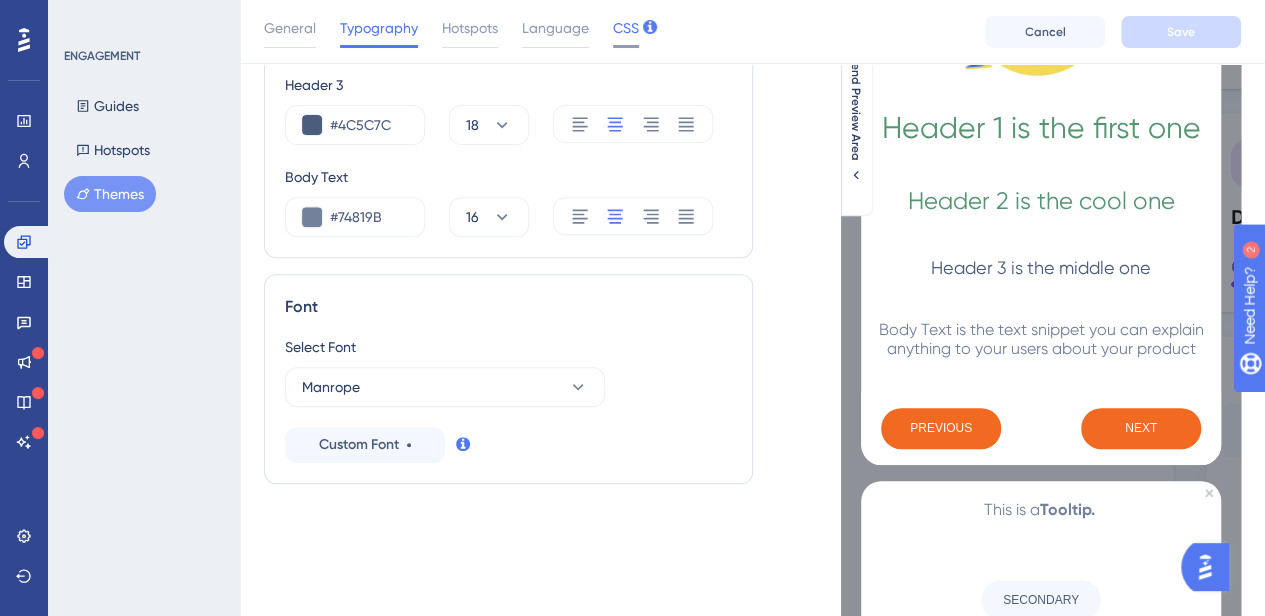scroll, scrollTop: 0, scrollLeft: 0, axis: both 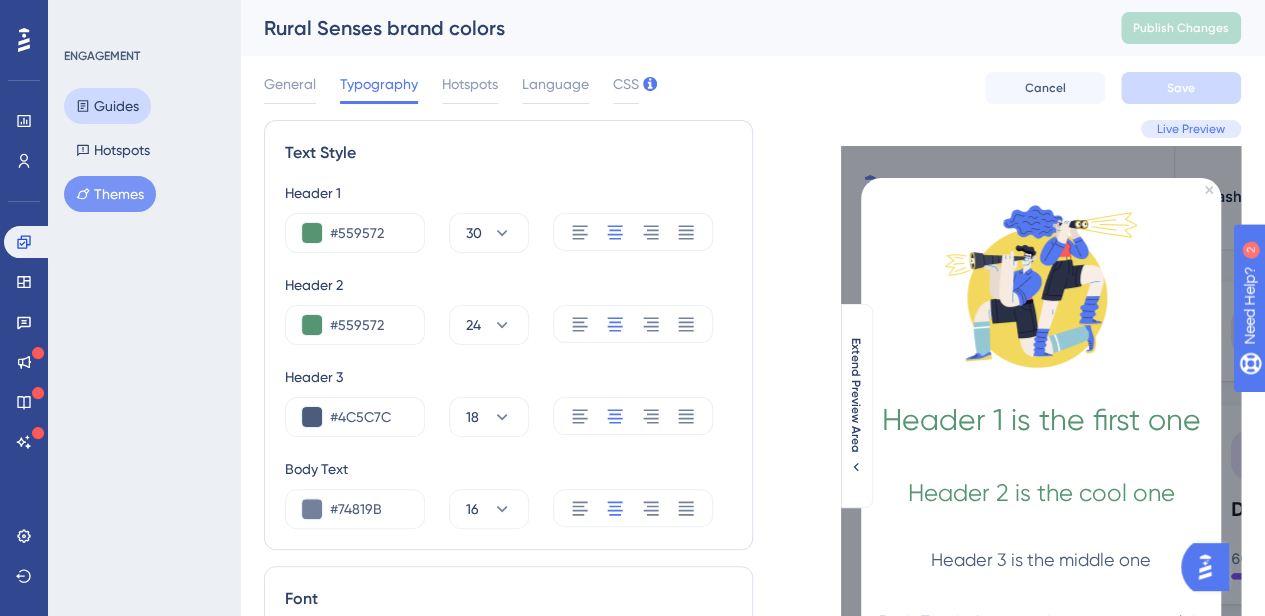 click on "Guides" at bounding box center (107, 106) 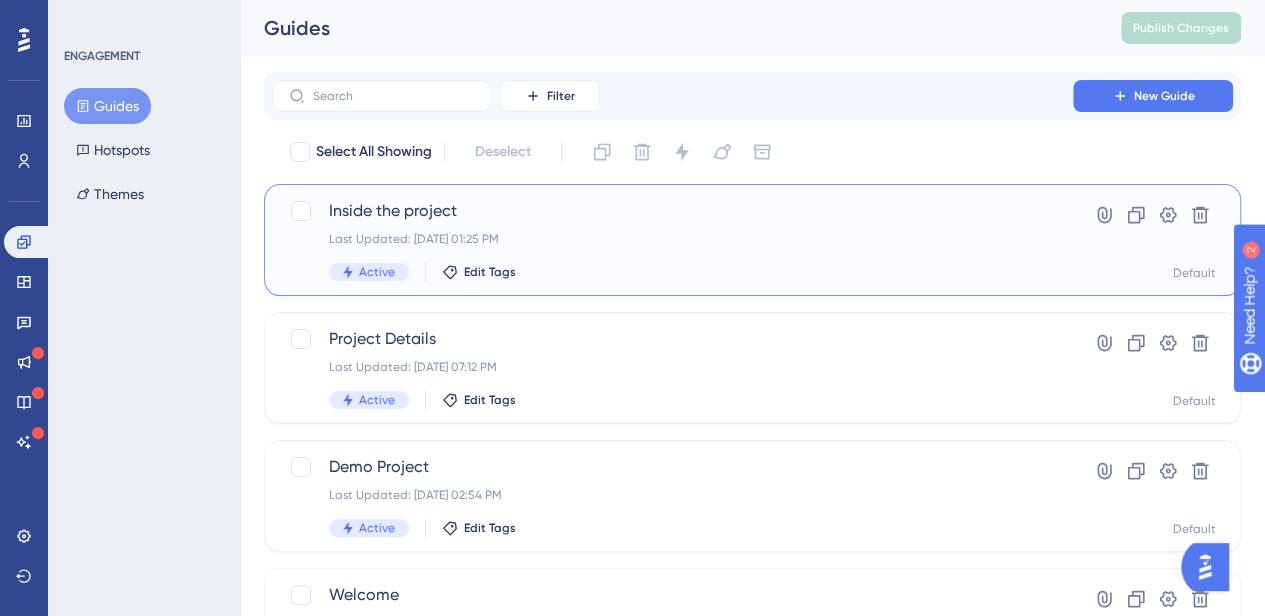 click on "Inside the project Last Updated: [DATE] 01:25 PM Active Edit Tags" at bounding box center (672, 240) 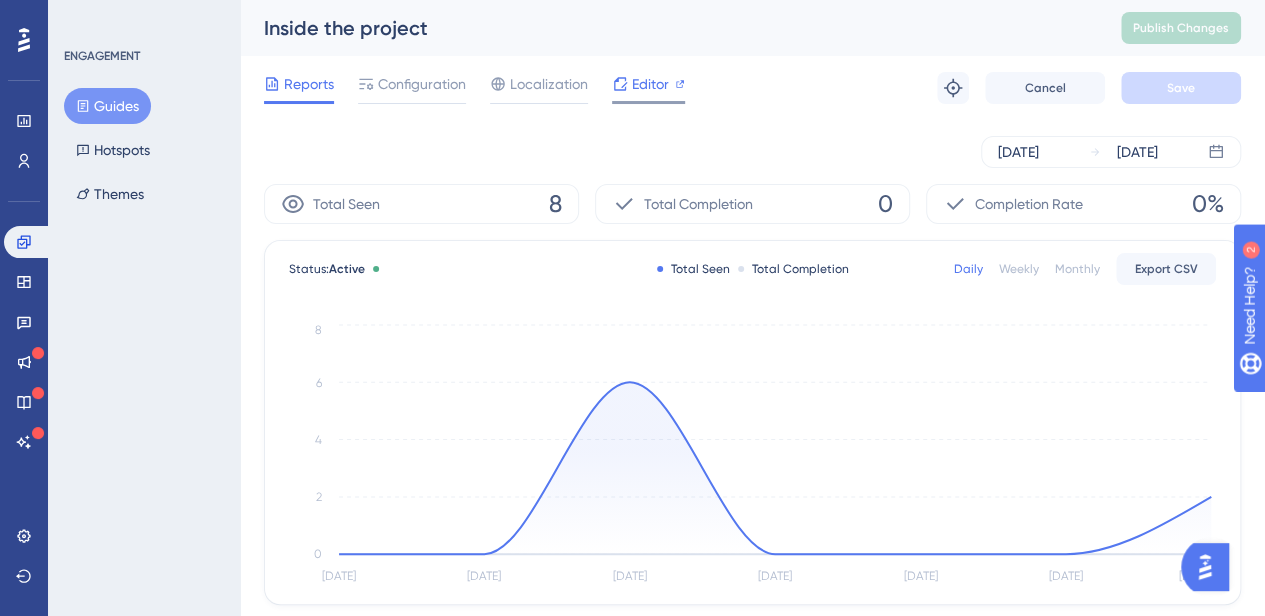 click on "Editor" at bounding box center (650, 84) 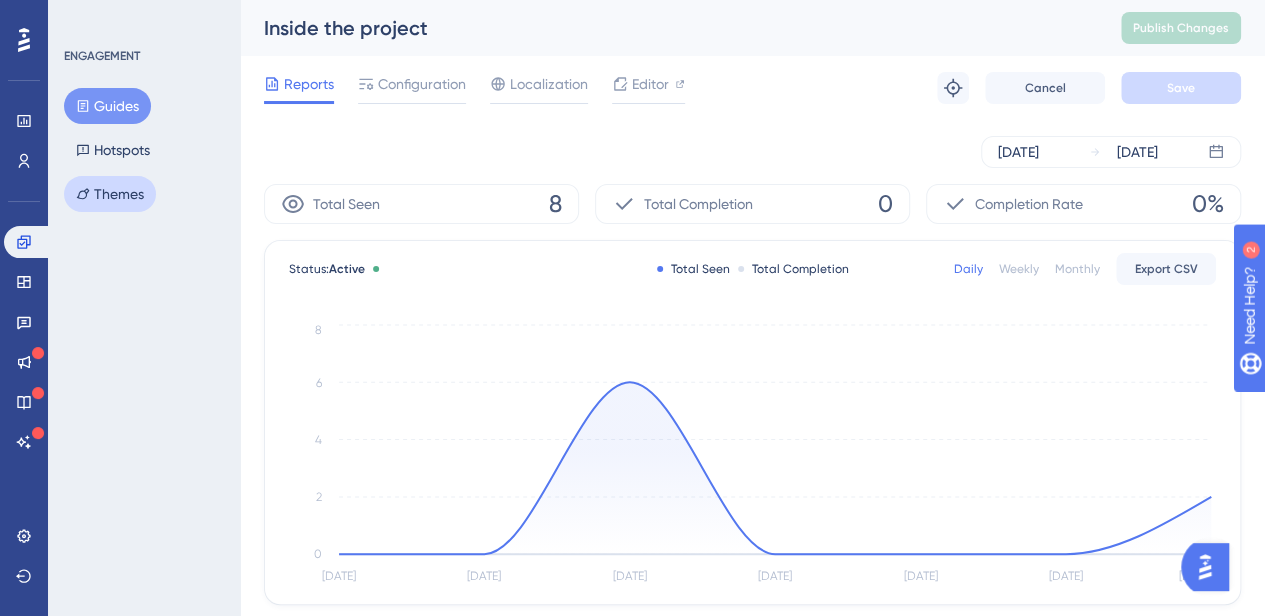 click on "Themes" at bounding box center (110, 194) 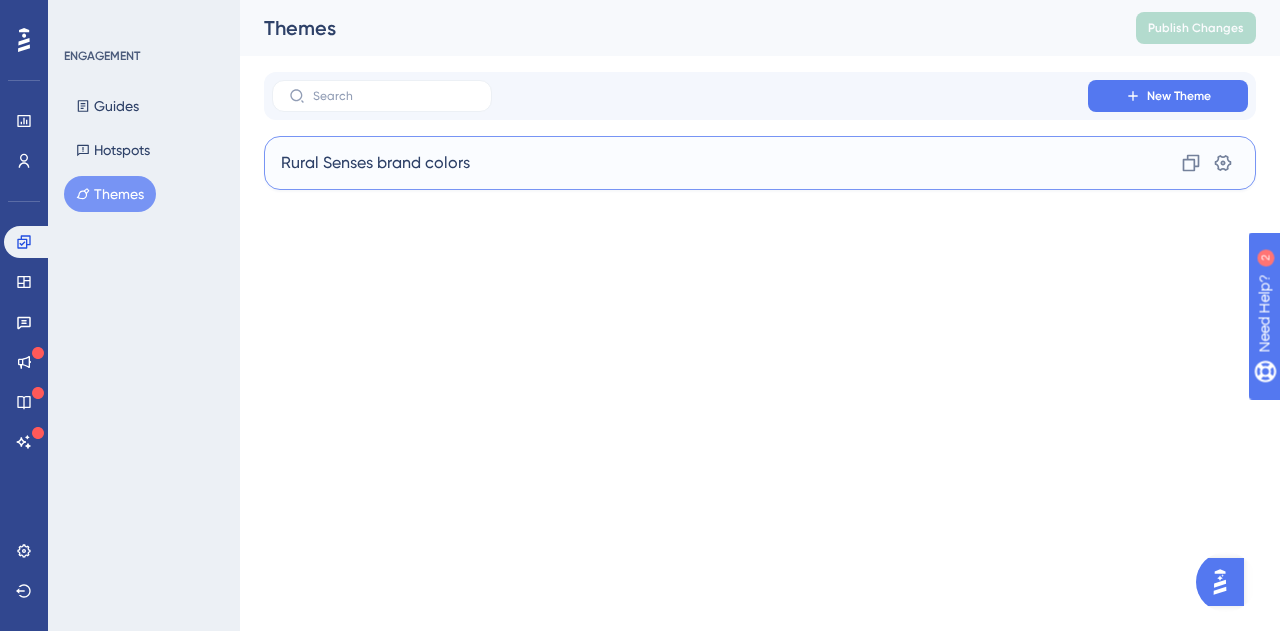 click on "Rural Senses brand colors" at bounding box center (375, 163) 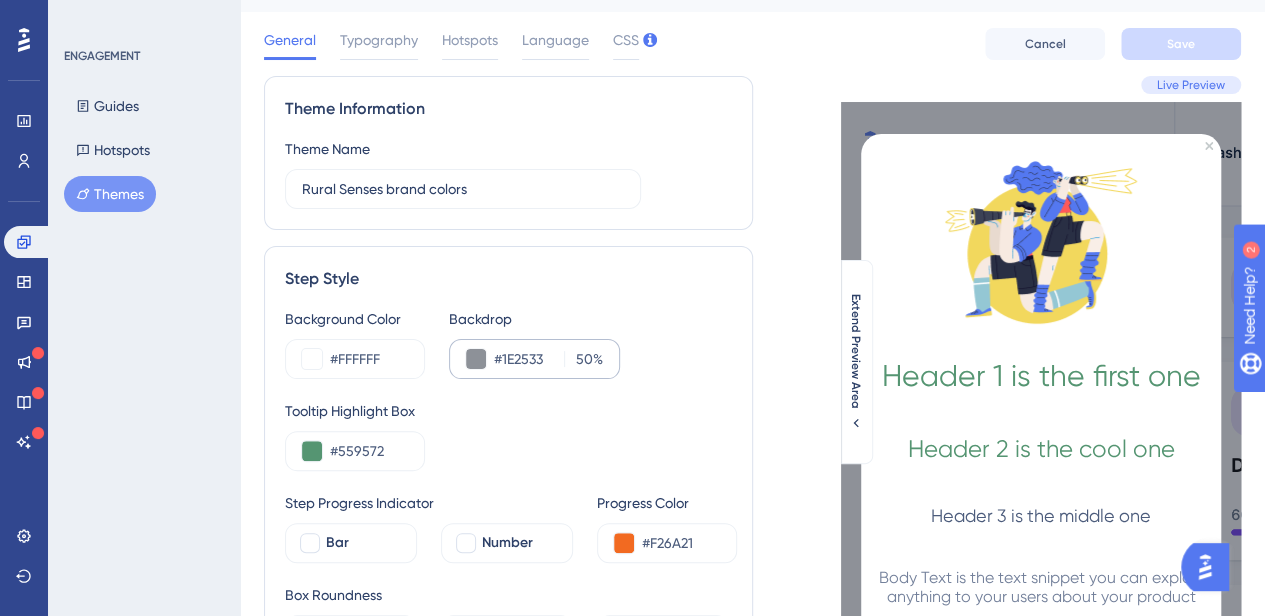 scroll, scrollTop: 0, scrollLeft: 0, axis: both 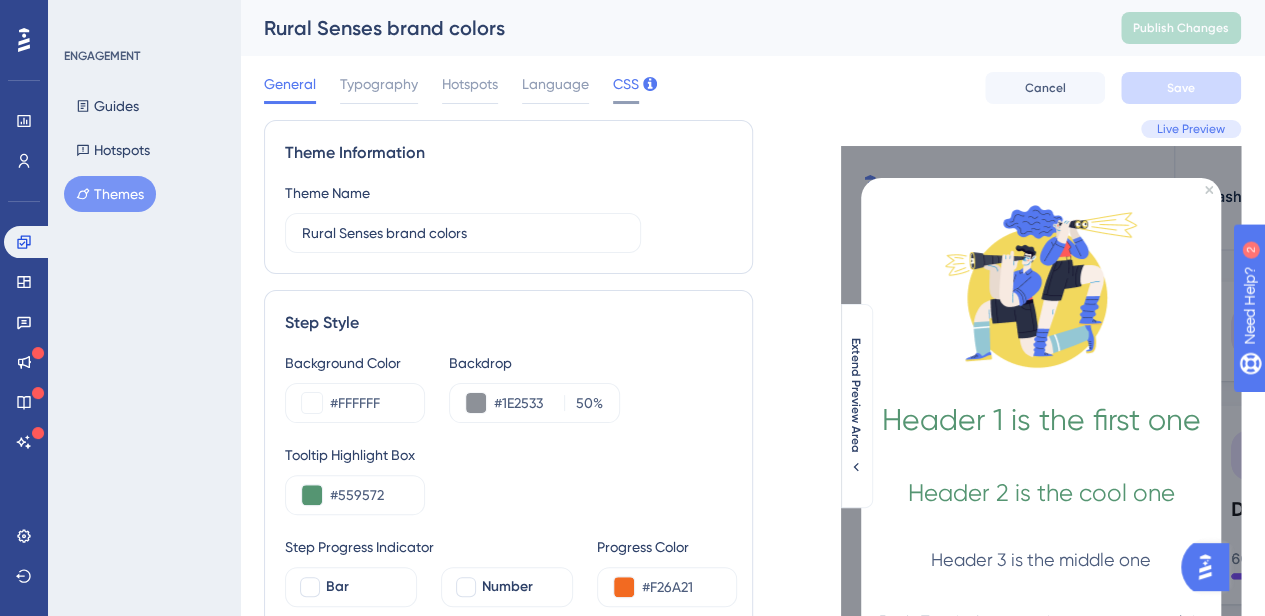 click on "CSS" at bounding box center [626, 84] 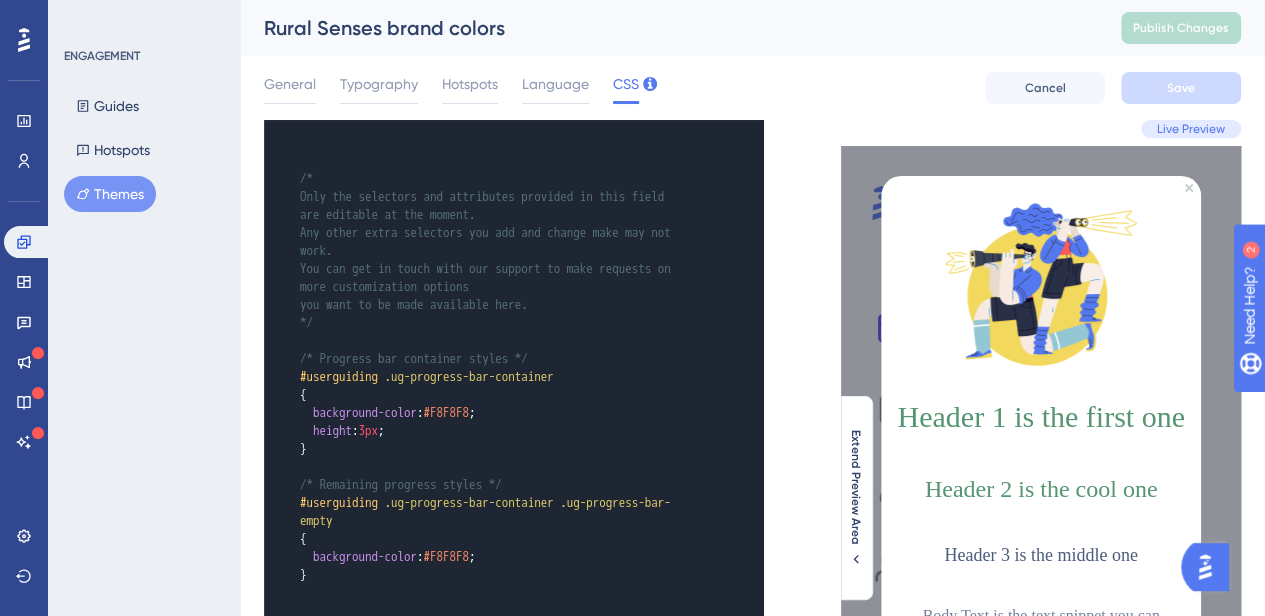 scroll, scrollTop: 0, scrollLeft: 0, axis: both 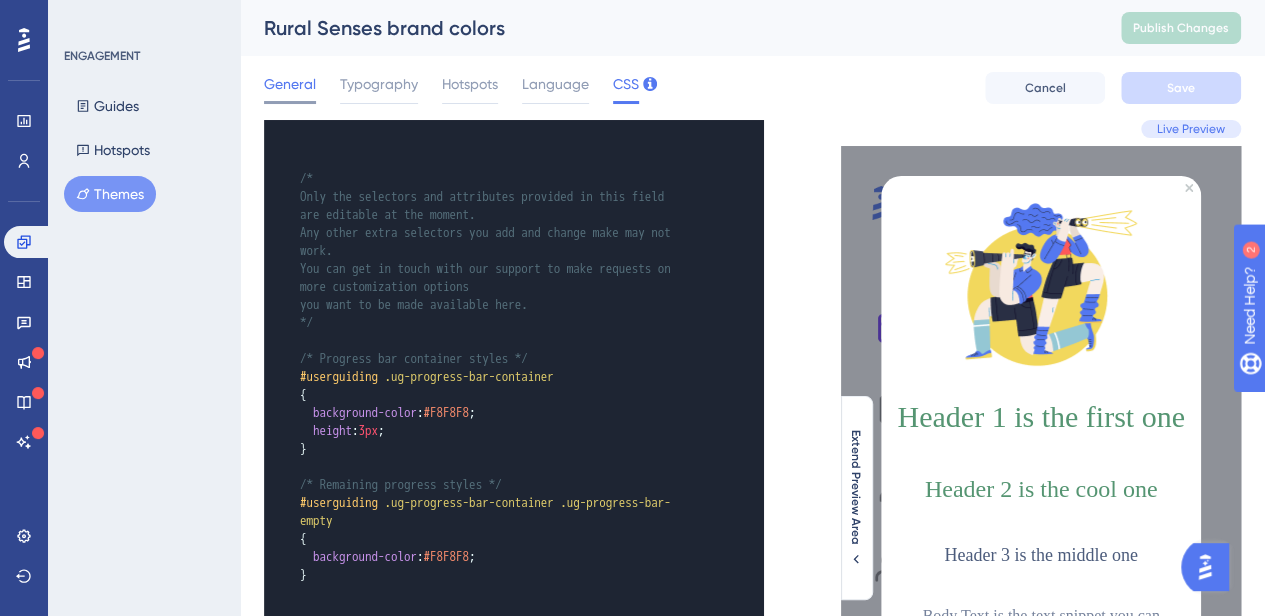 click on "General" at bounding box center (290, 84) 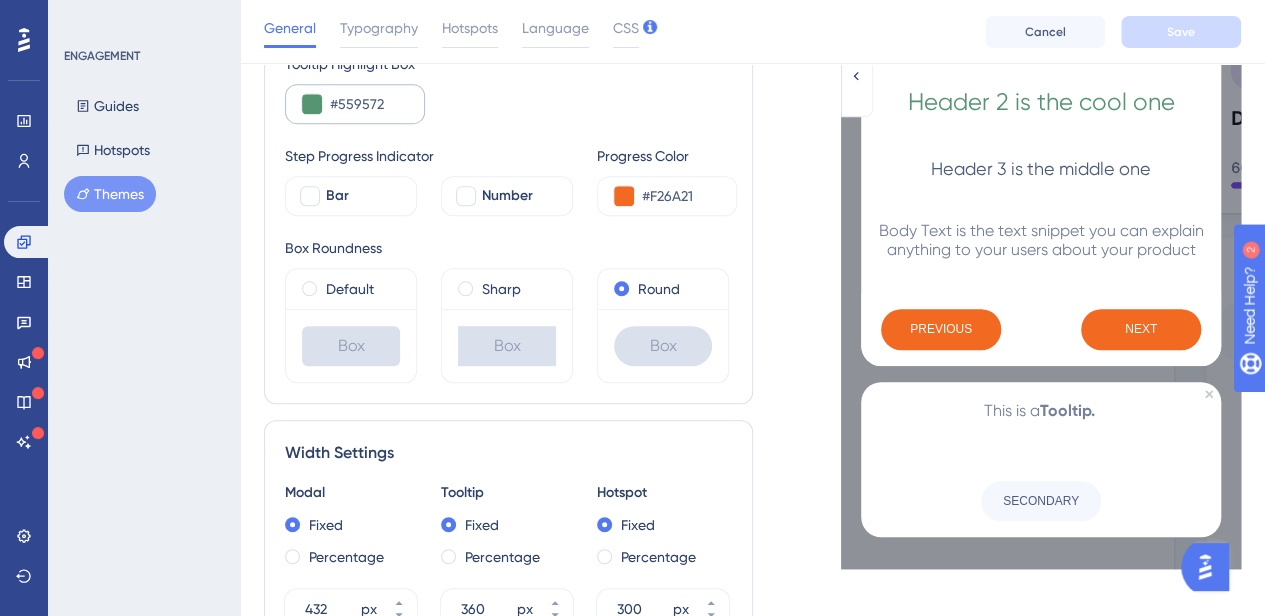 scroll, scrollTop: 500, scrollLeft: 0, axis: vertical 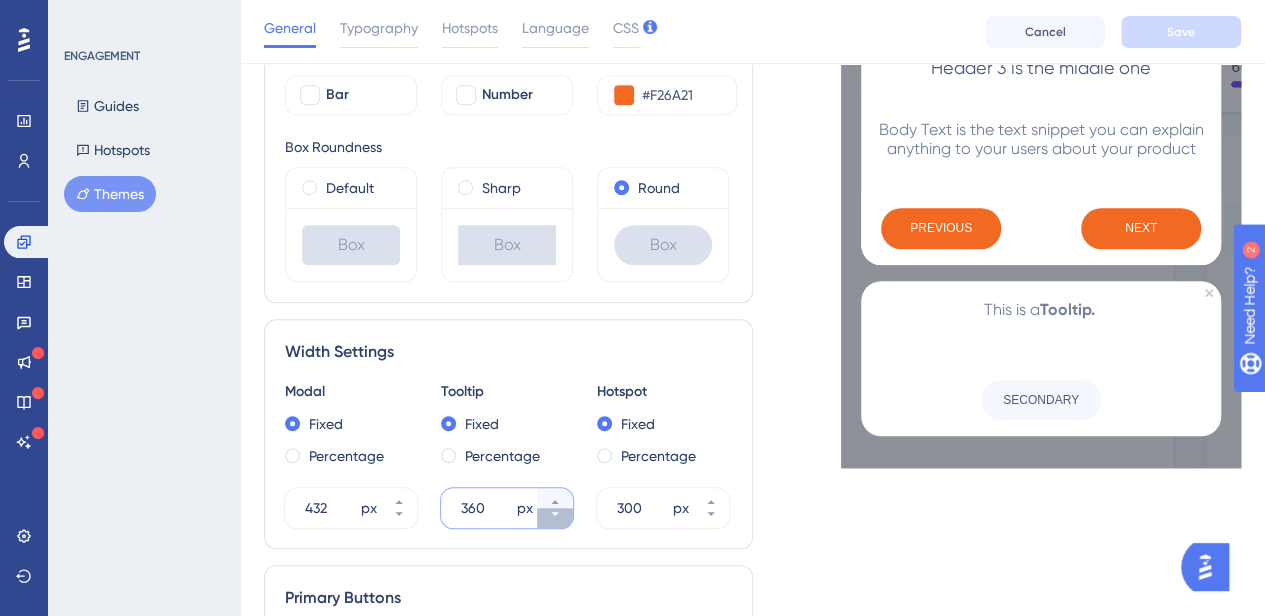 click 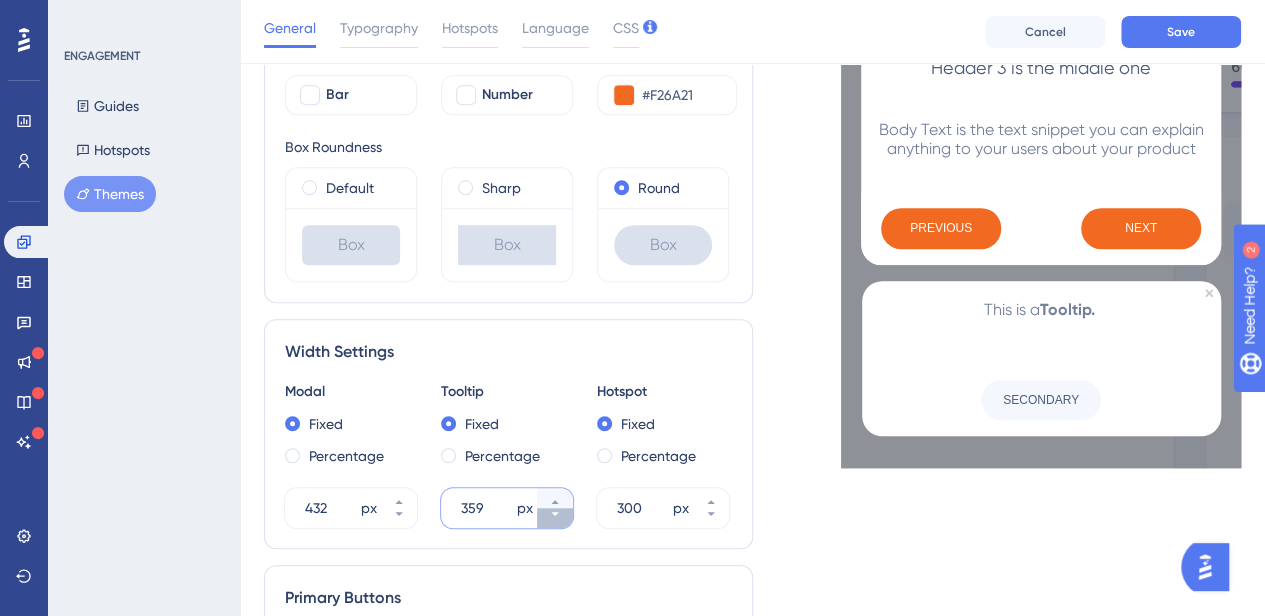 click 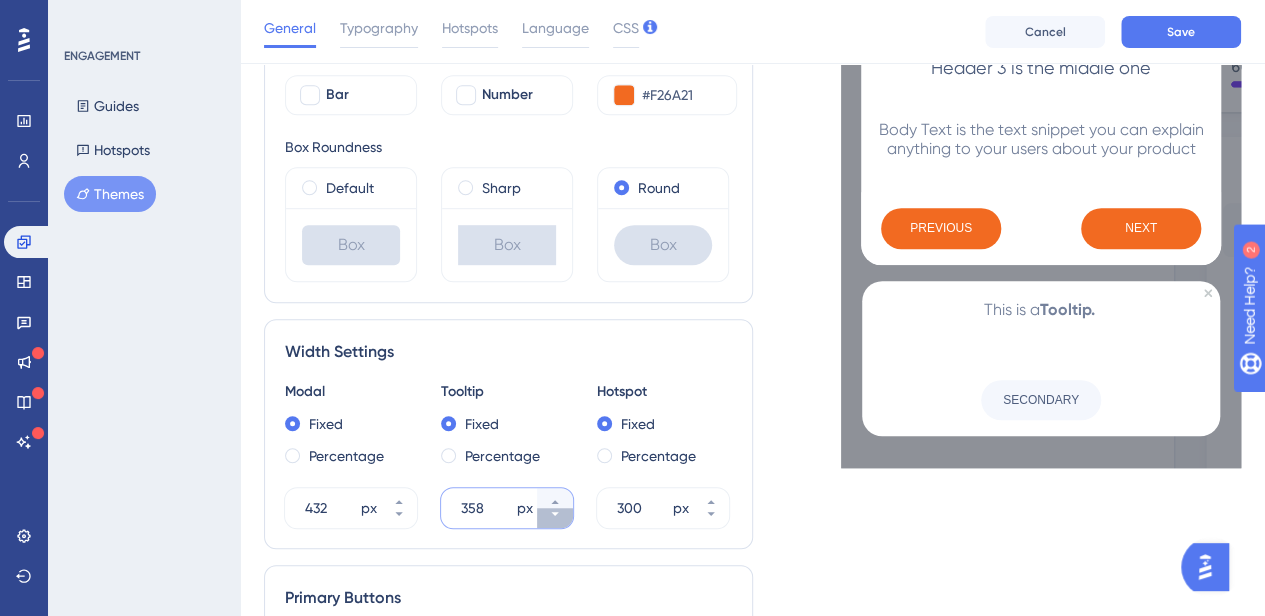 click 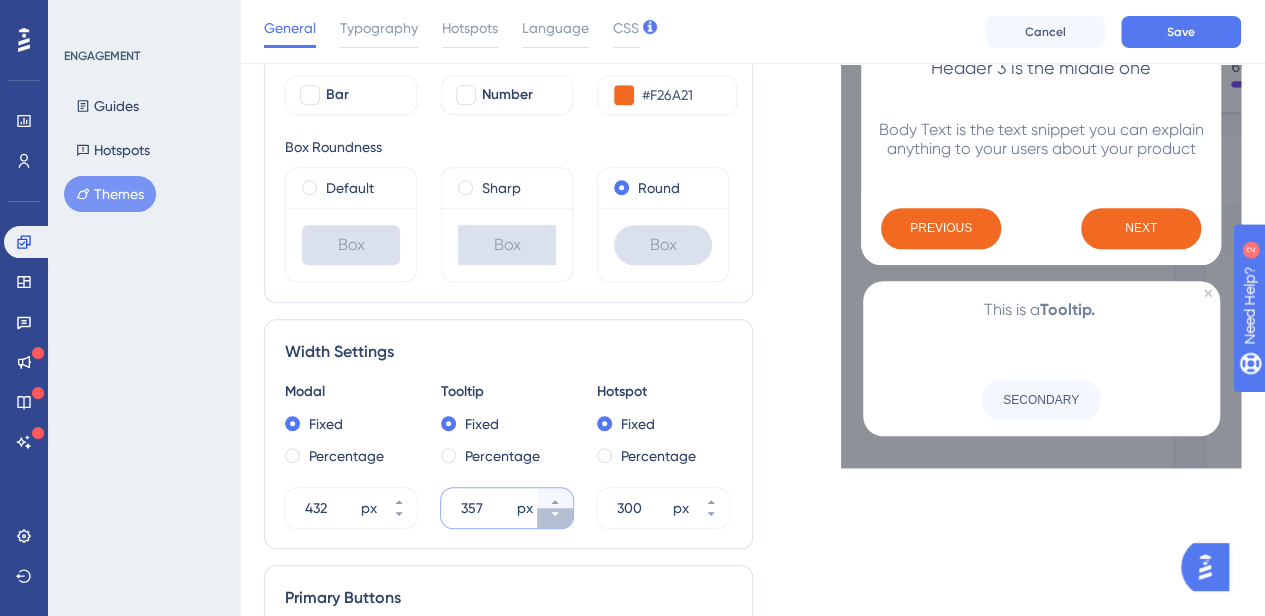click 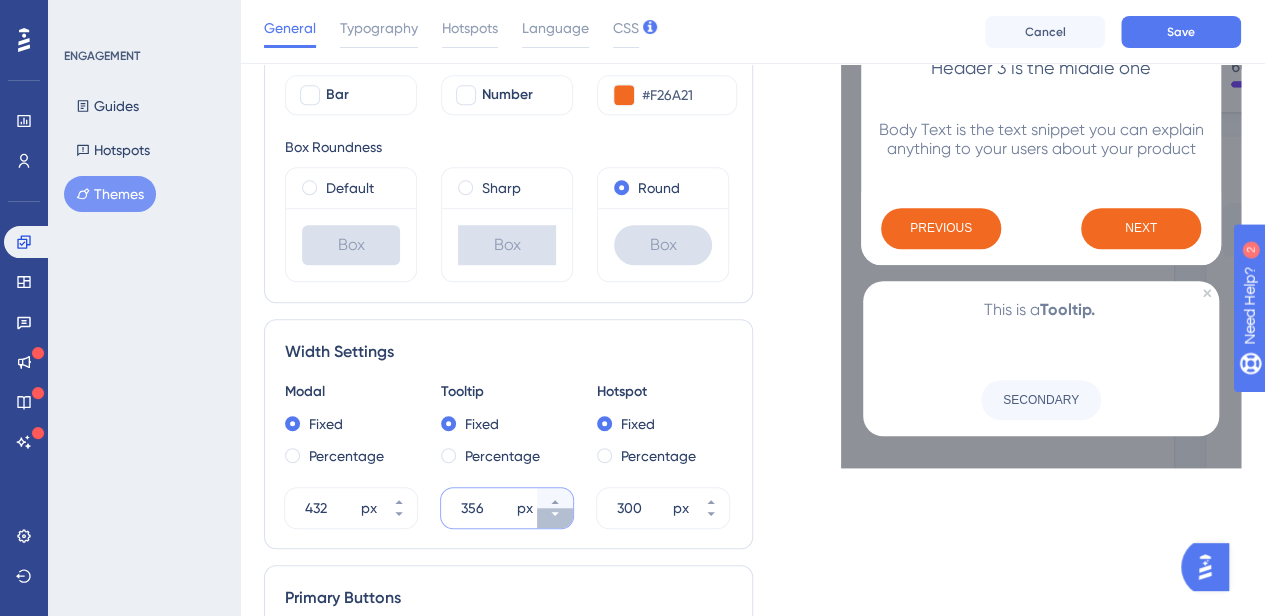 click 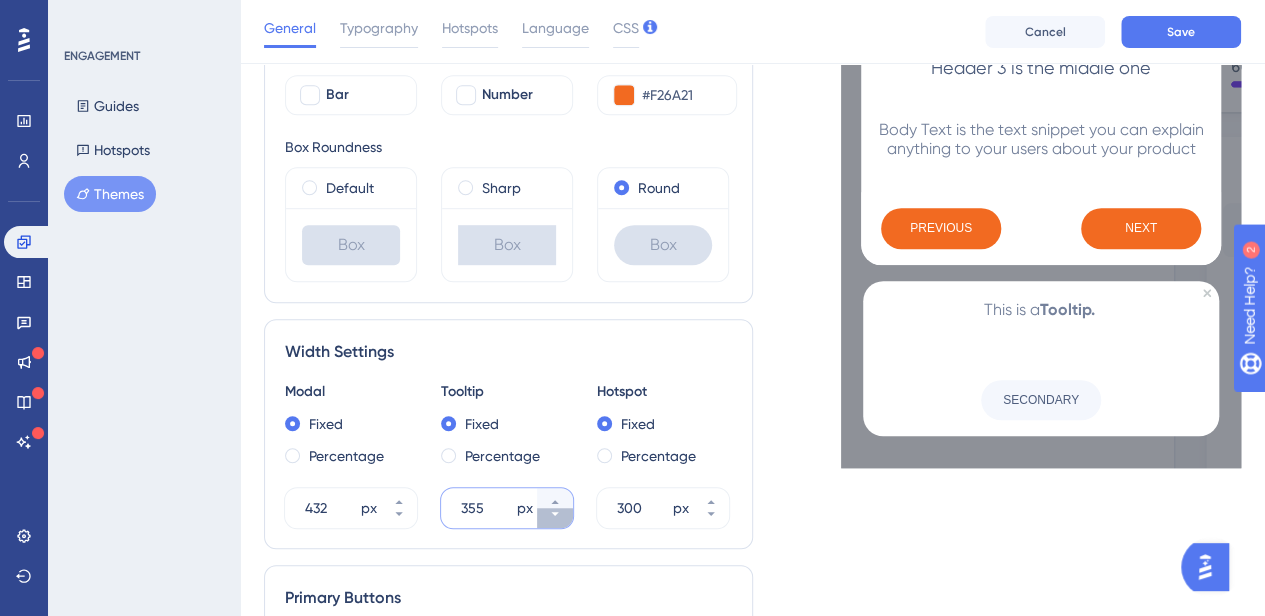 click 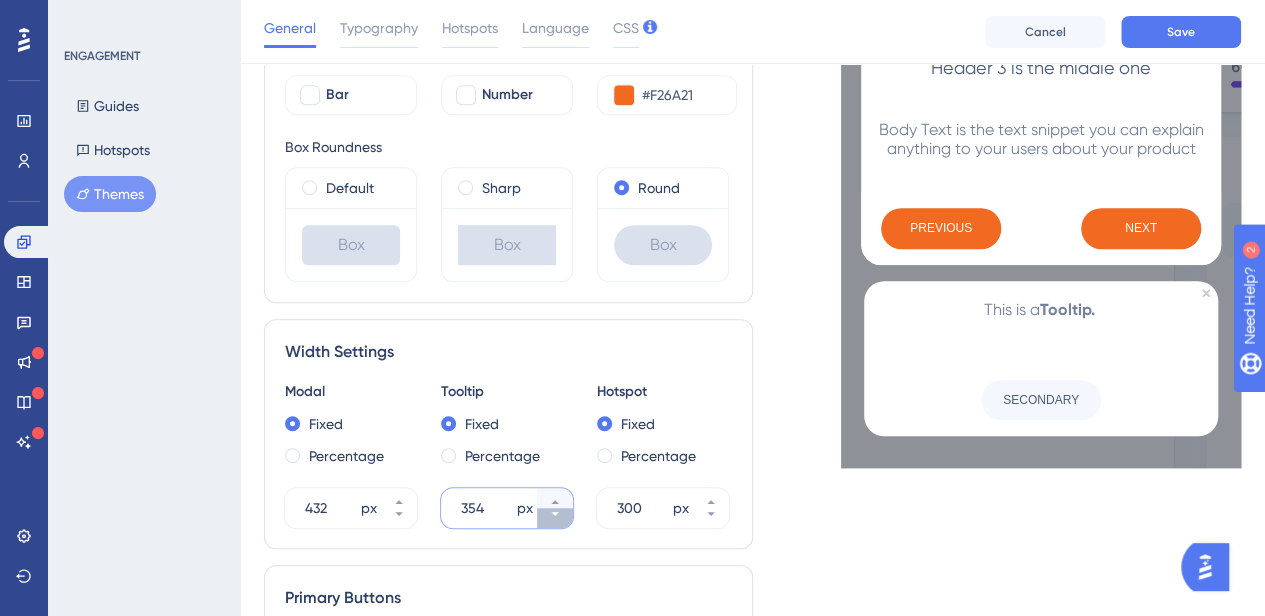 click 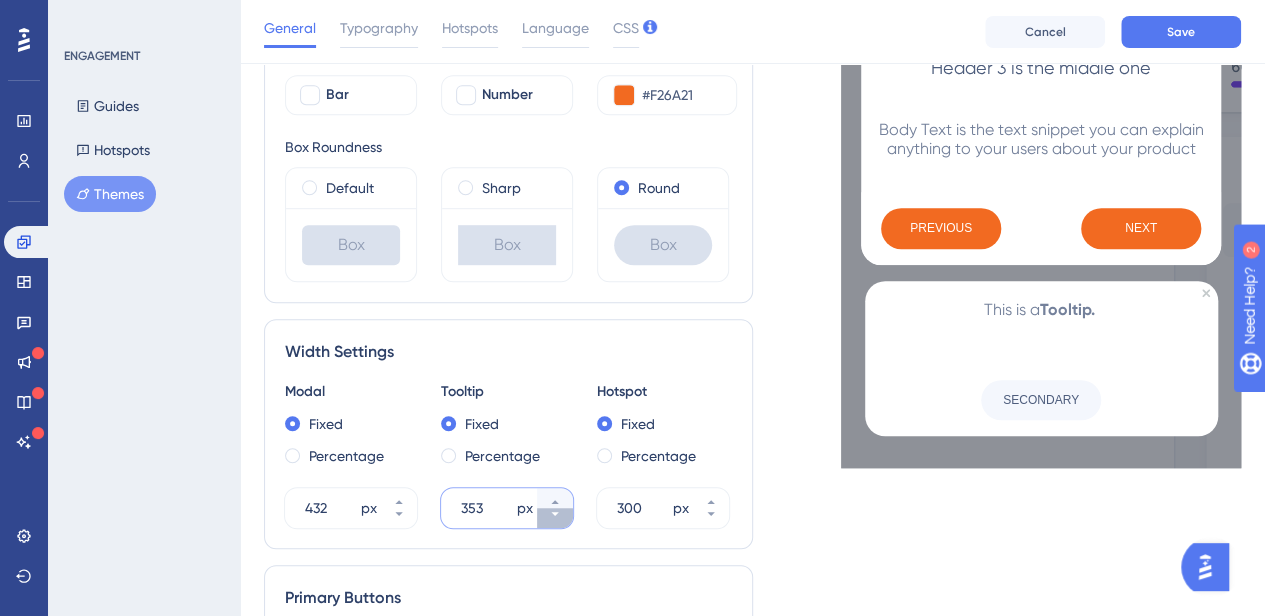 click 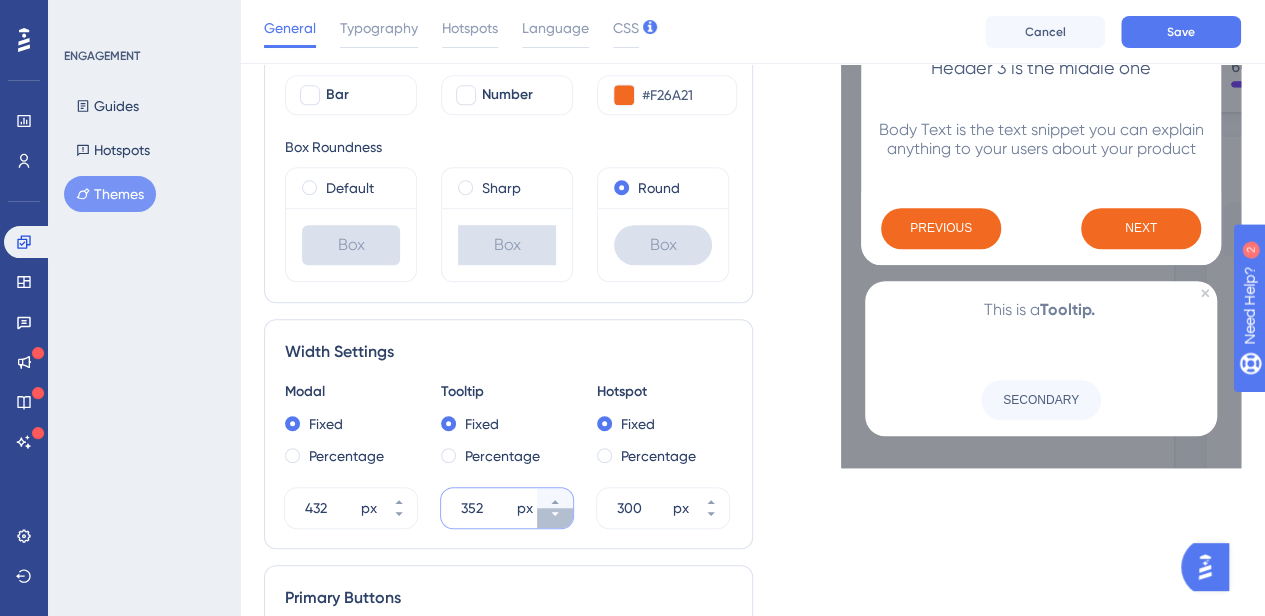 click 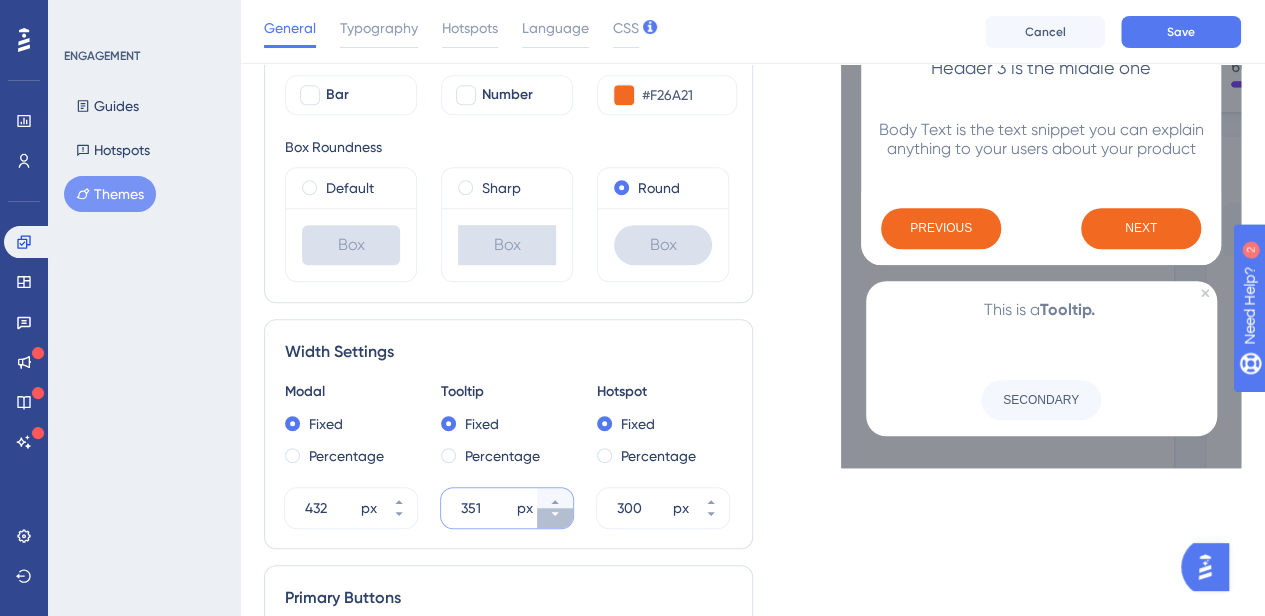 click 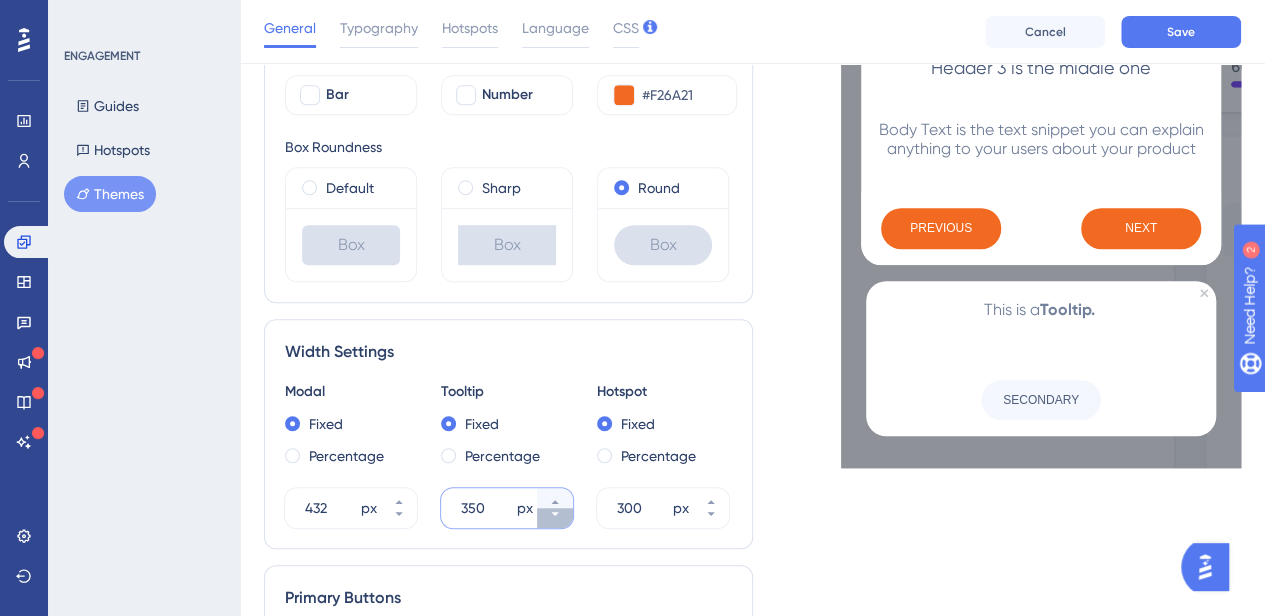 click 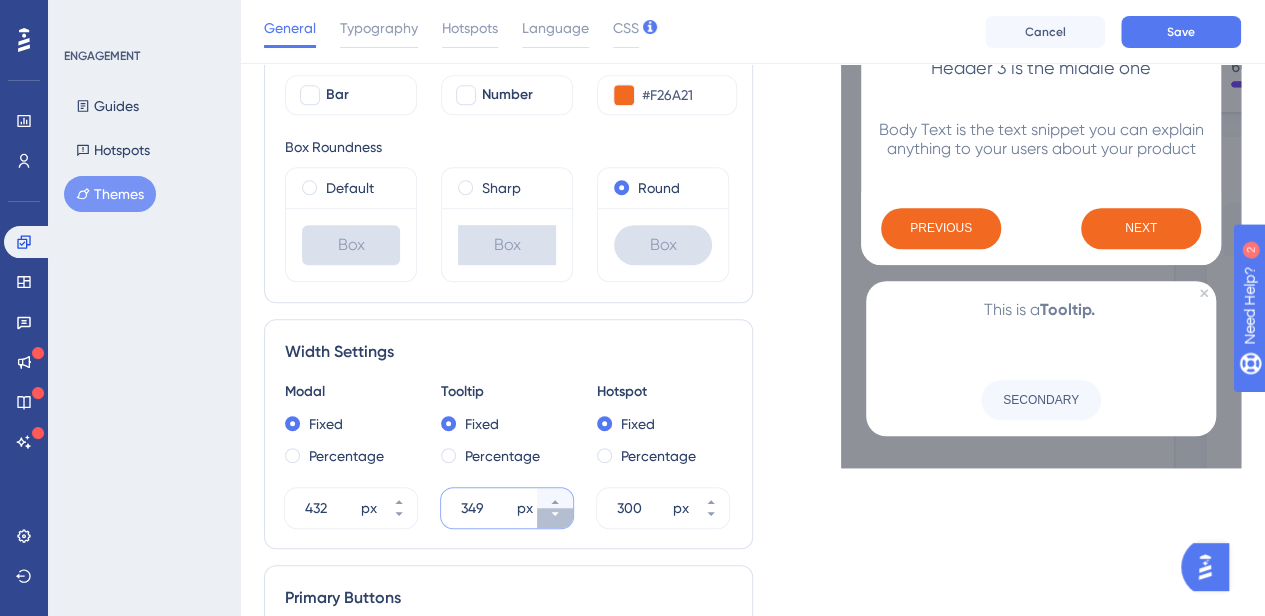 click 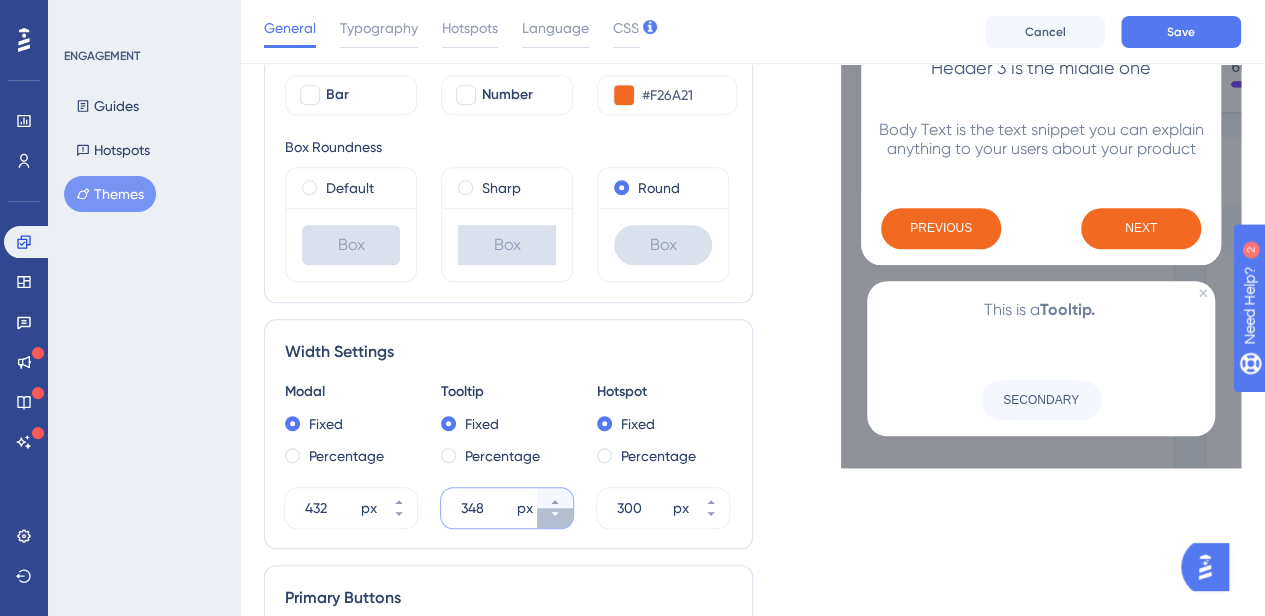 click 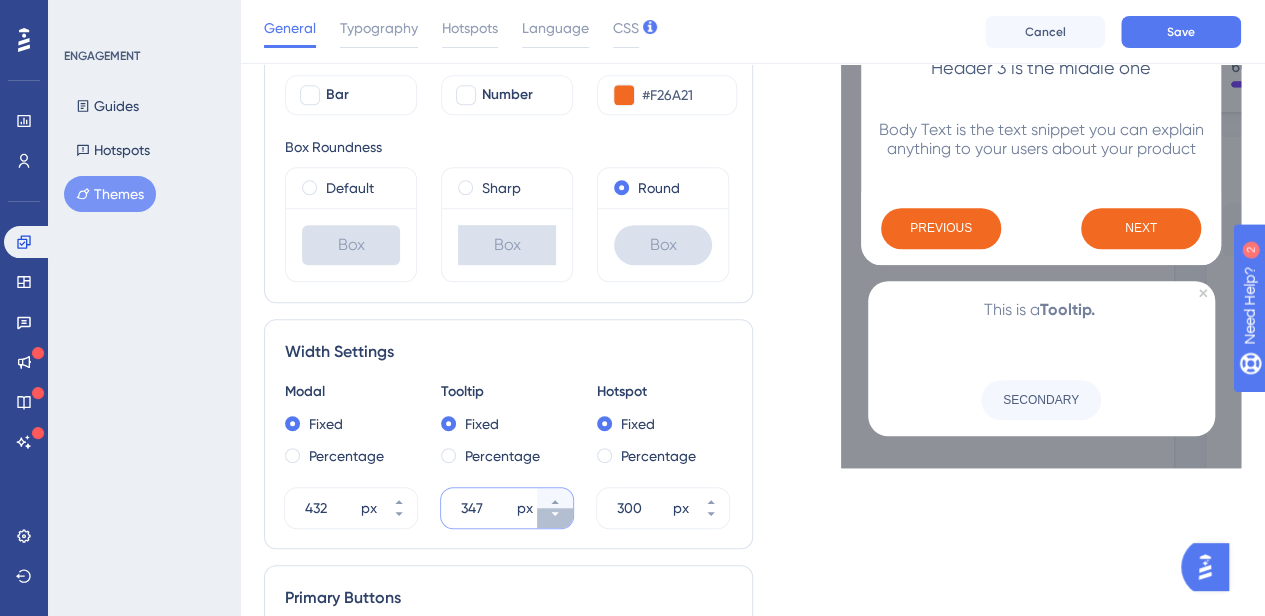 click 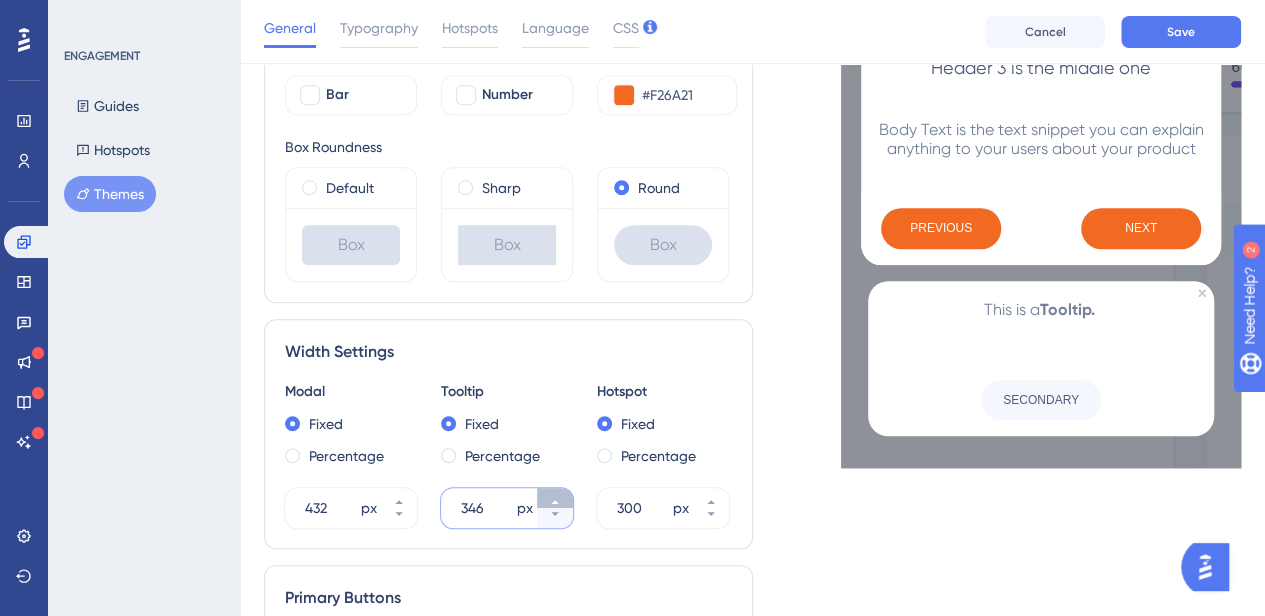 click 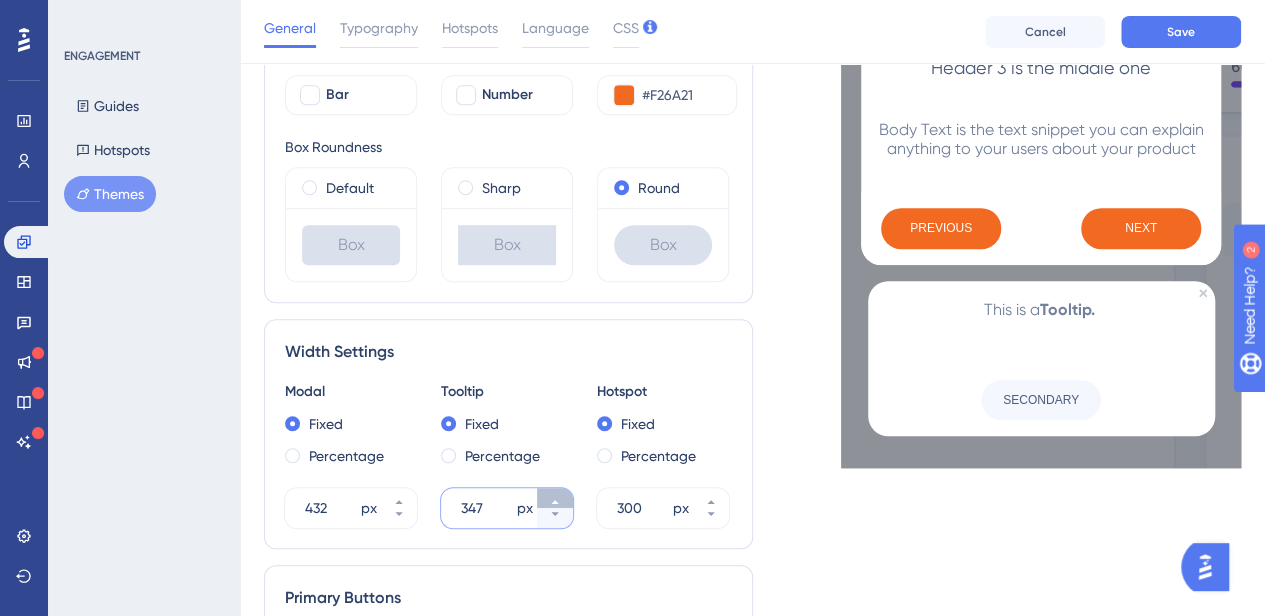 click 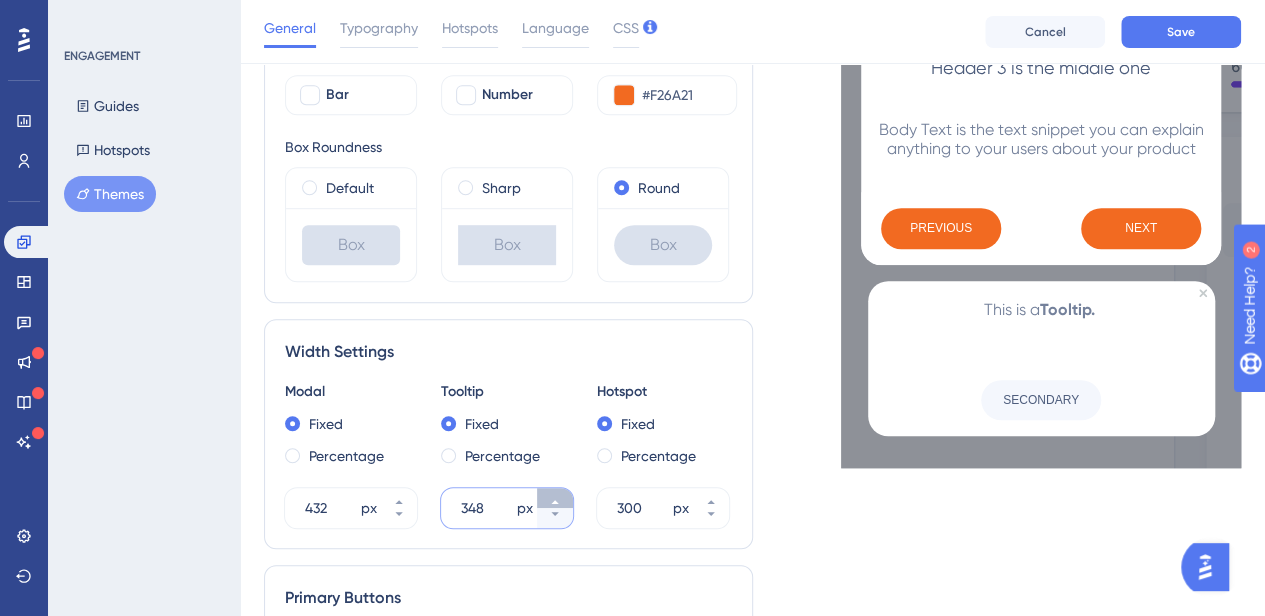 click 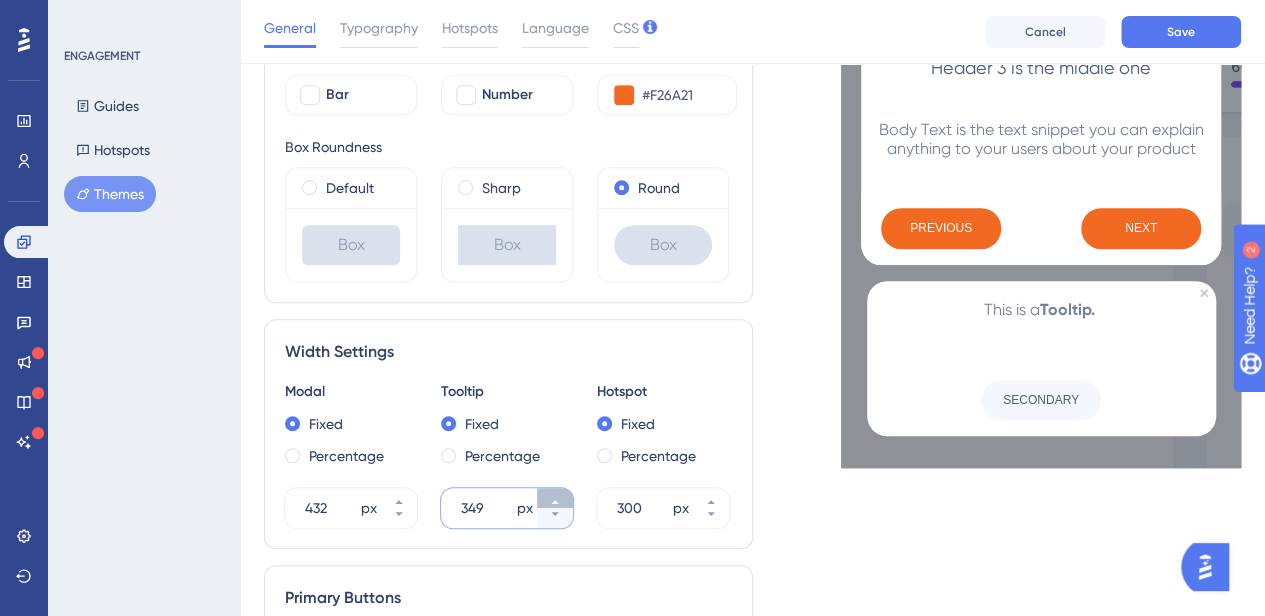 click 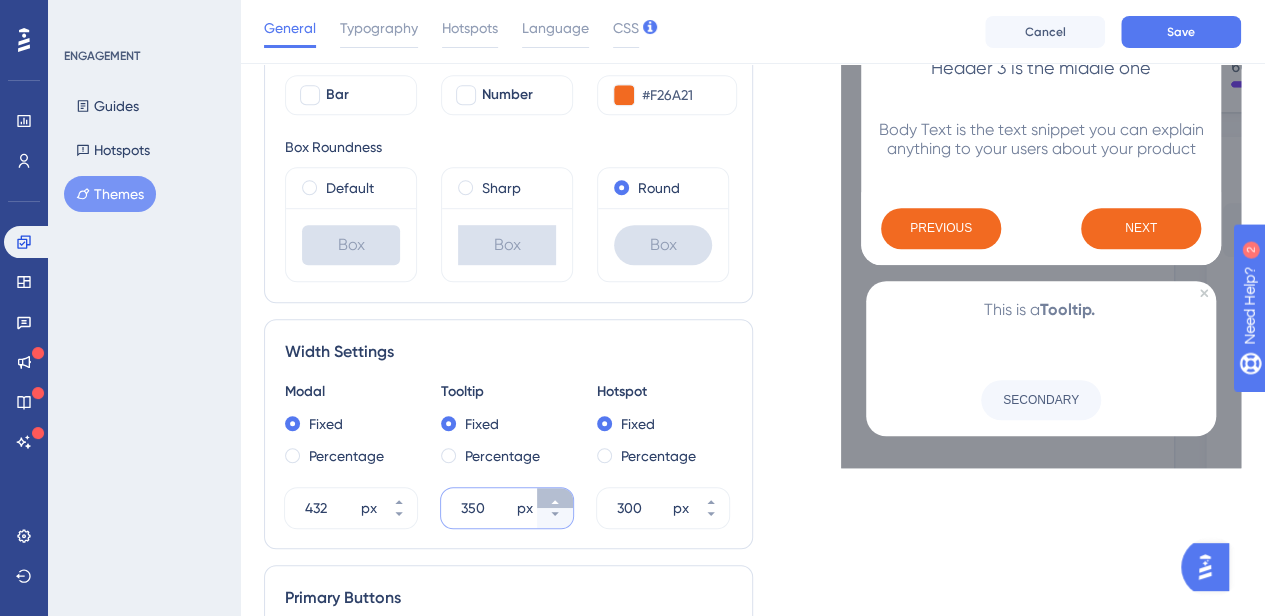 click 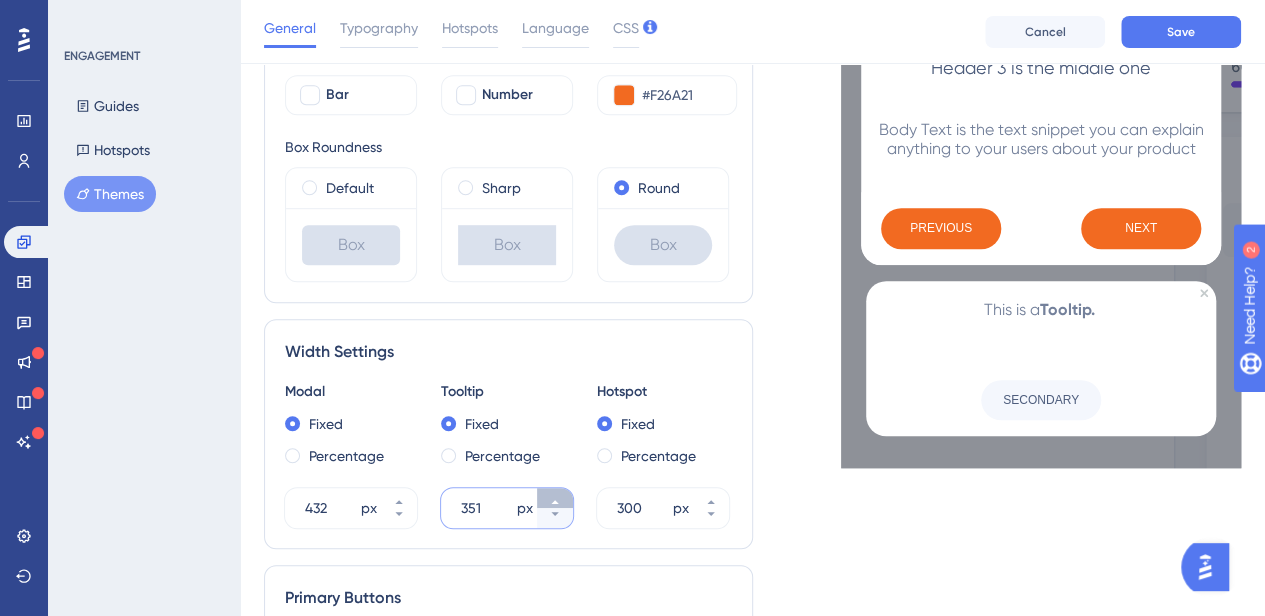 click 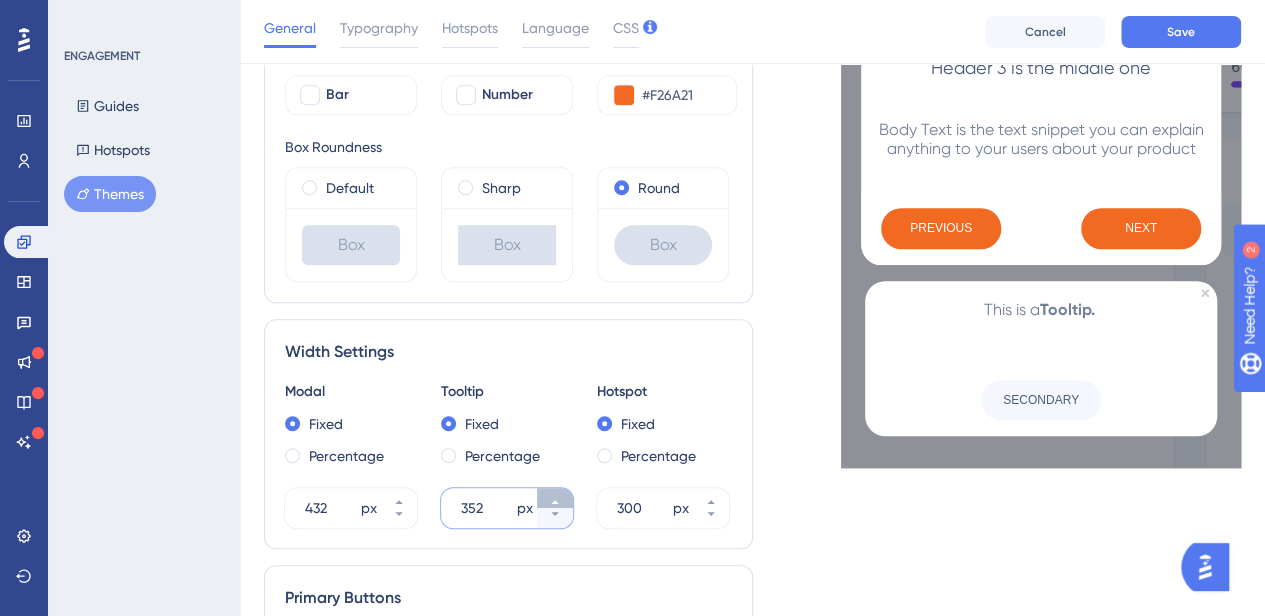 click 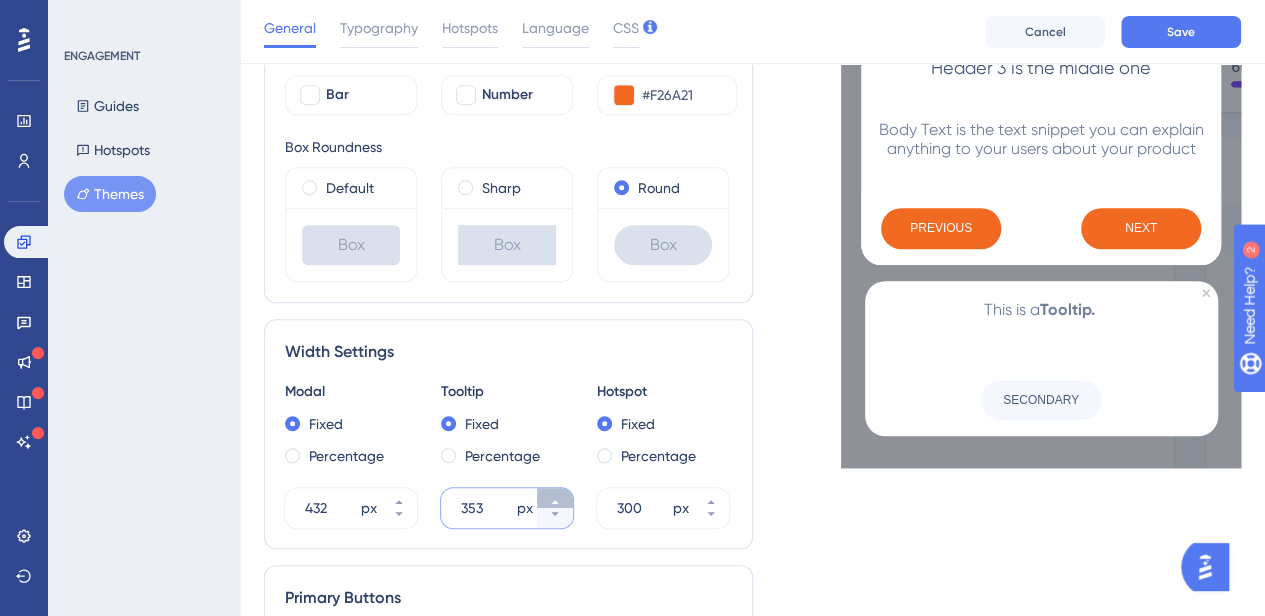click 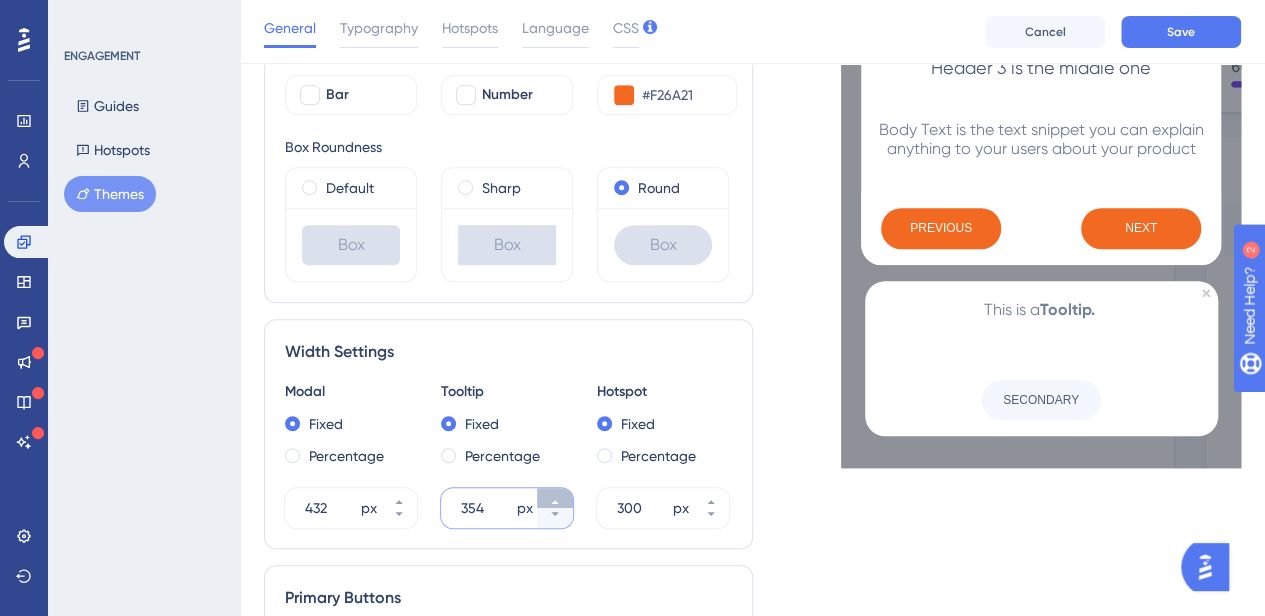 click 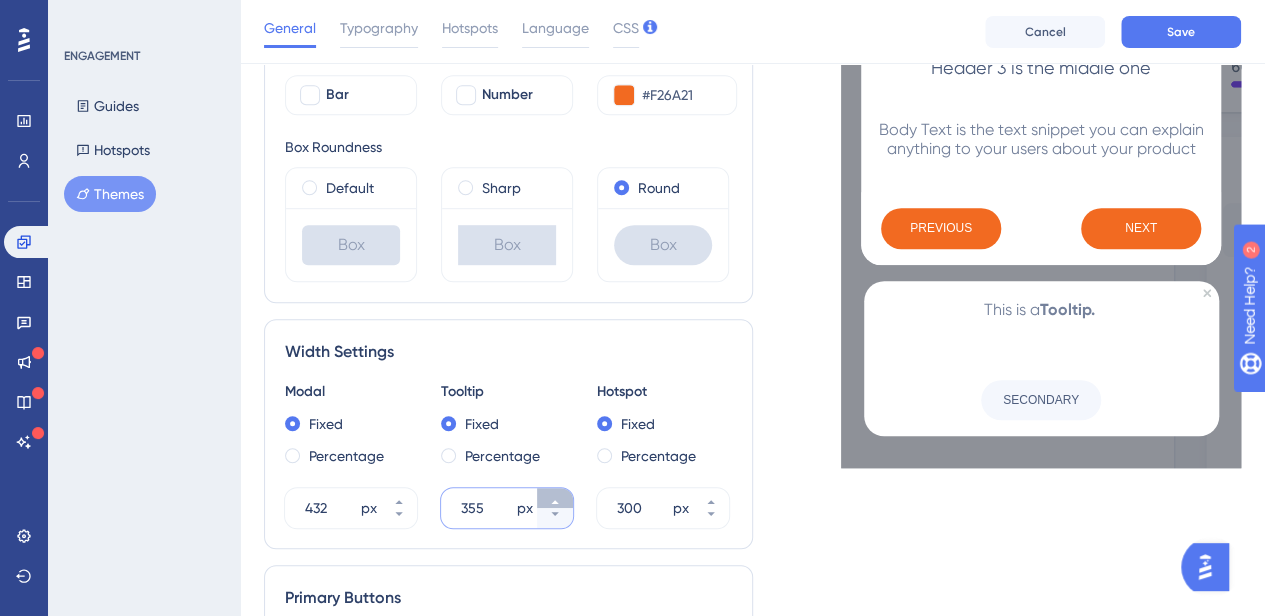 click 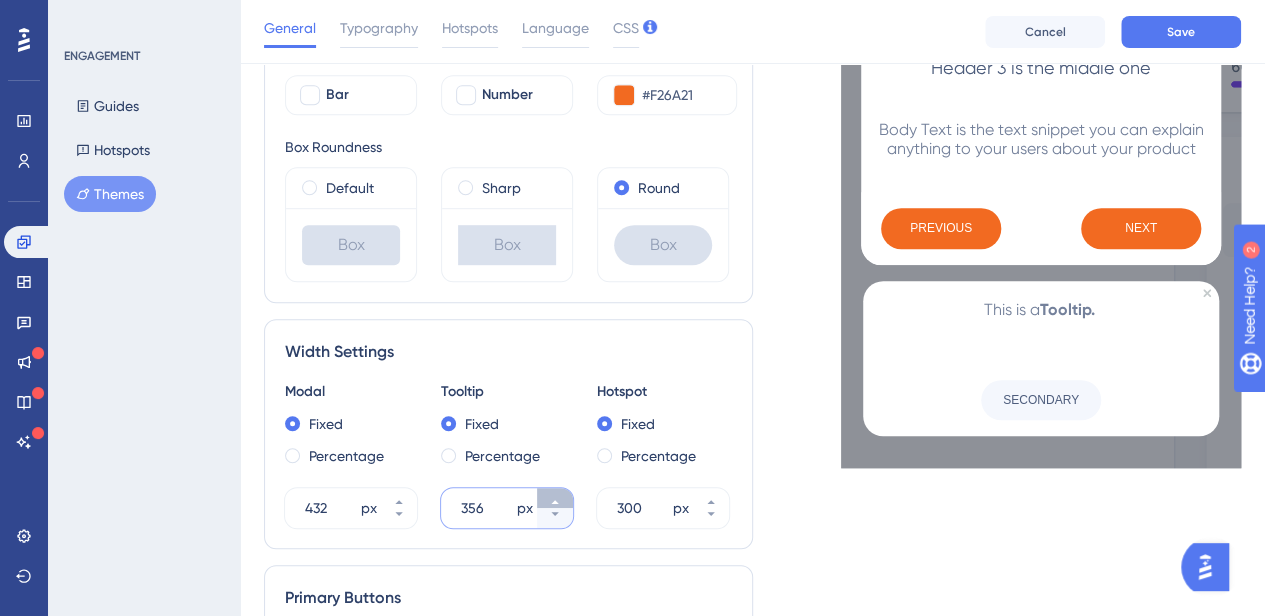 click 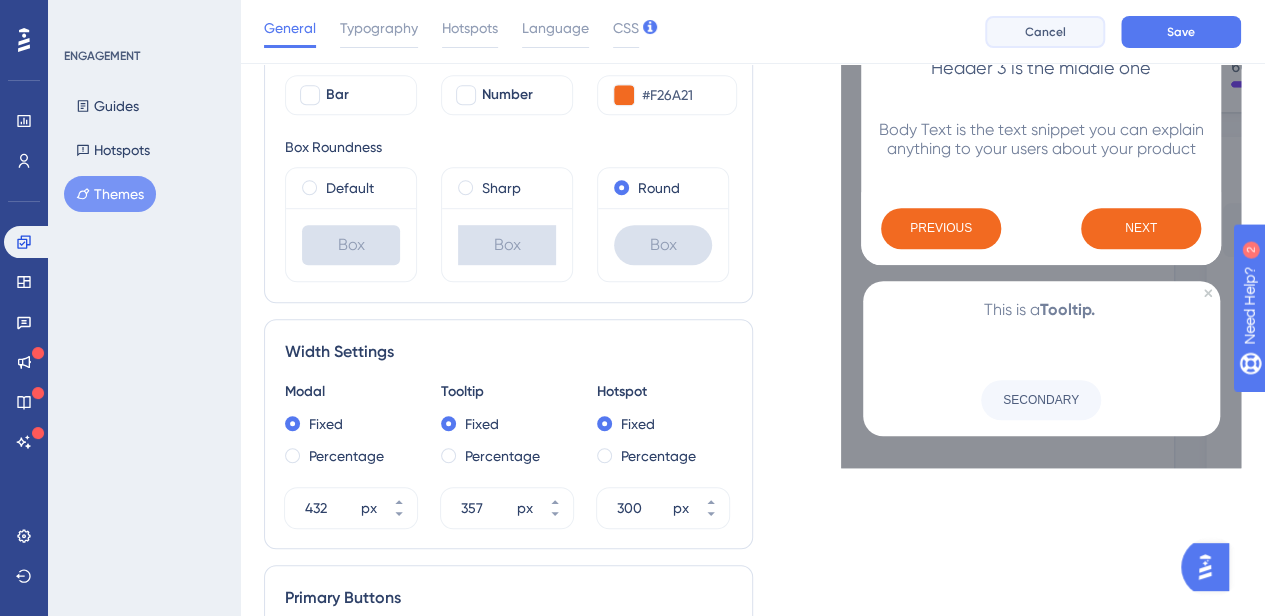click on "Cancel" at bounding box center [1045, 32] 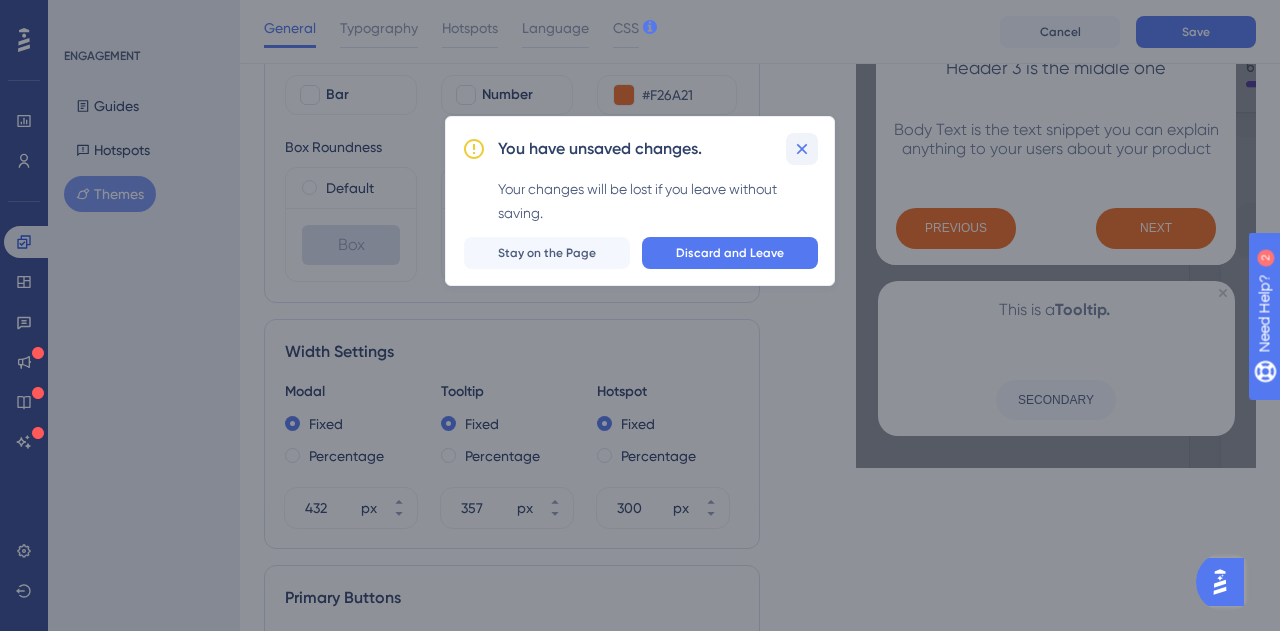click 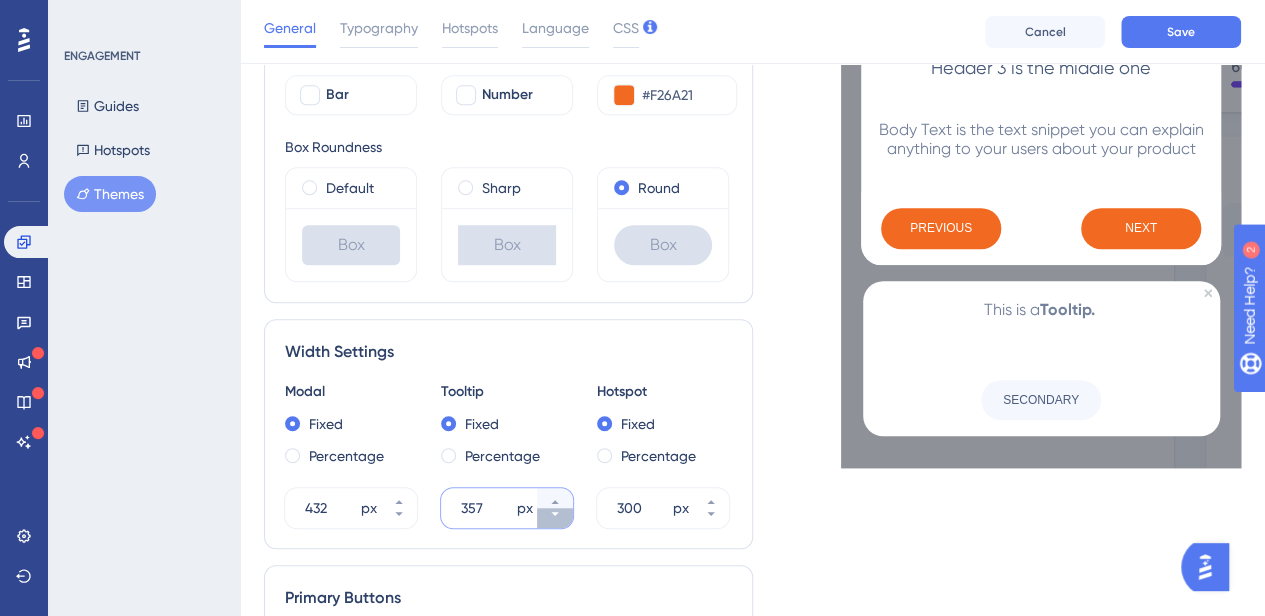 click 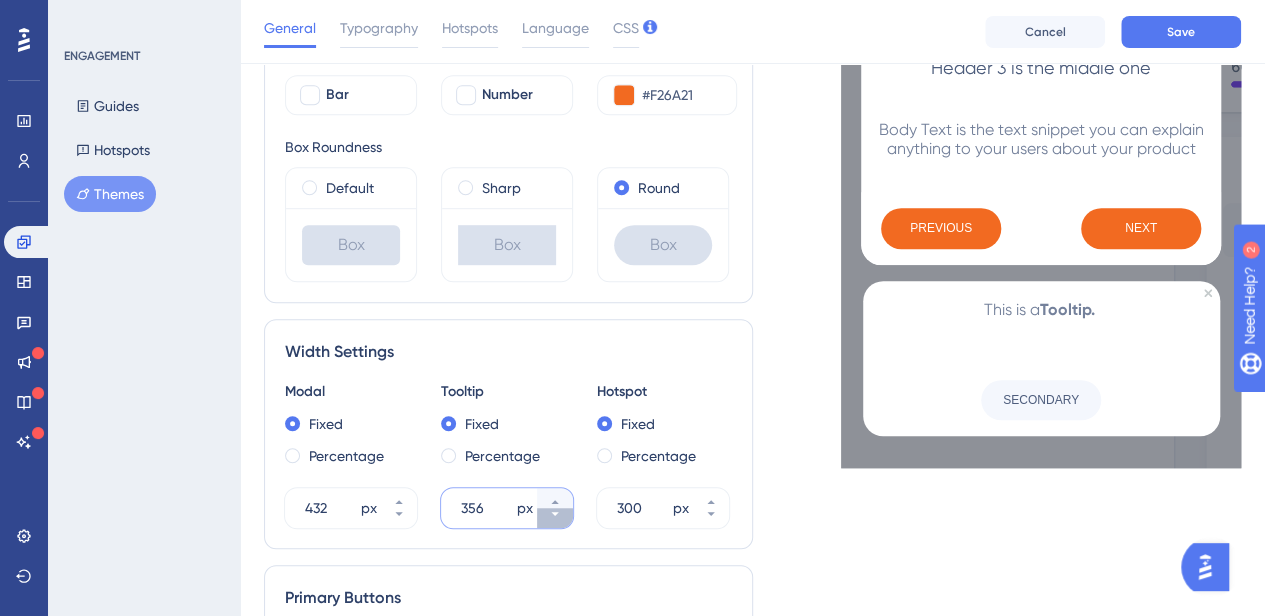 click 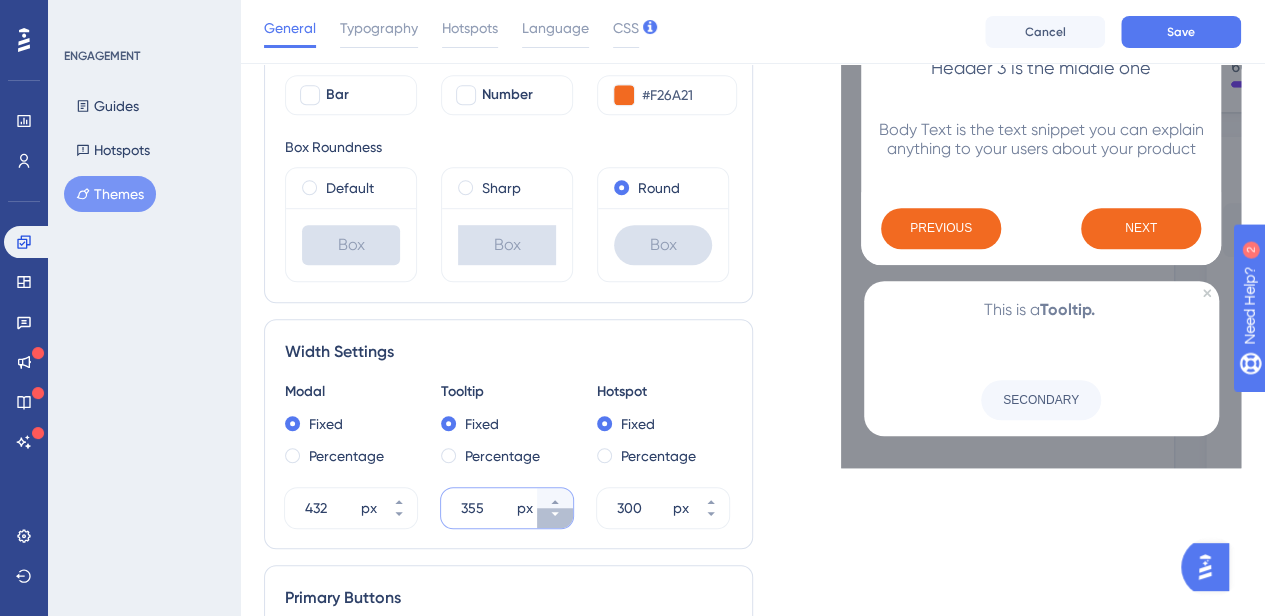 click 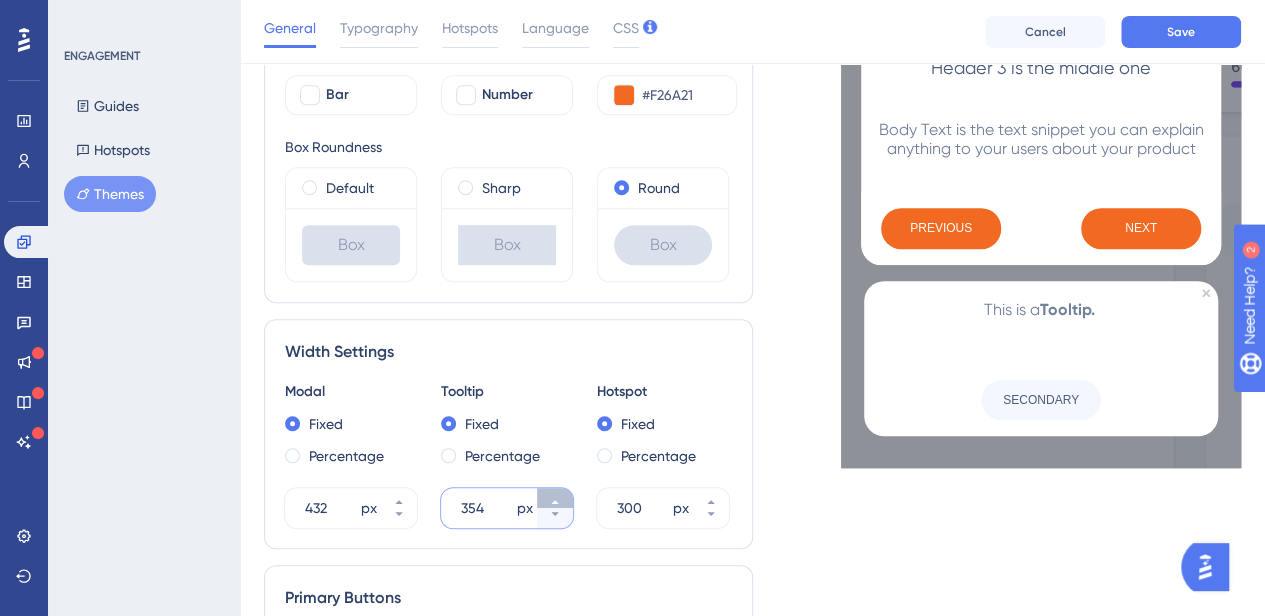 click 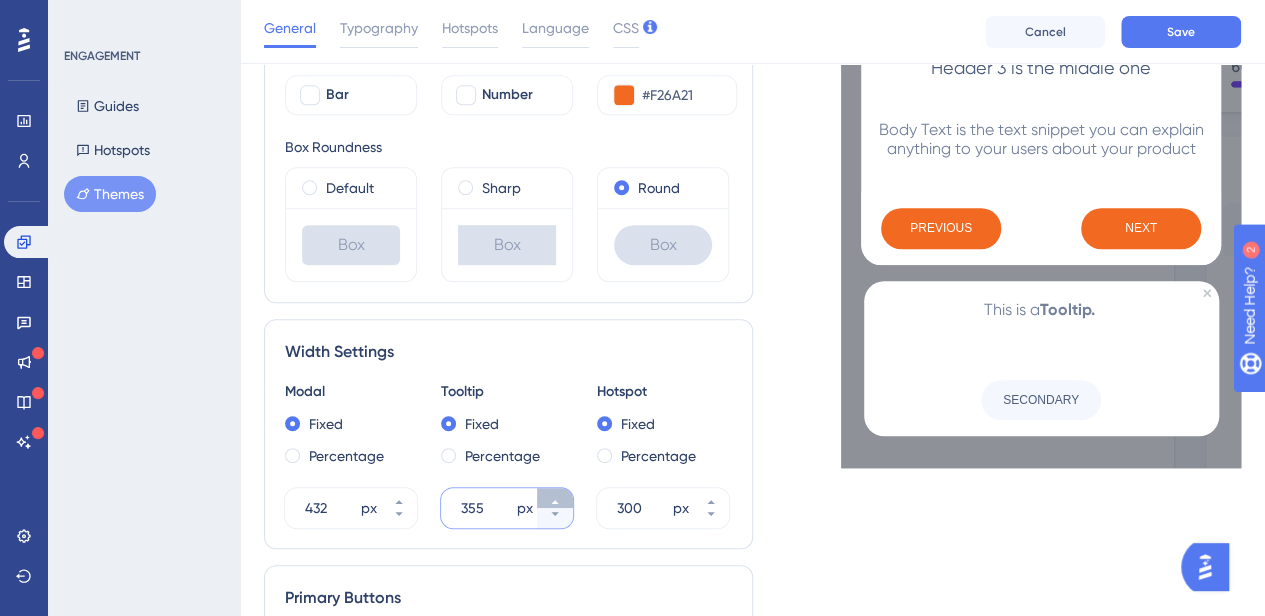 click 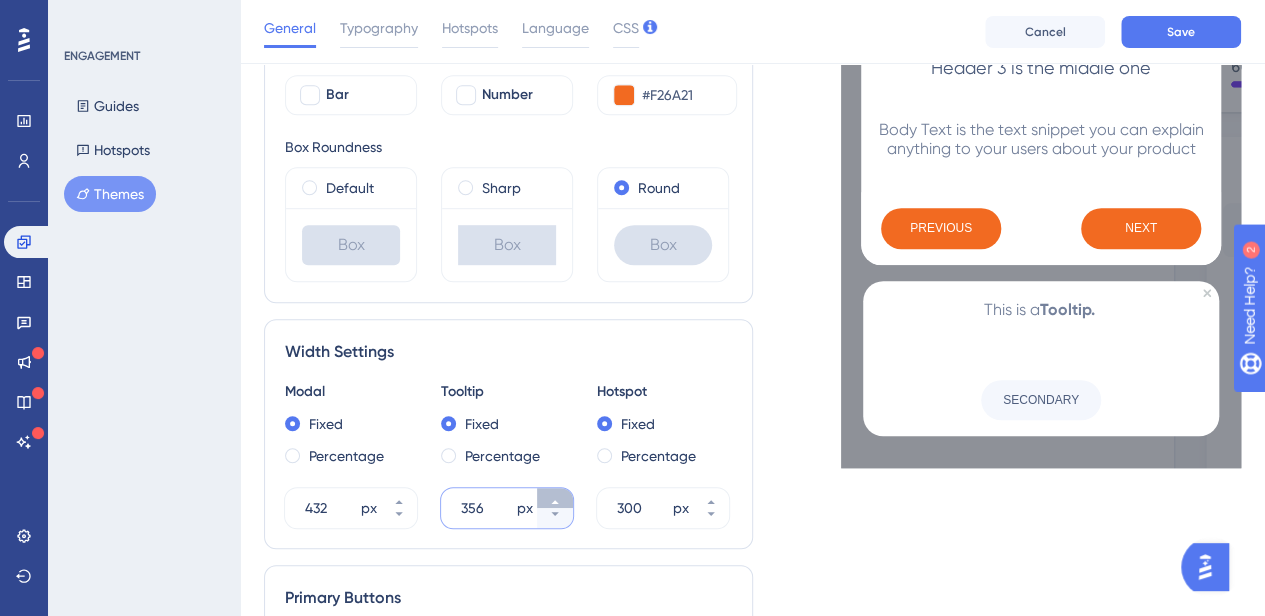 click 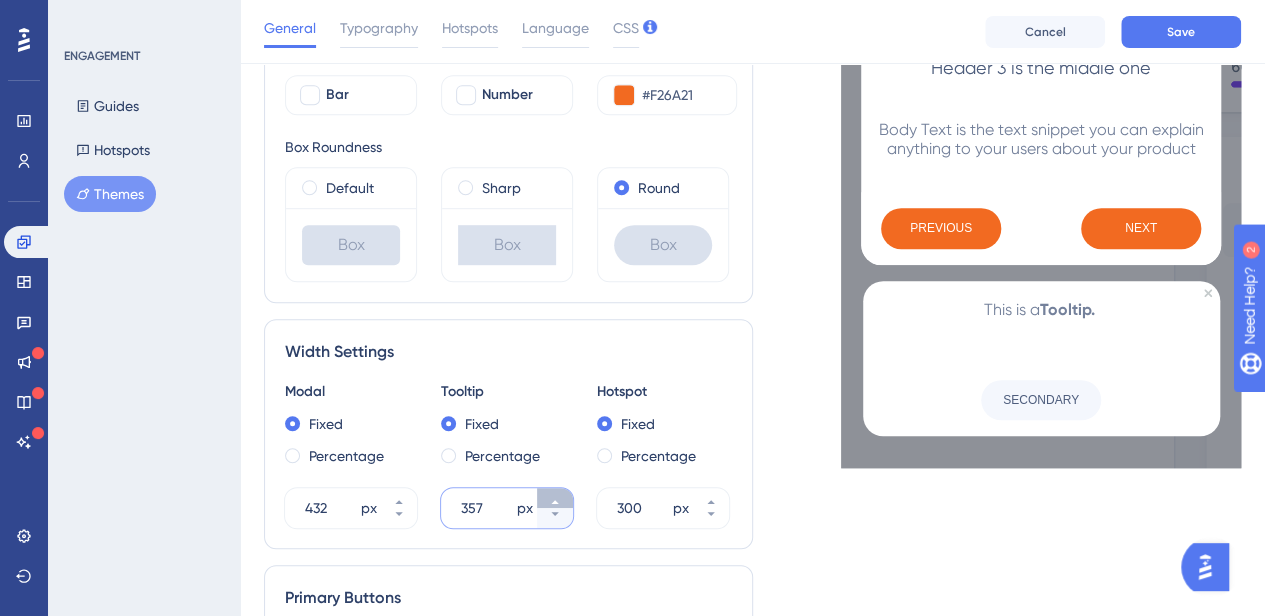 click 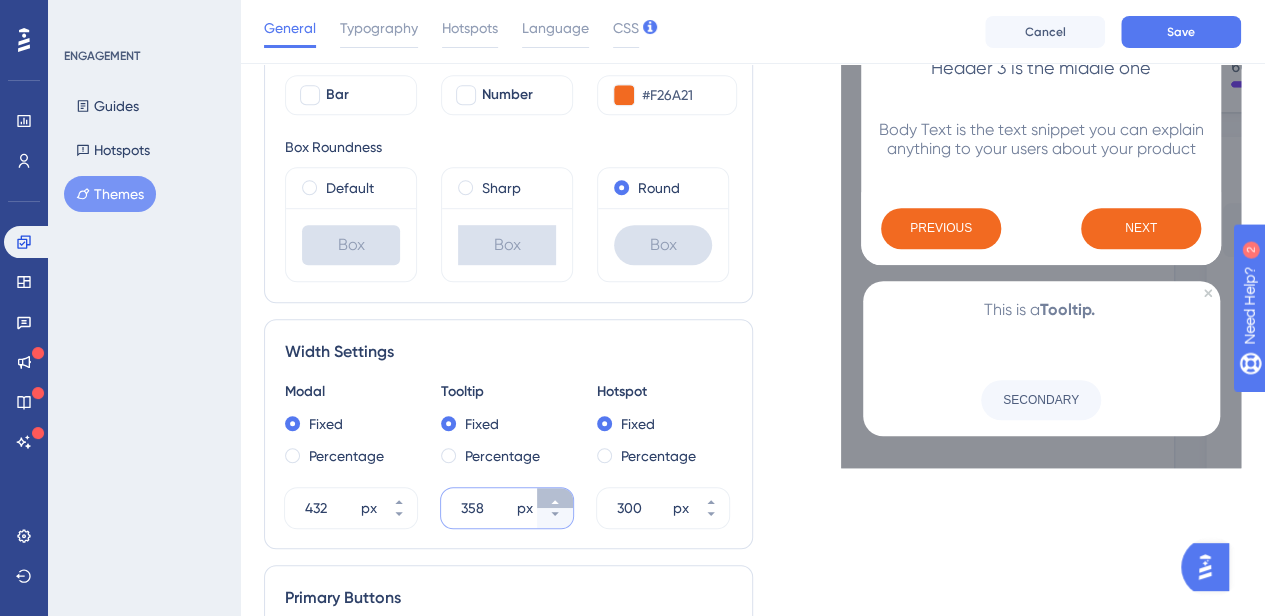 click 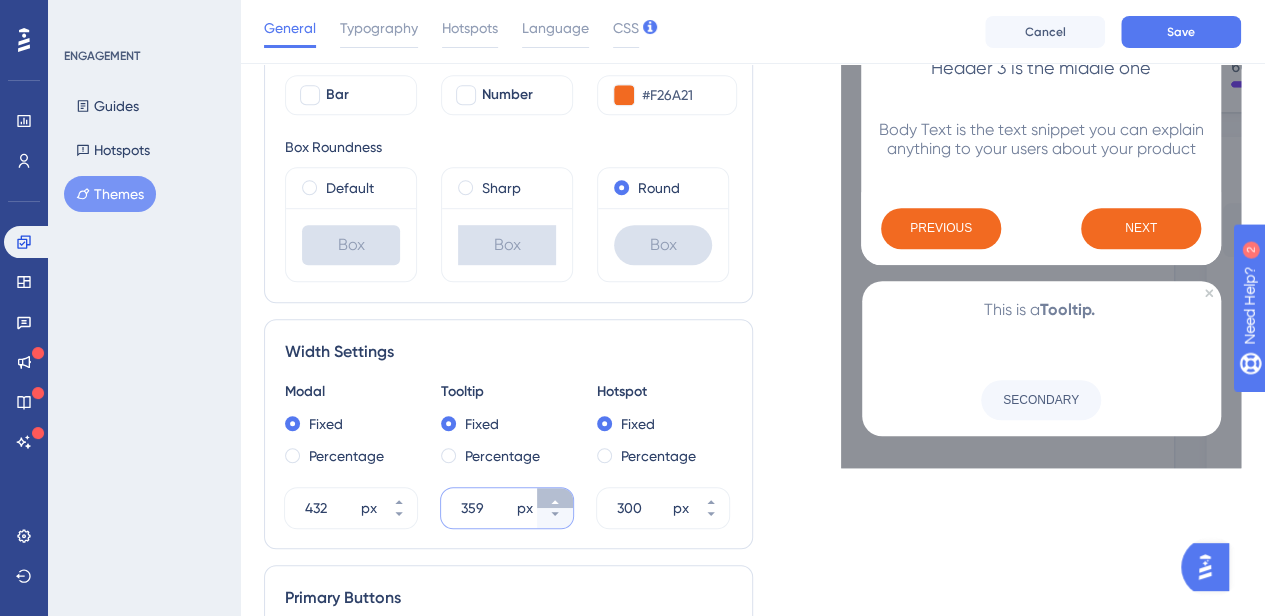 click 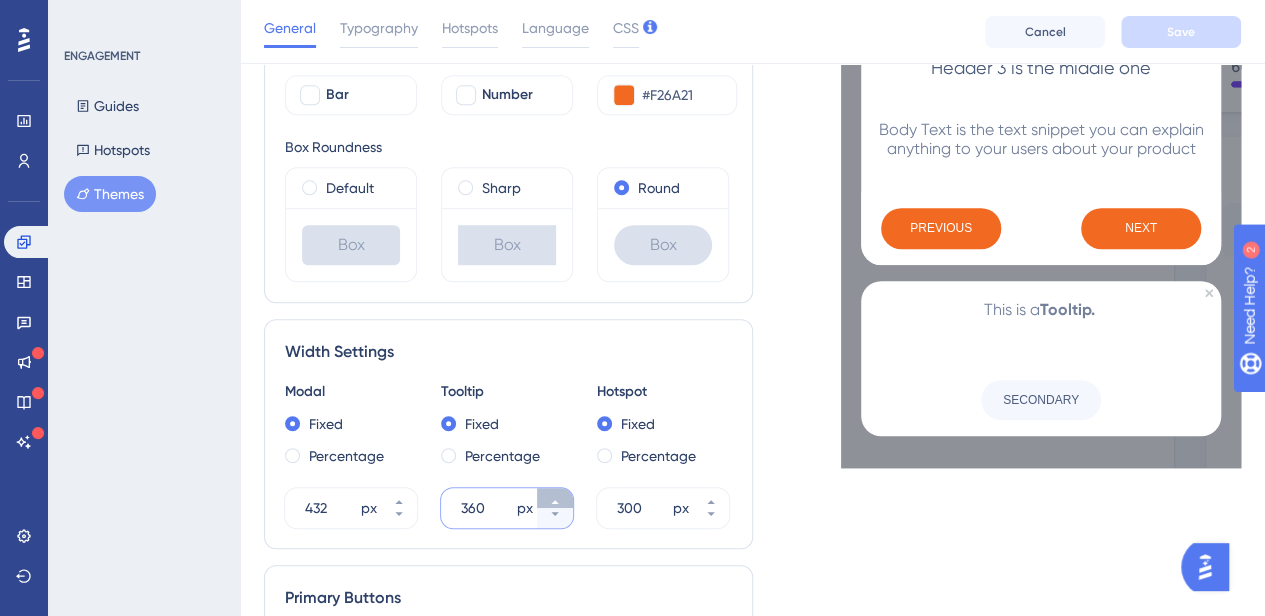 click 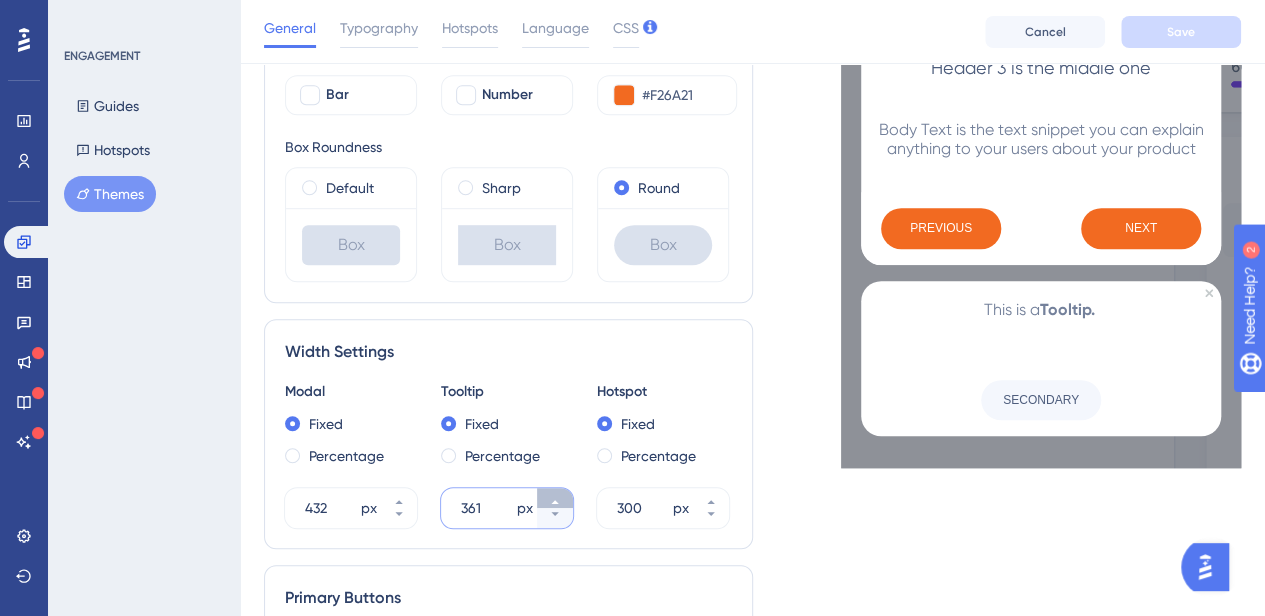 click 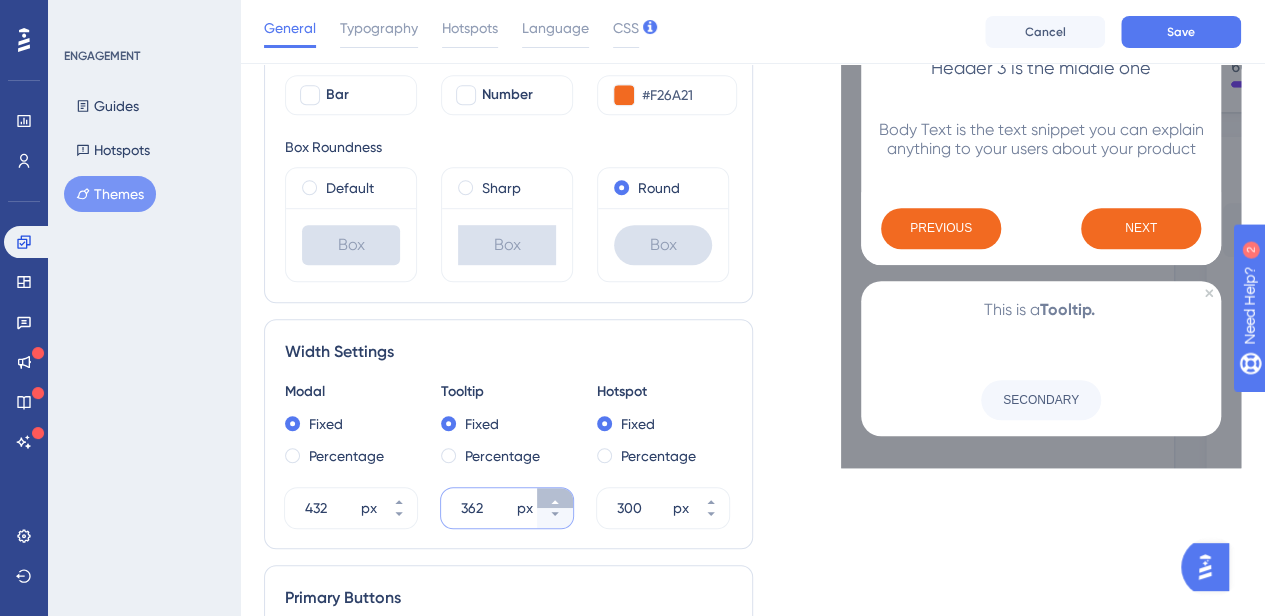 click 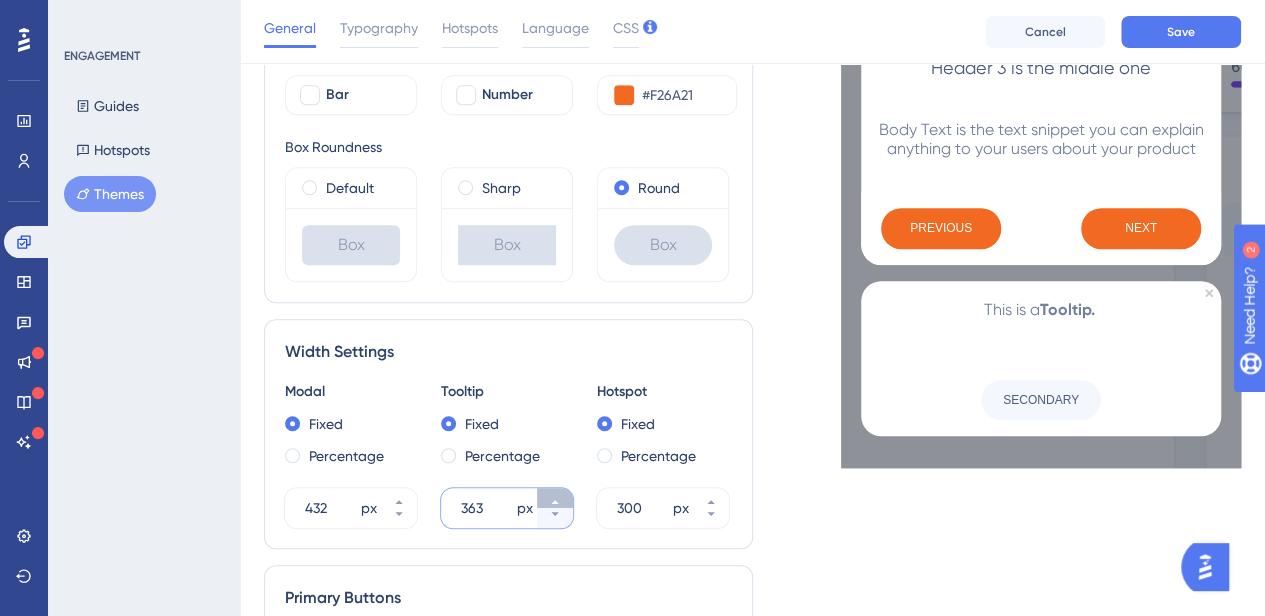 click 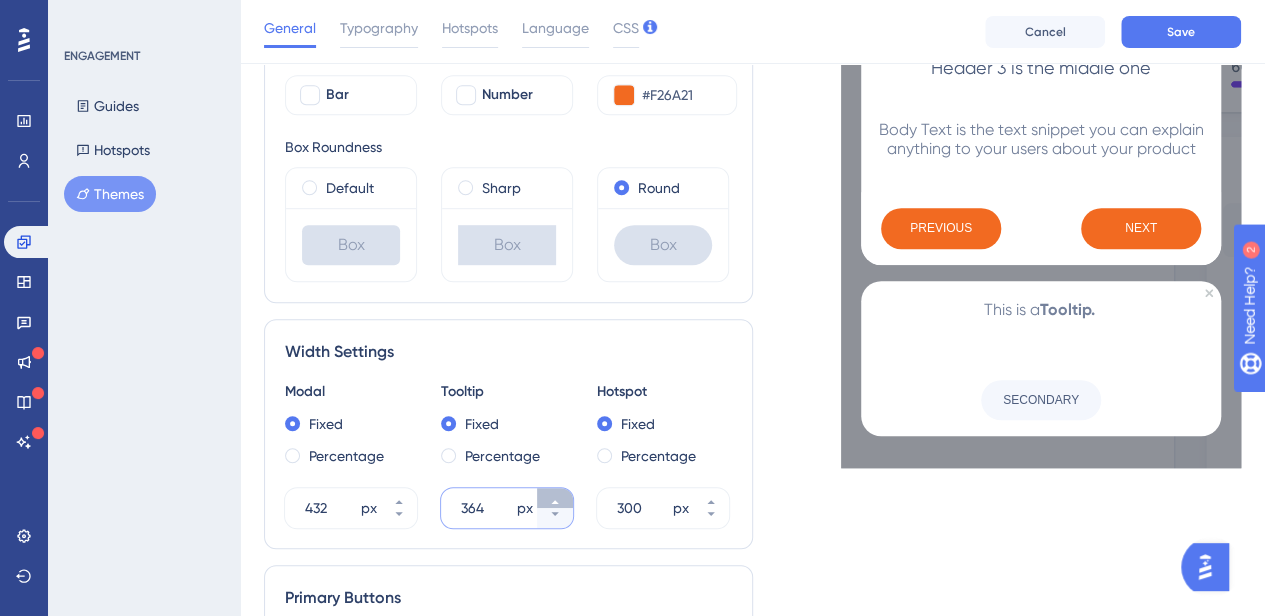 click 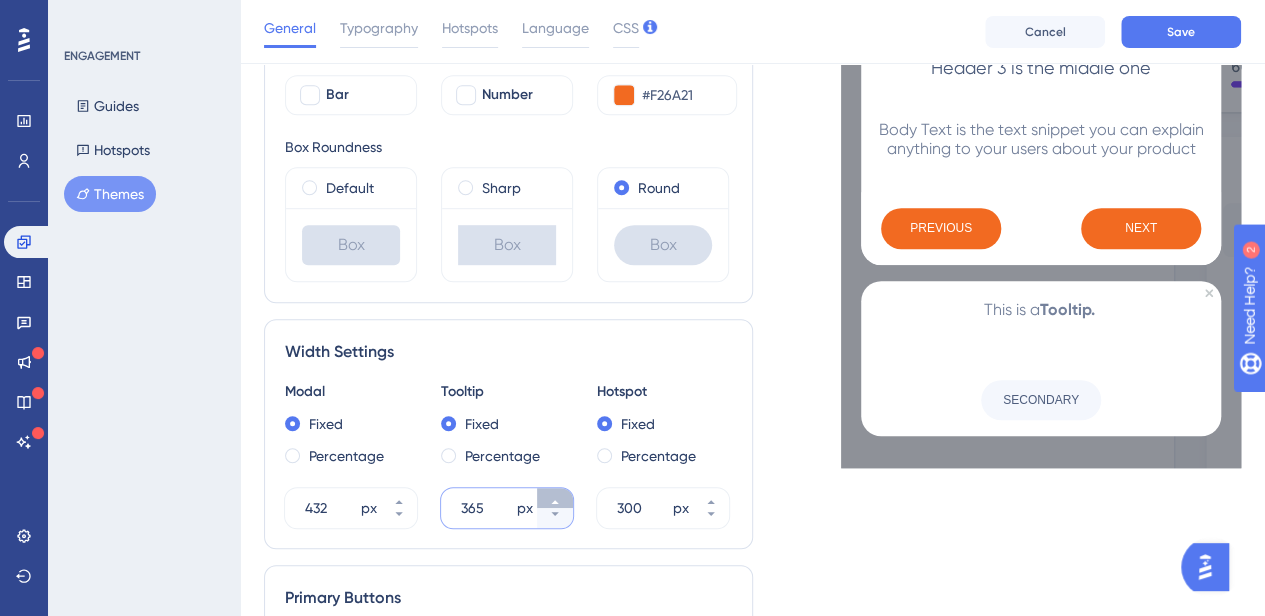 click 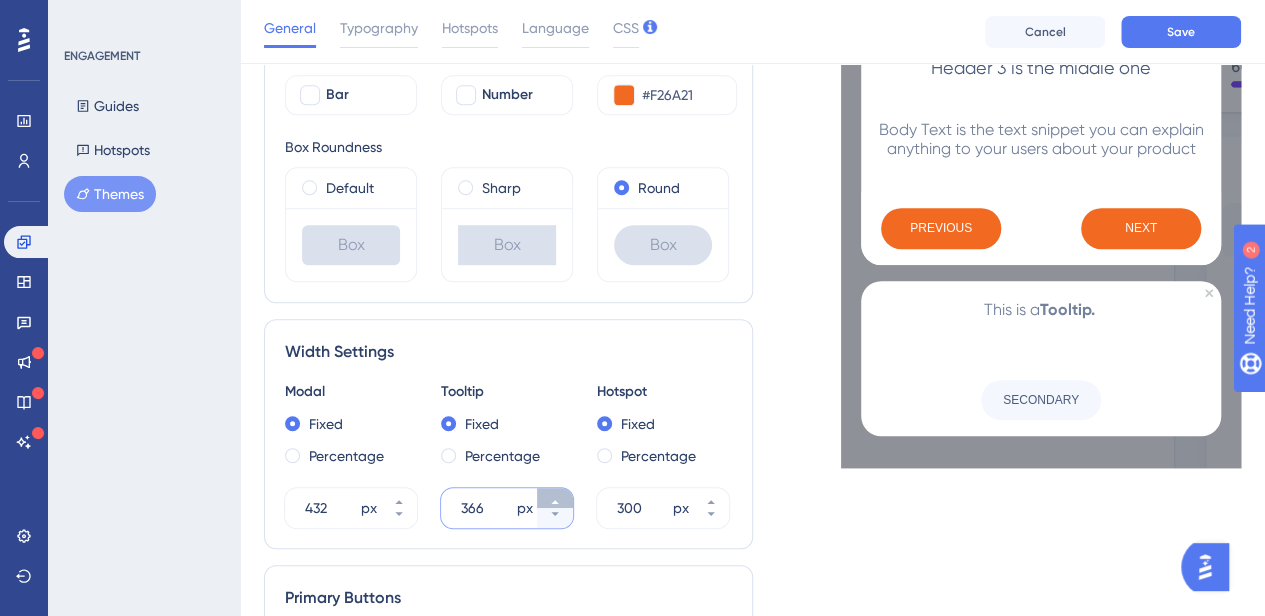 click 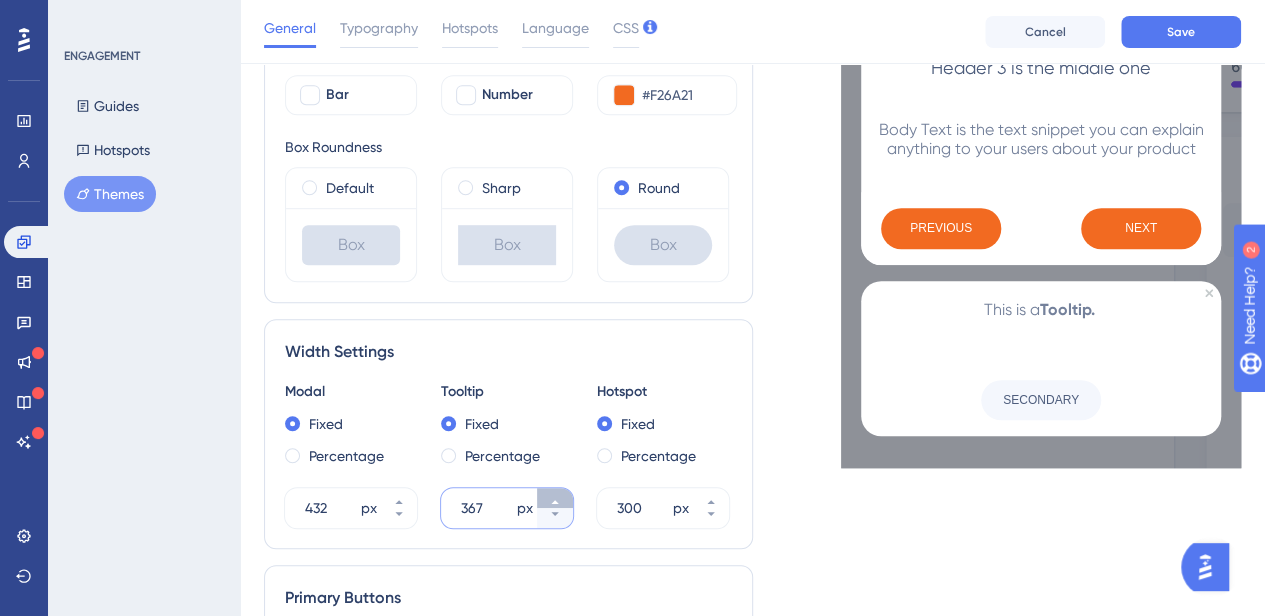 click 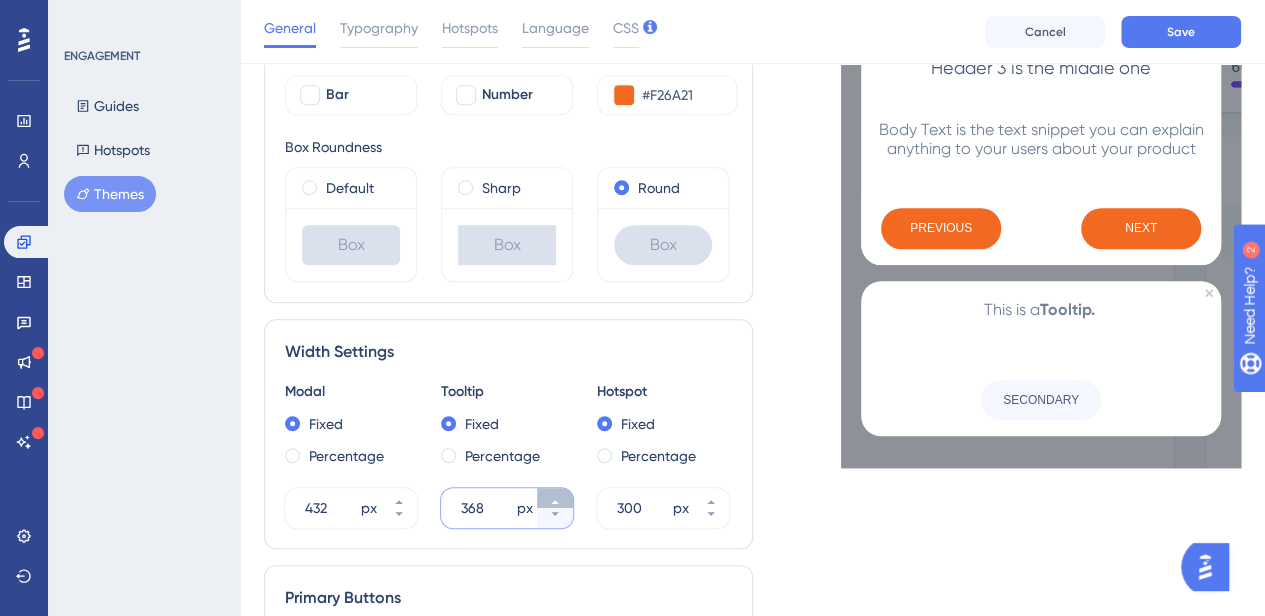 click 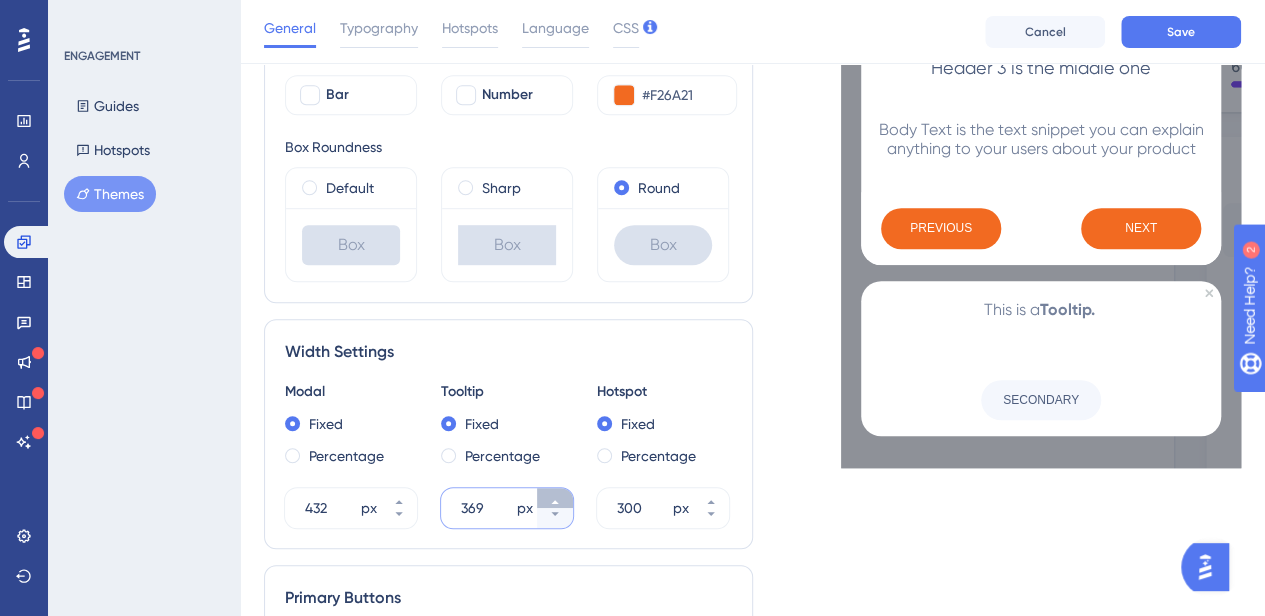 click 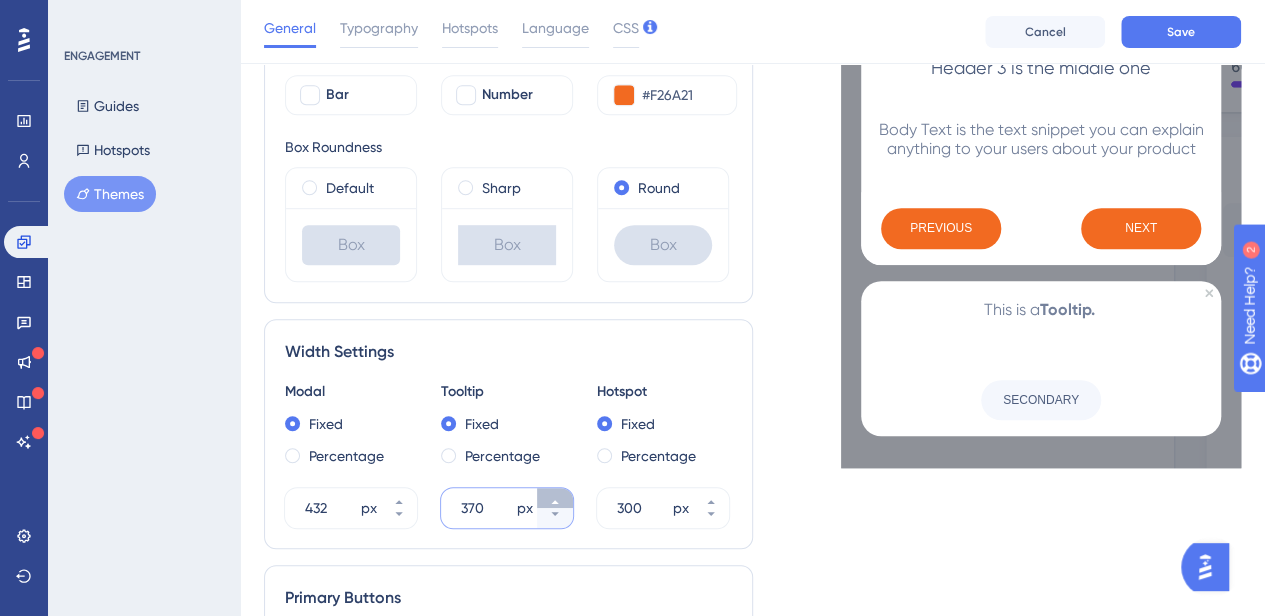 click 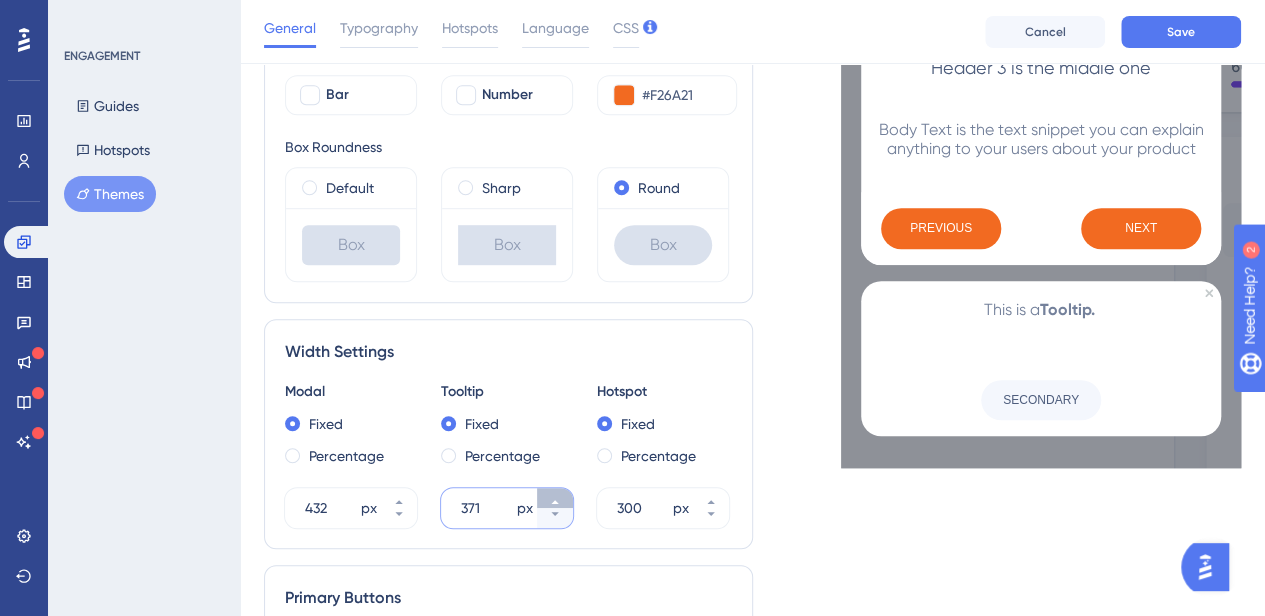 click 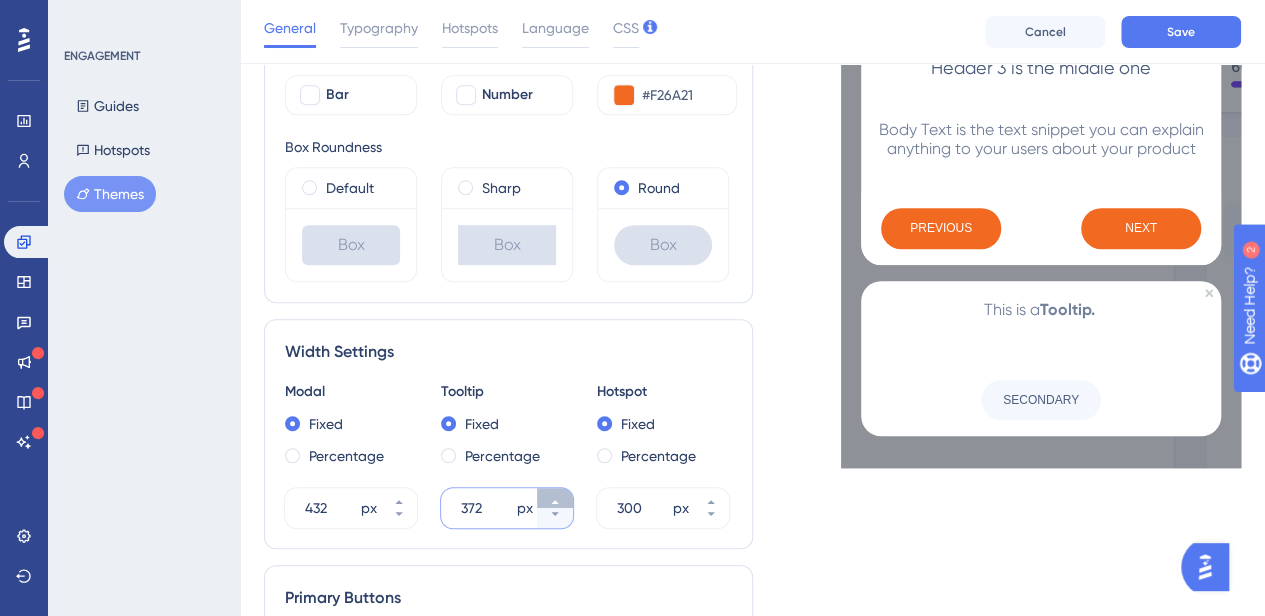 click 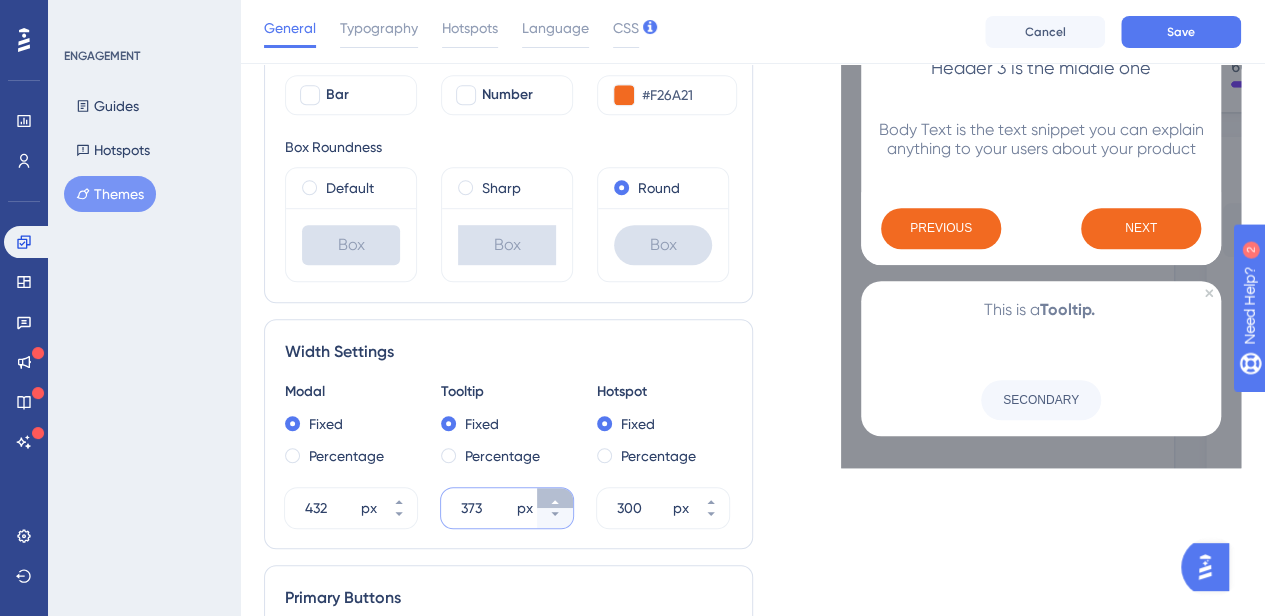 click 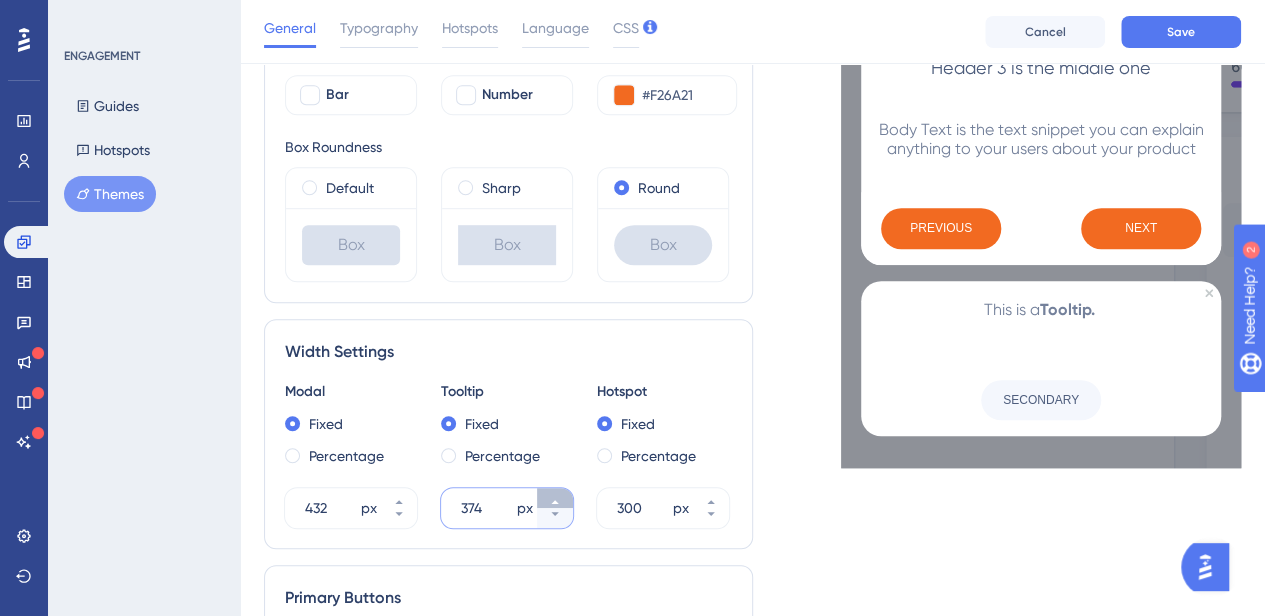 click 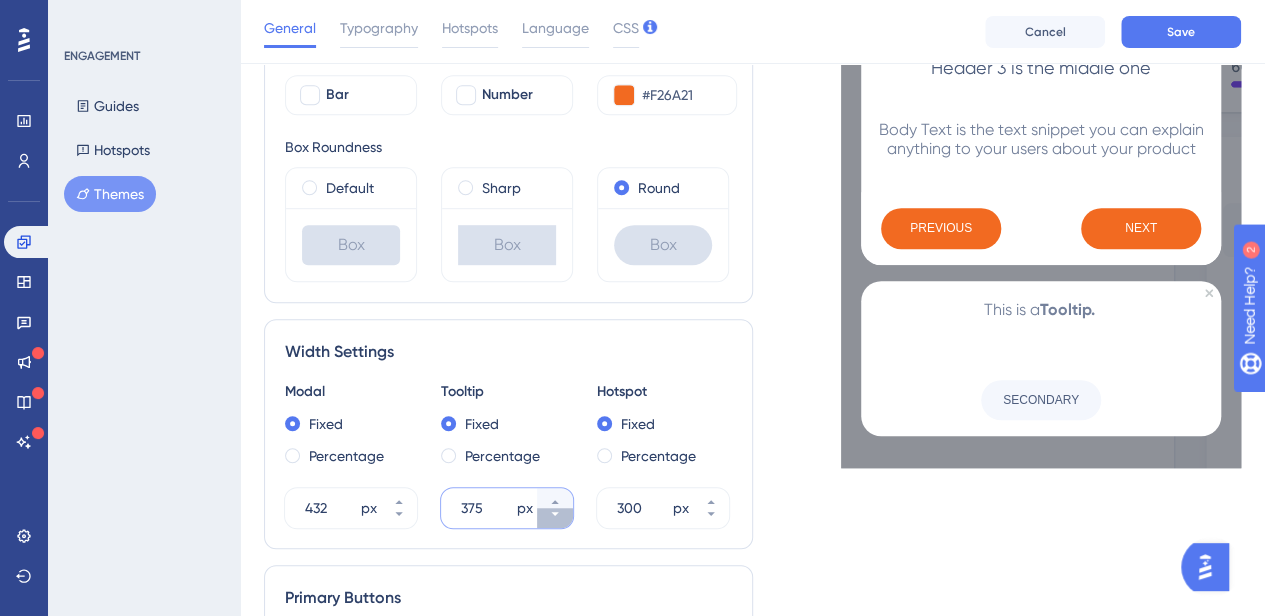 click on "375 px" at bounding box center (555, 518) 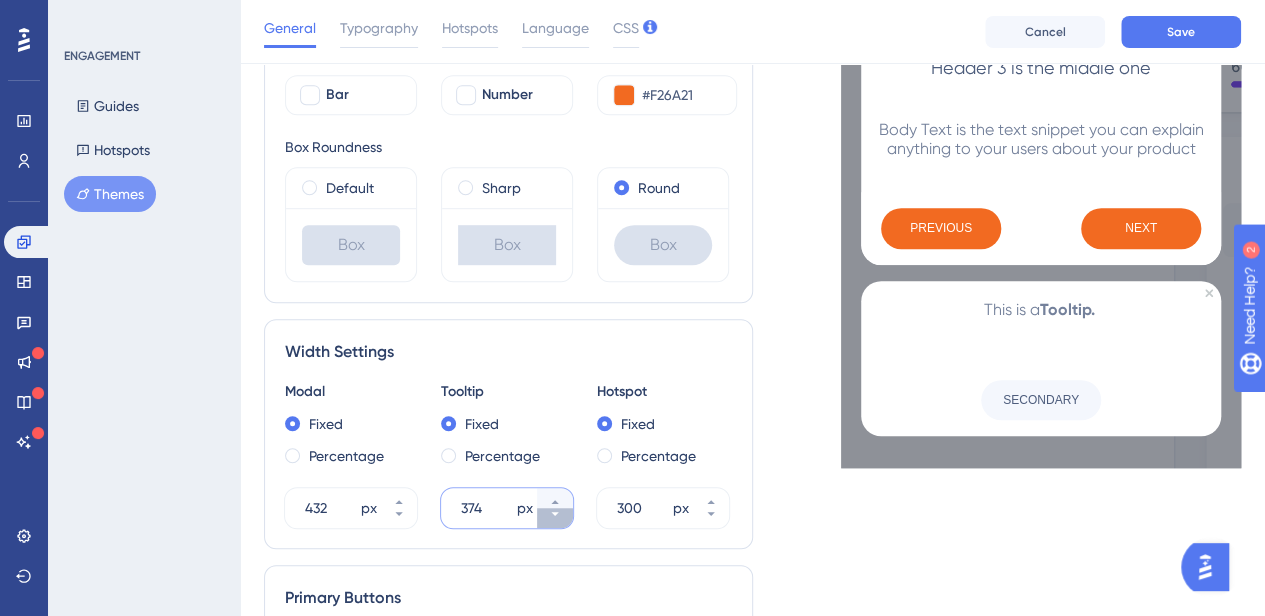 click on "374 px" at bounding box center [555, 518] 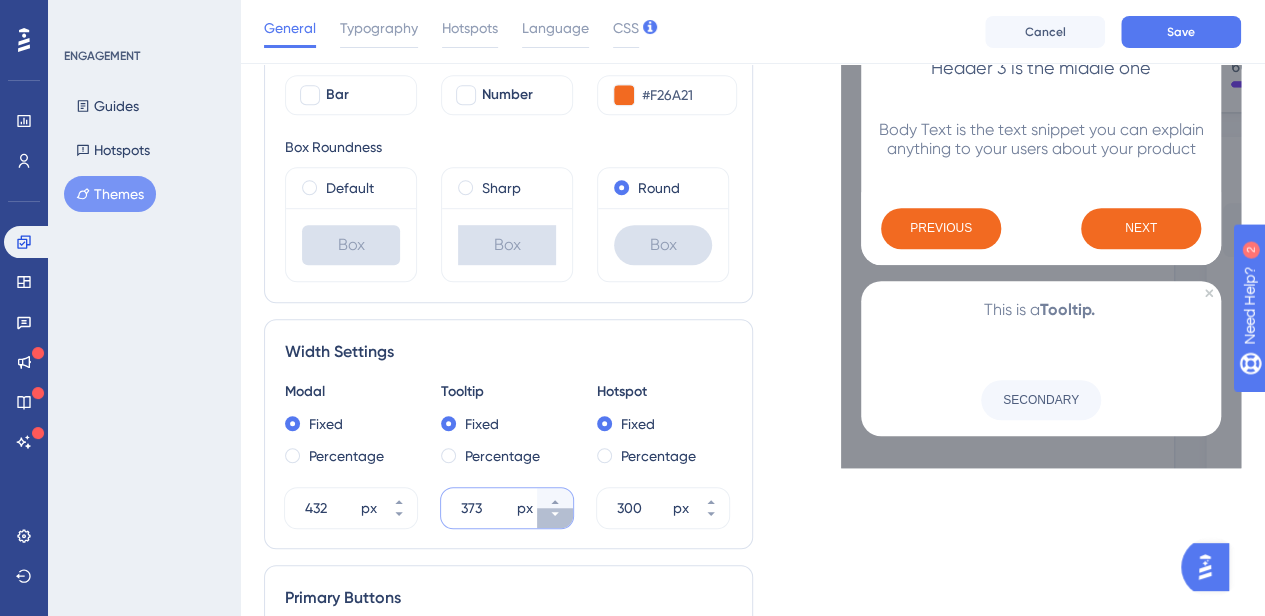 click on "373 px" at bounding box center (555, 518) 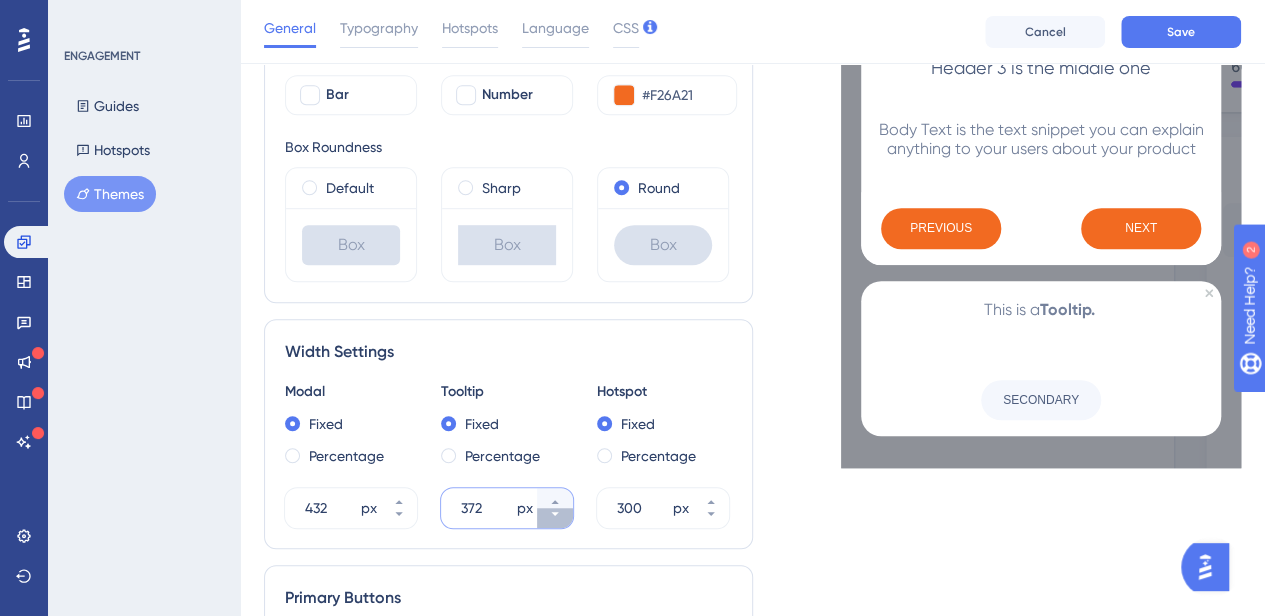 click on "372 px" at bounding box center [555, 518] 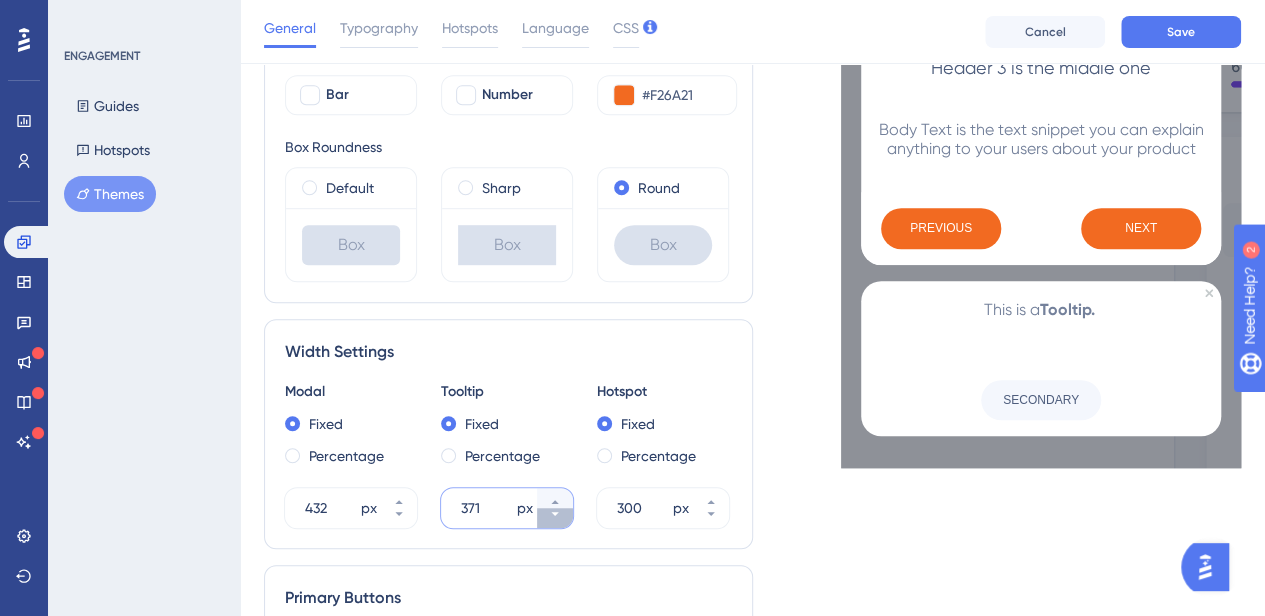 click on "371 px" at bounding box center [555, 518] 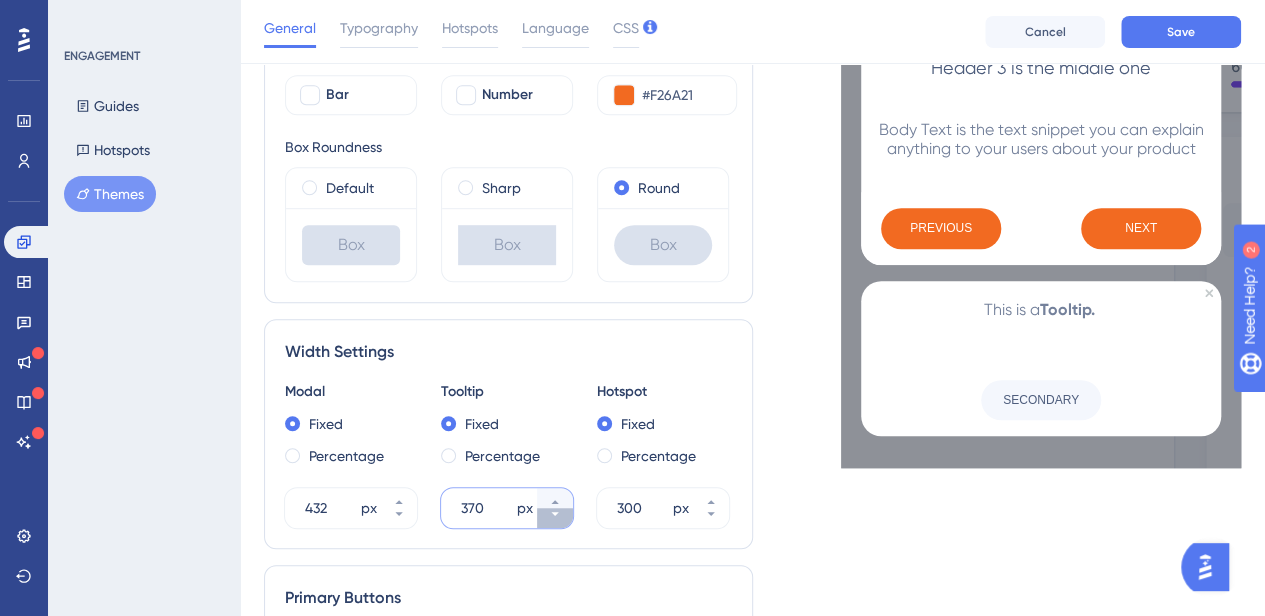 click on "370 px" at bounding box center [555, 518] 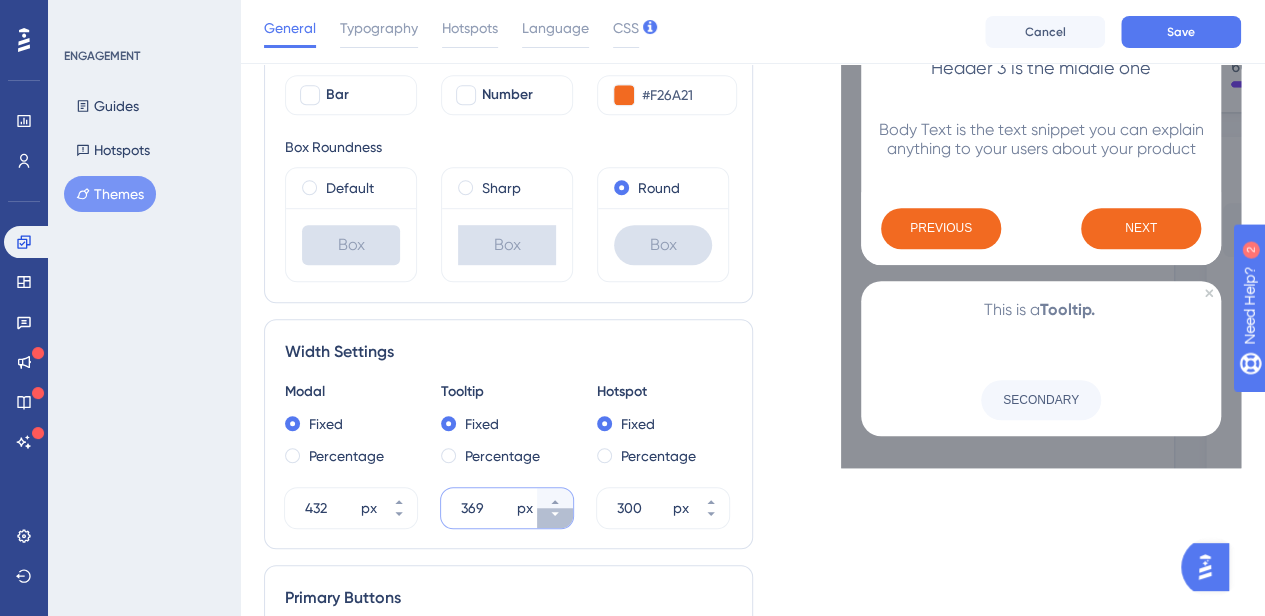 click on "369 px" at bounding box center [555, 518] 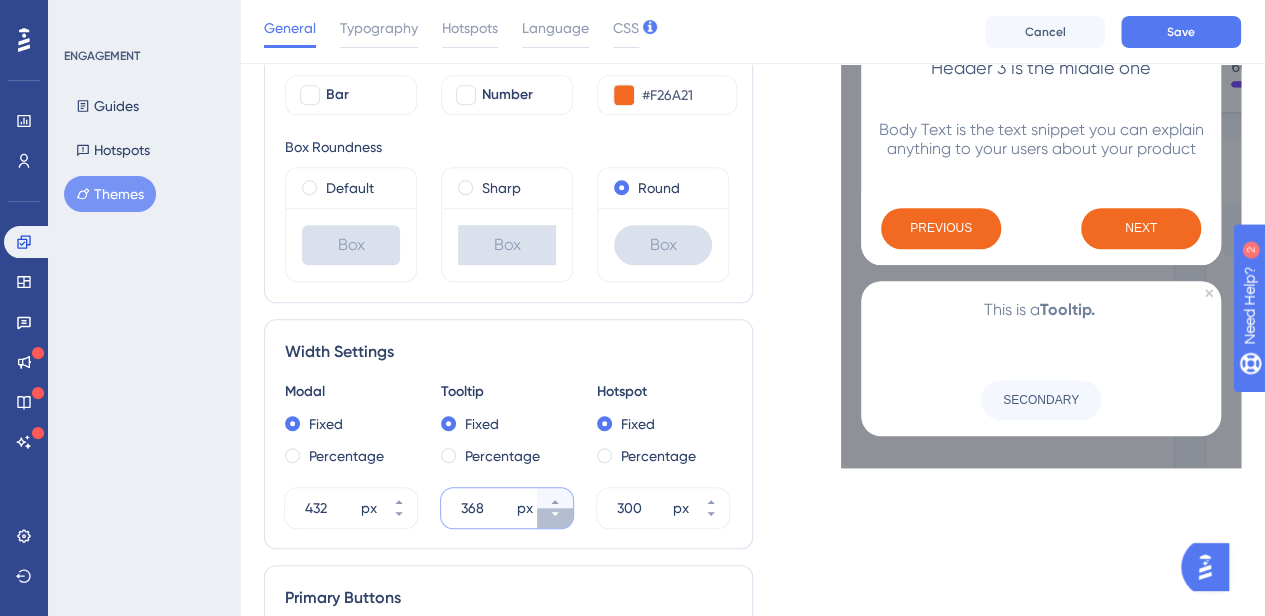 click on "368 px" at bounding box center [555, 518] 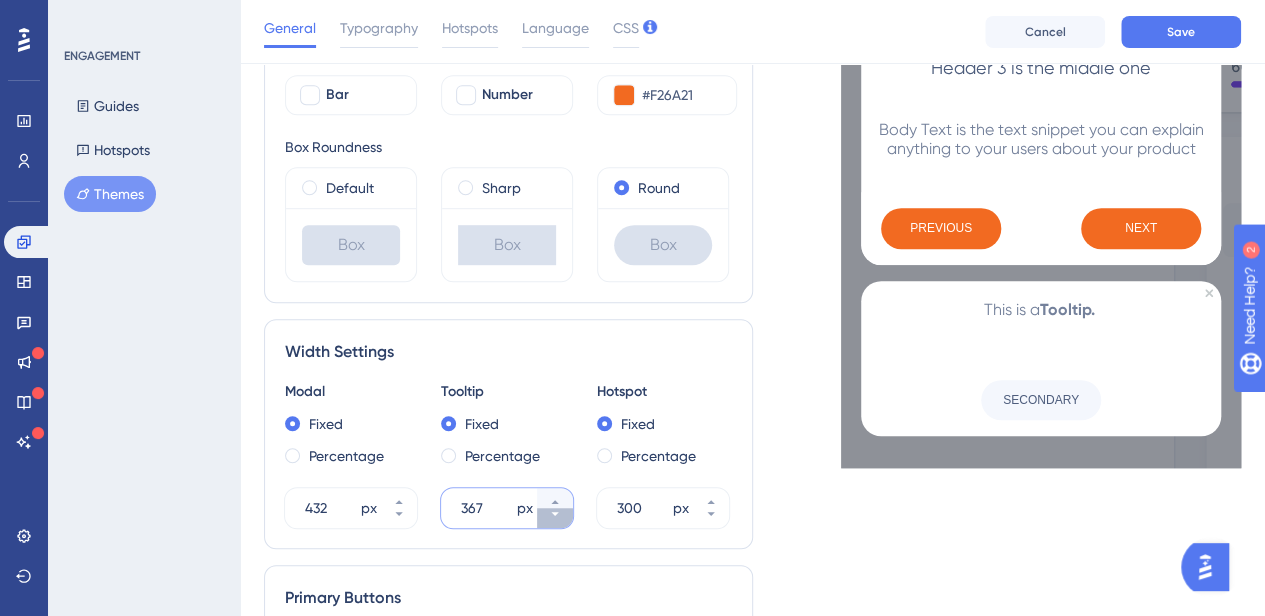 click on "367 px" at bounding box center (555, 518) 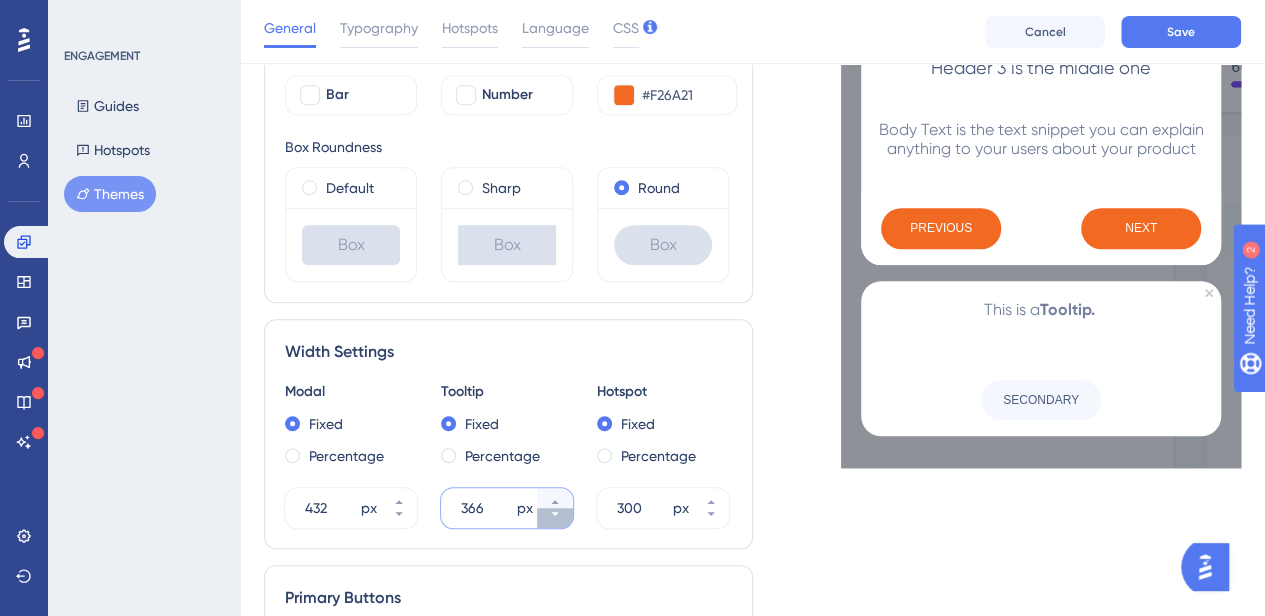 click on "366 px" at bounding box center (555, 518) 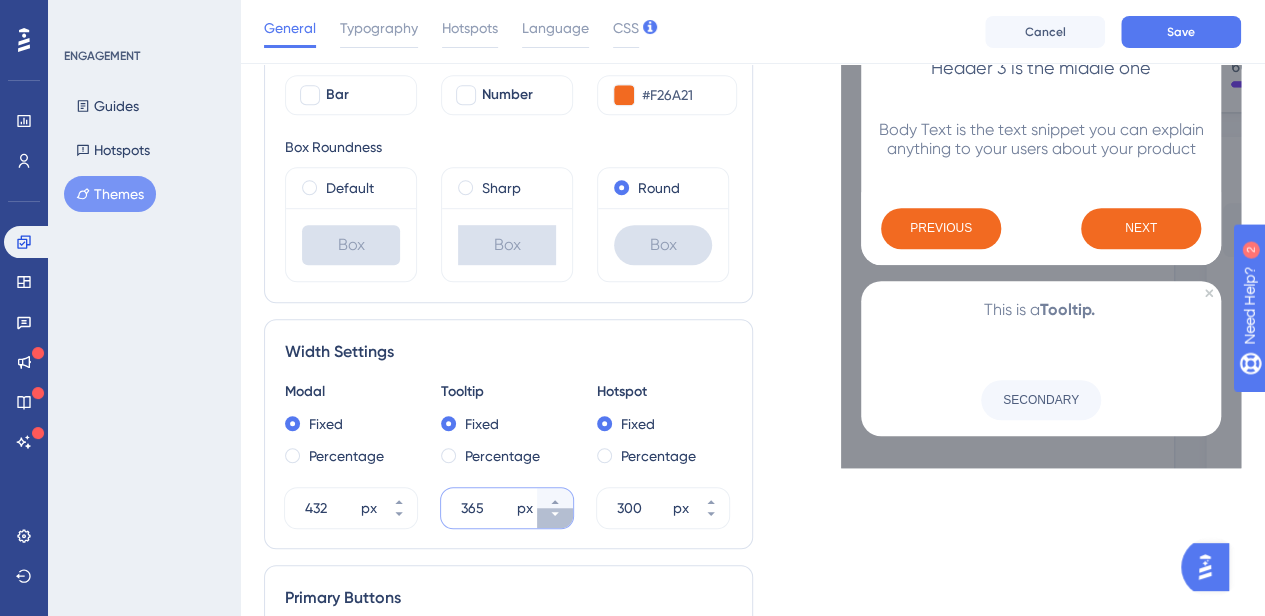 click on "365 px" at bounding box center [555, 518] 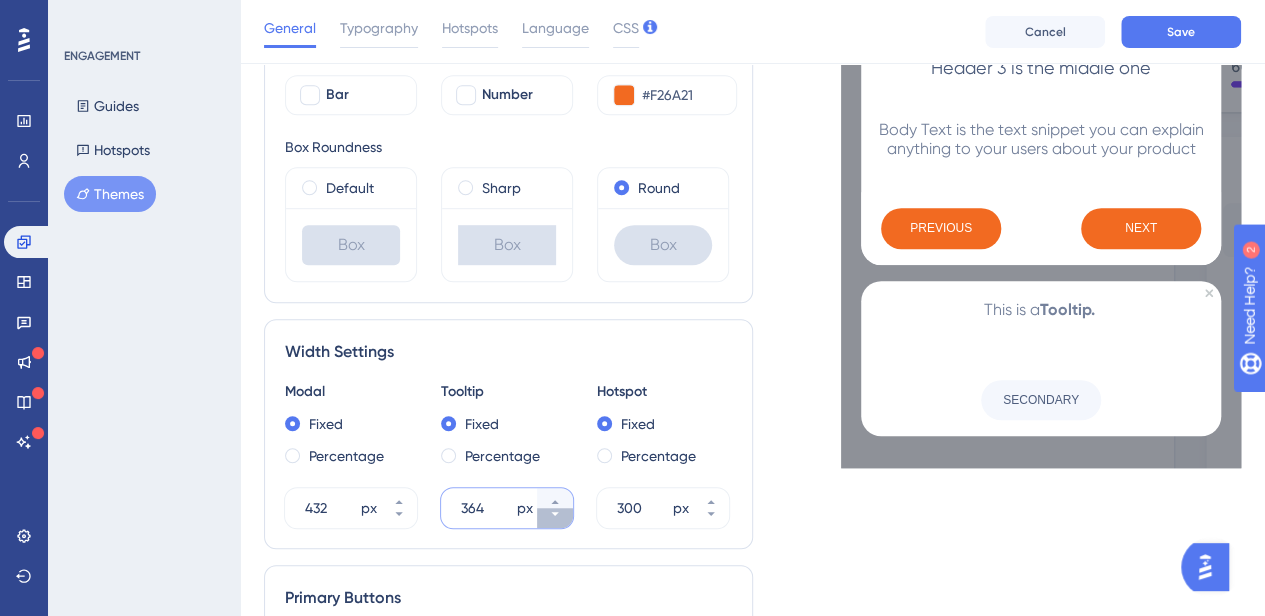 click on "364 px" at bounding box center (555, 518) 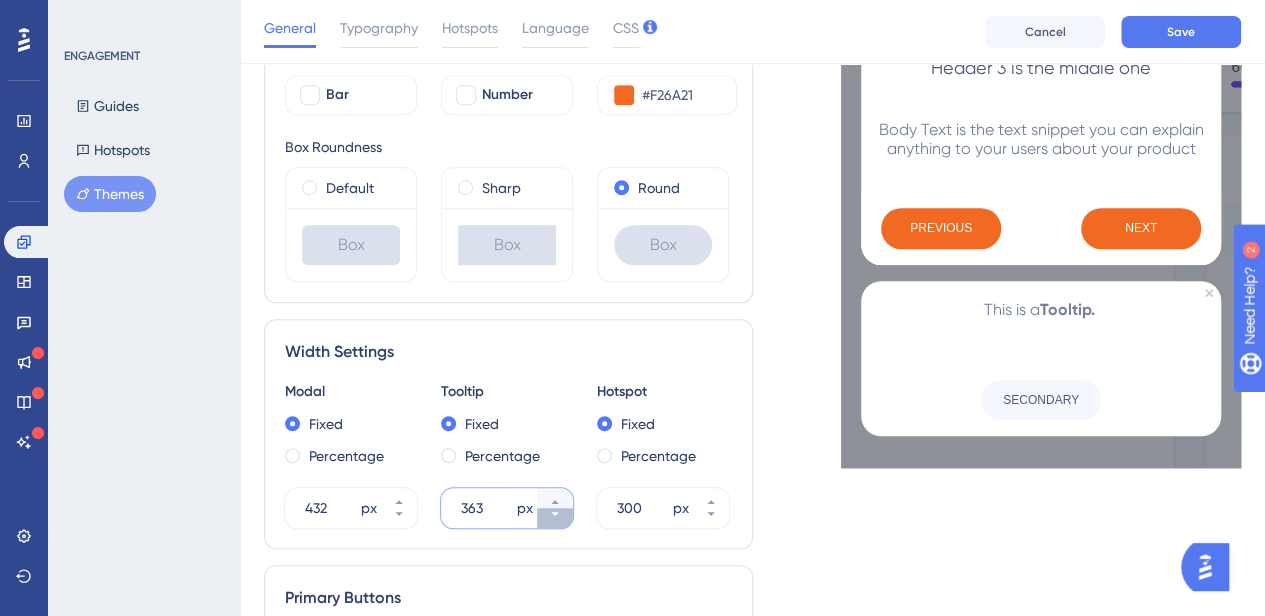 click on "363 px" at bounding box center (555, 518) 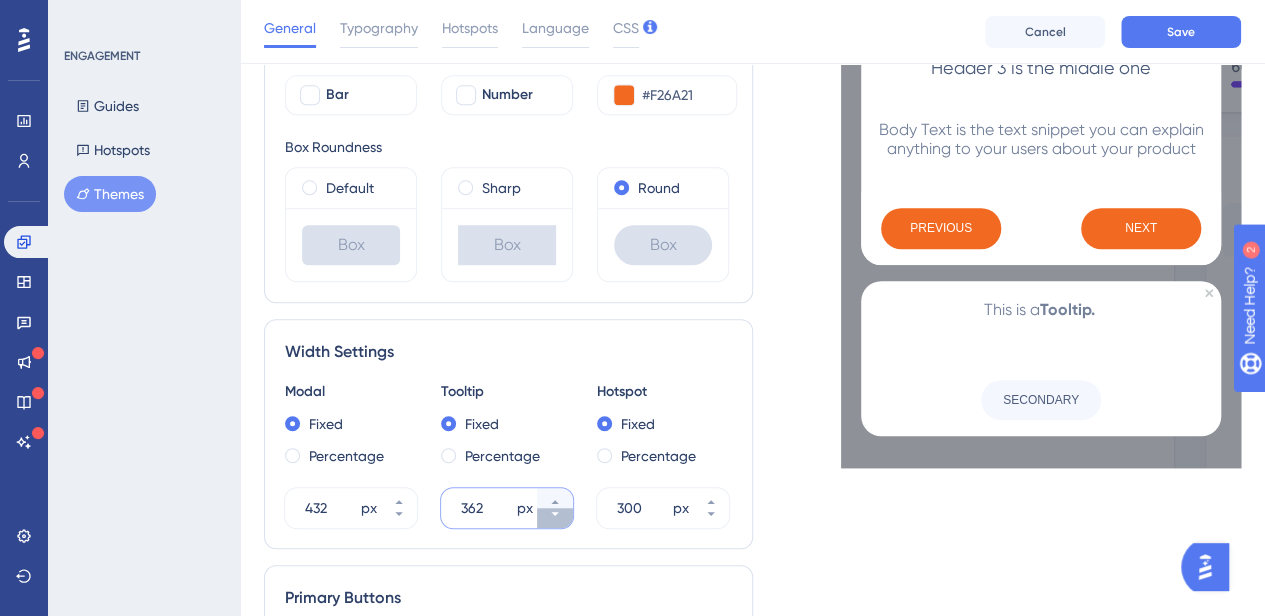 click on "362 px" at bounding box center [555, 518] 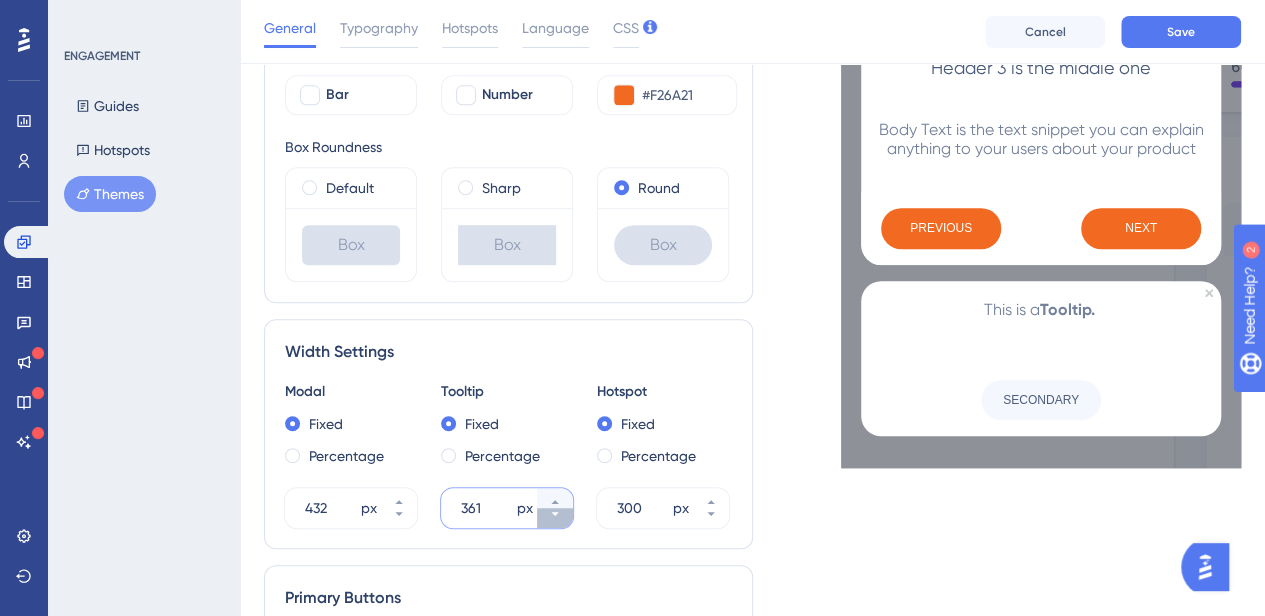 click on "361 px" at bounding box center (555, 518) 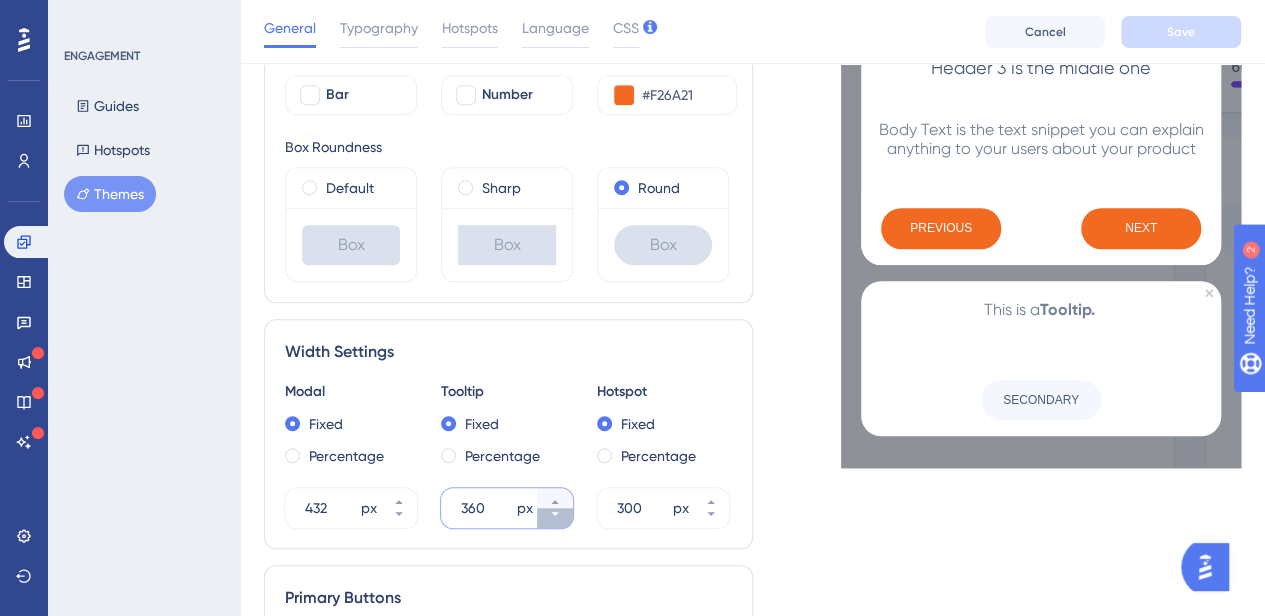 click on "360 px" at bounding box center [555, 518] 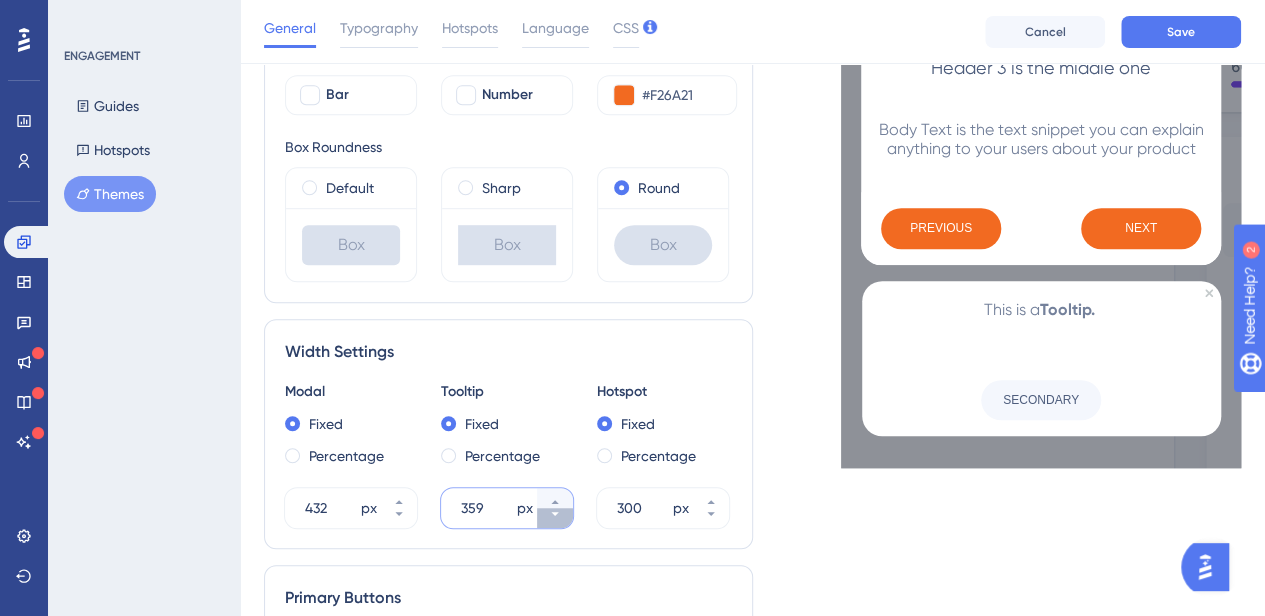 click on "359 px" at bounding box center [555, 518] 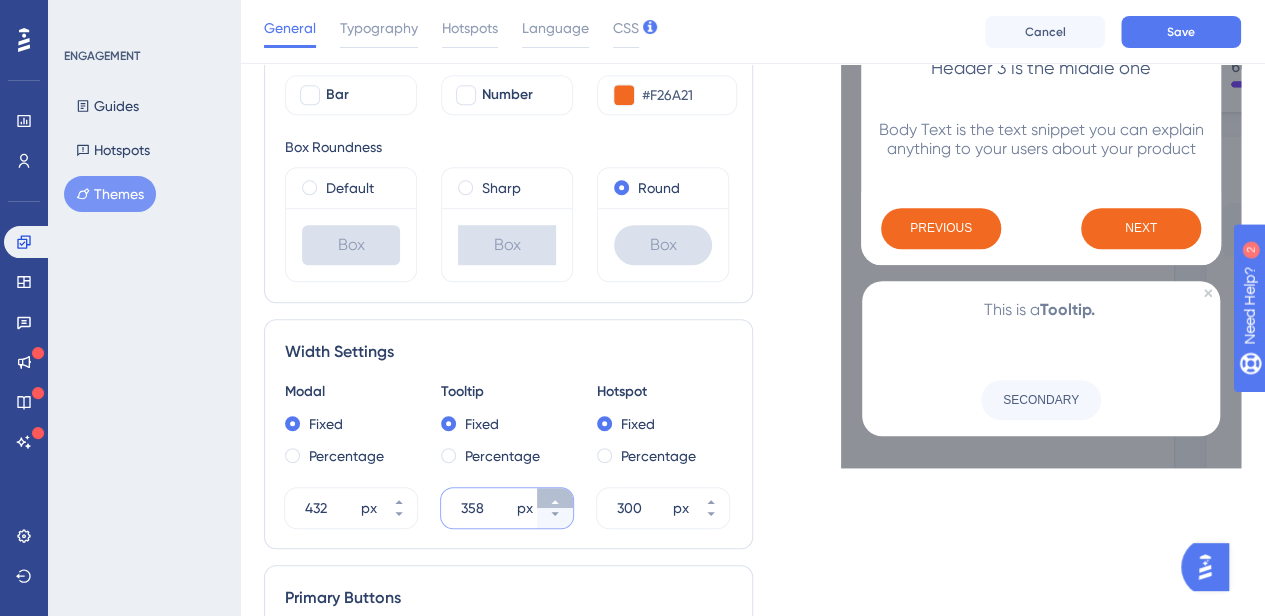 click on "358 px" at bounding box center [555, 498] 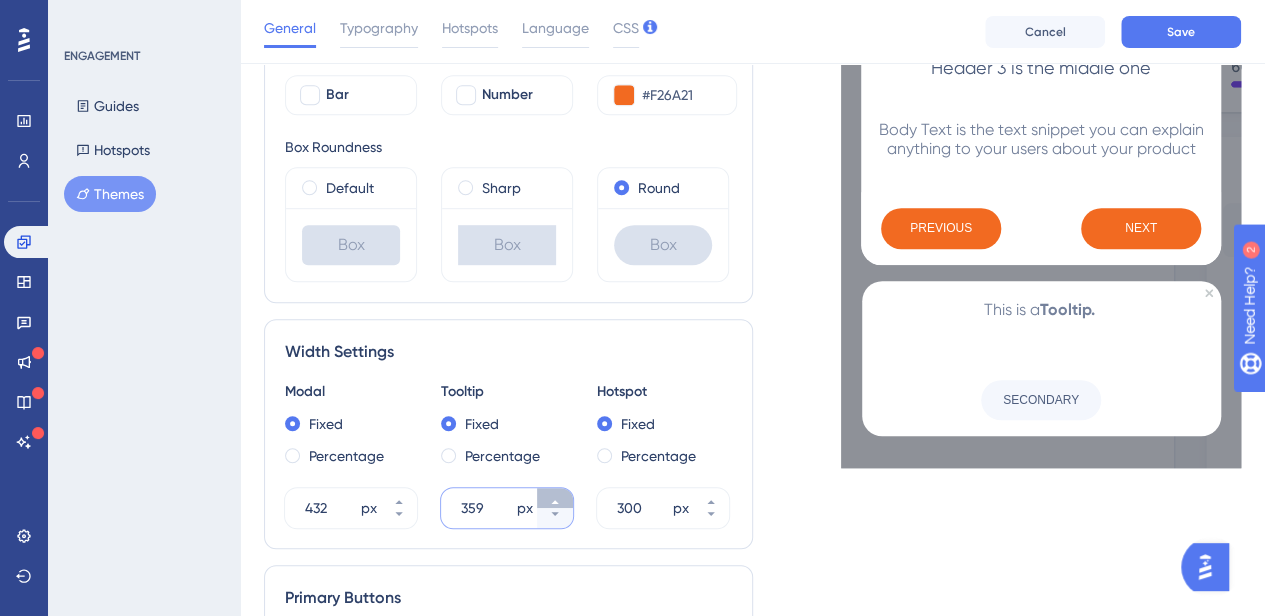 click on "359 px" at bounding box center (555, 498) 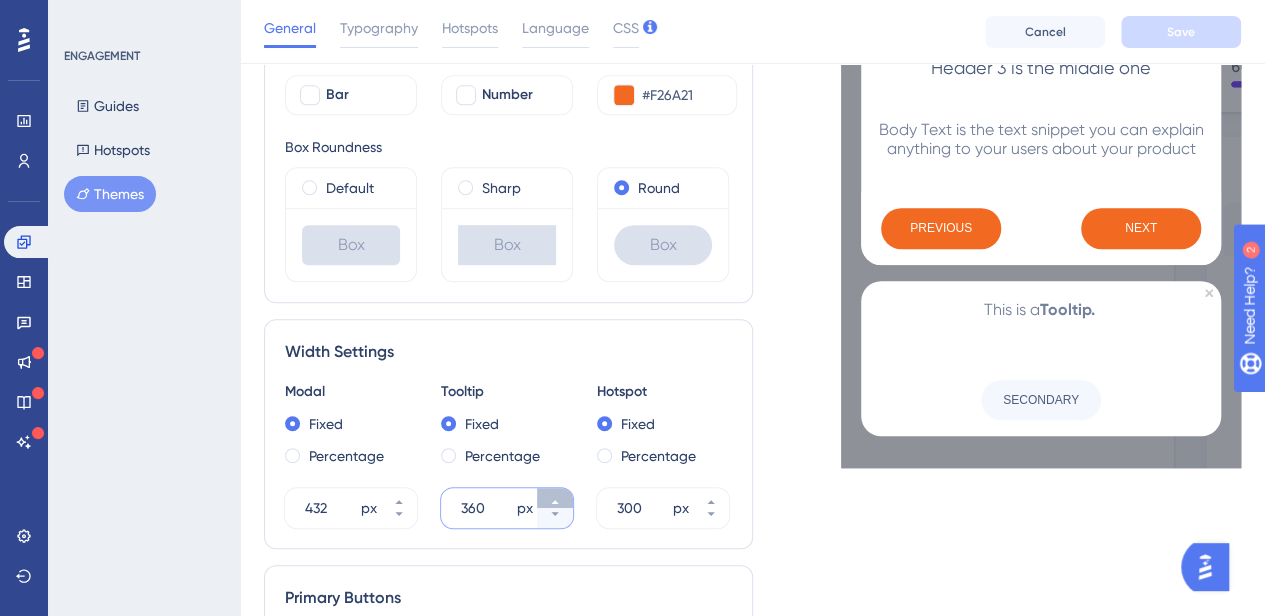 click on "360 px" at bounding box center [555, 498] 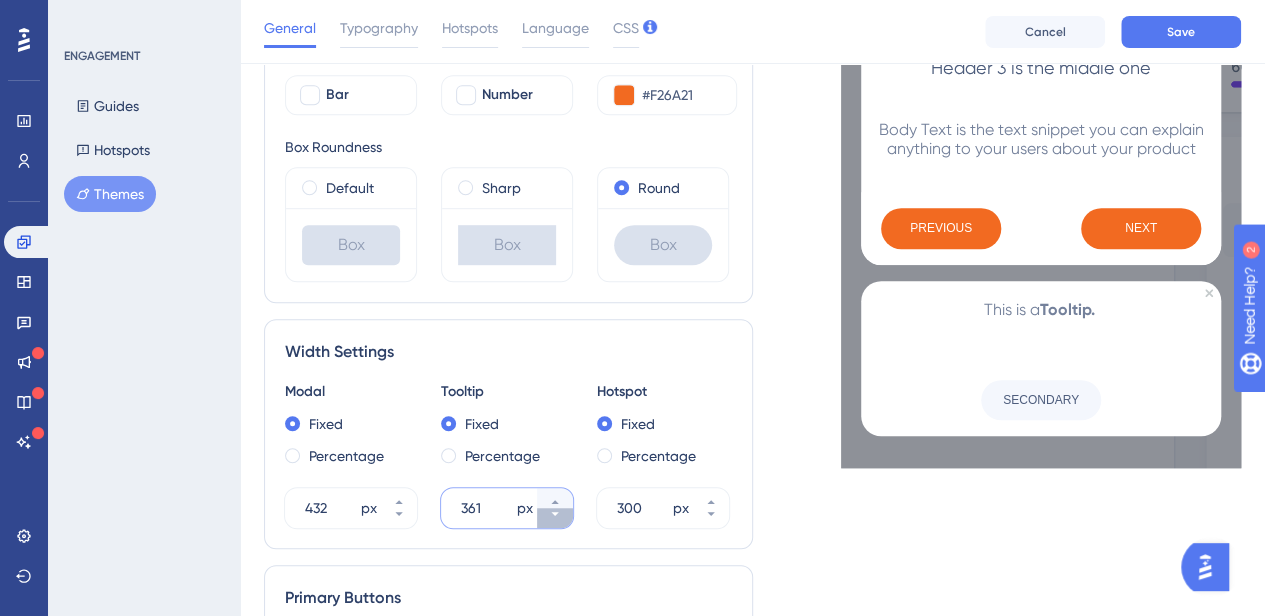 click on "361 px" at bounding box center (555, 518) 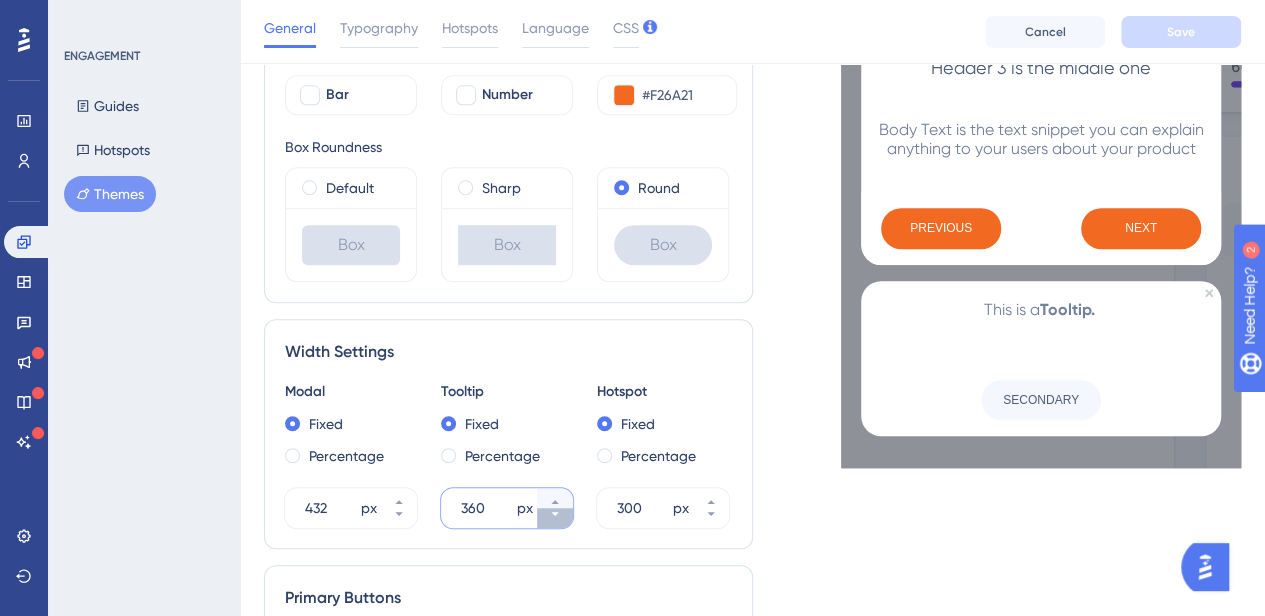 click on "360 px" at bounding box center [555, 518] 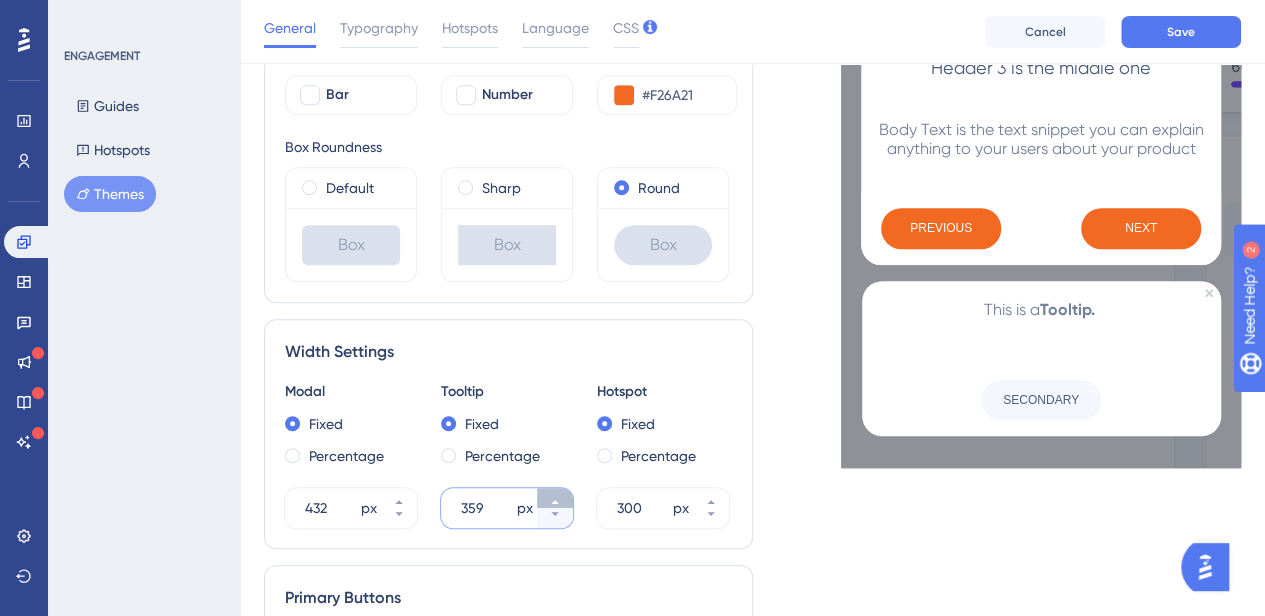 click on "359 px" at bounding box center [555, 498] 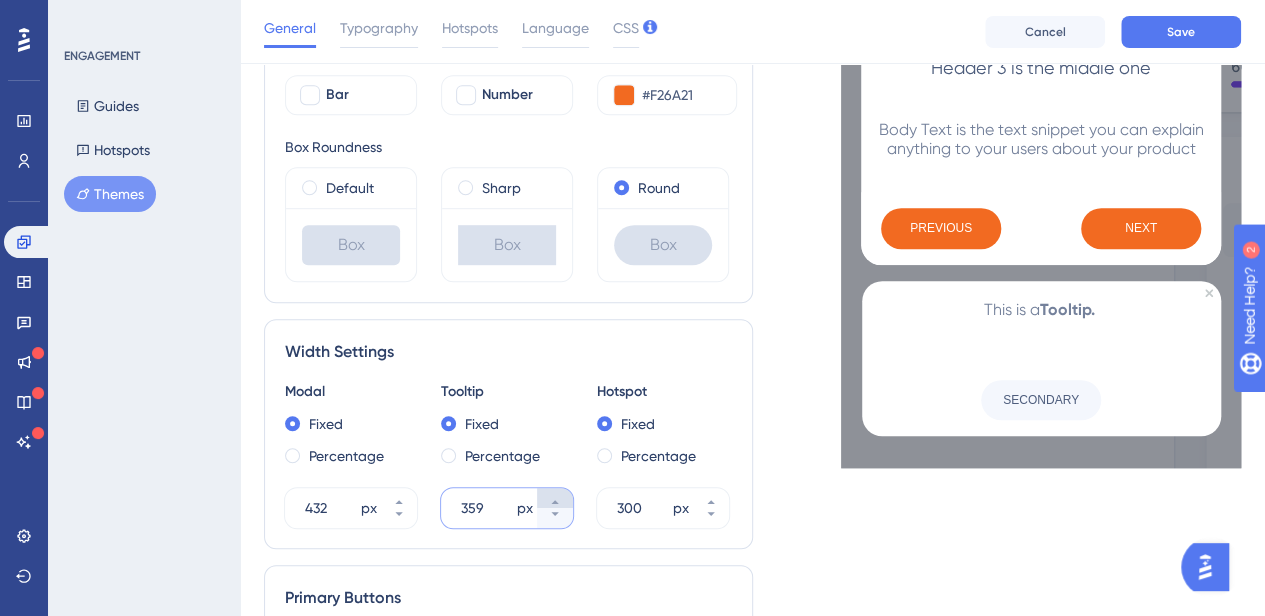 type on "360" 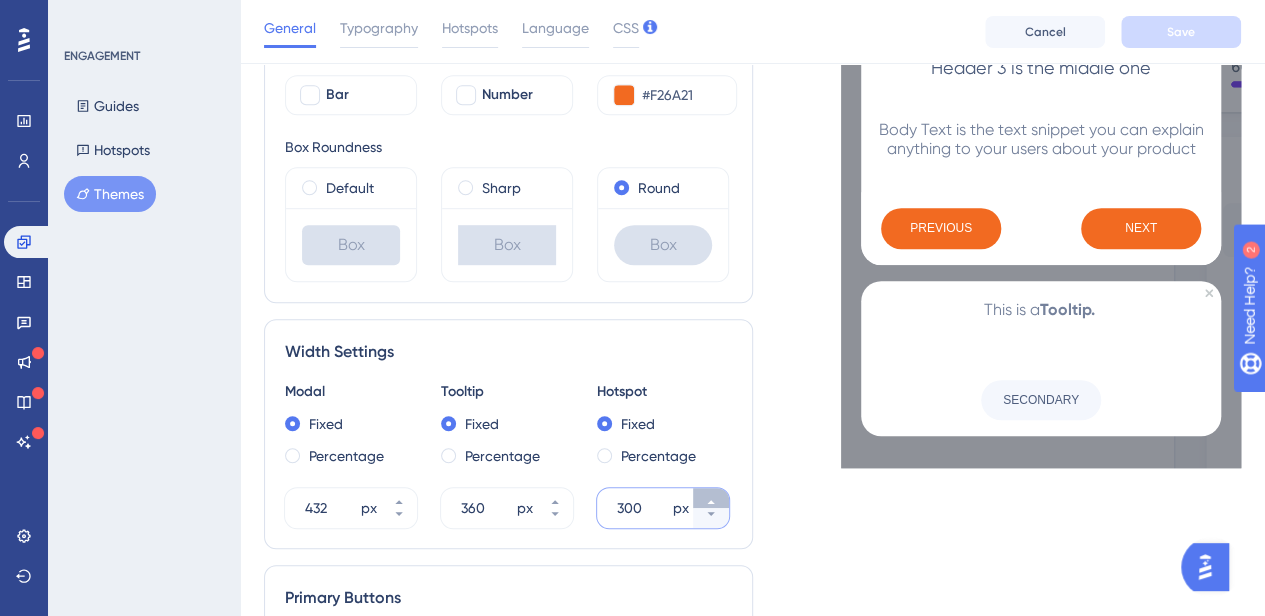 click 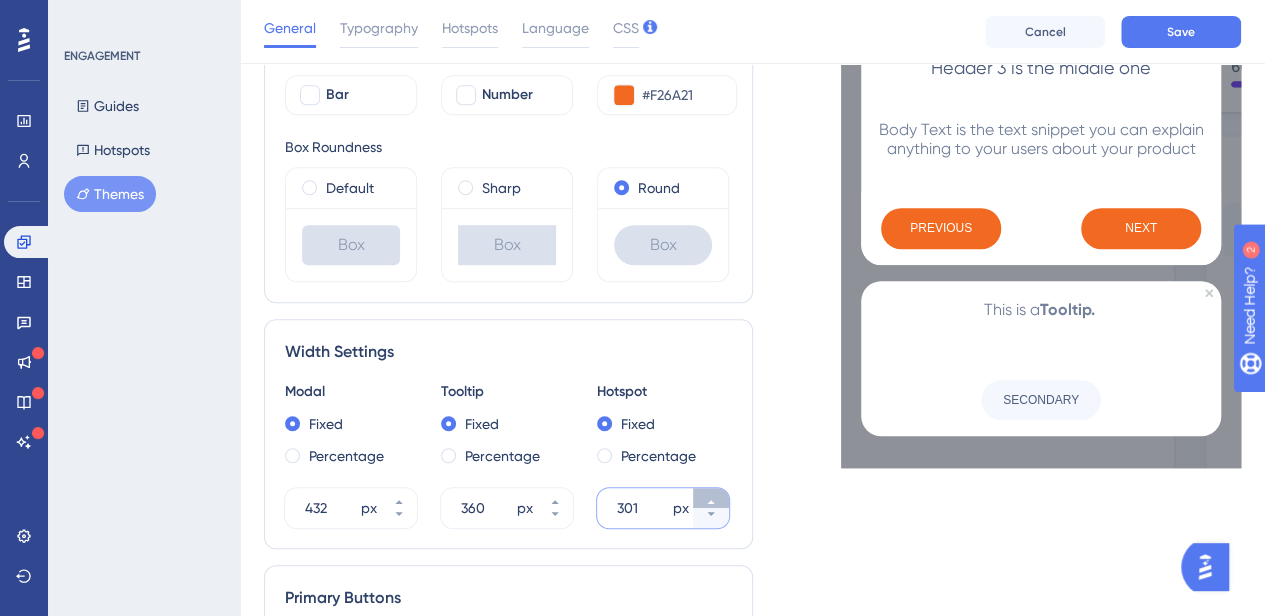 click 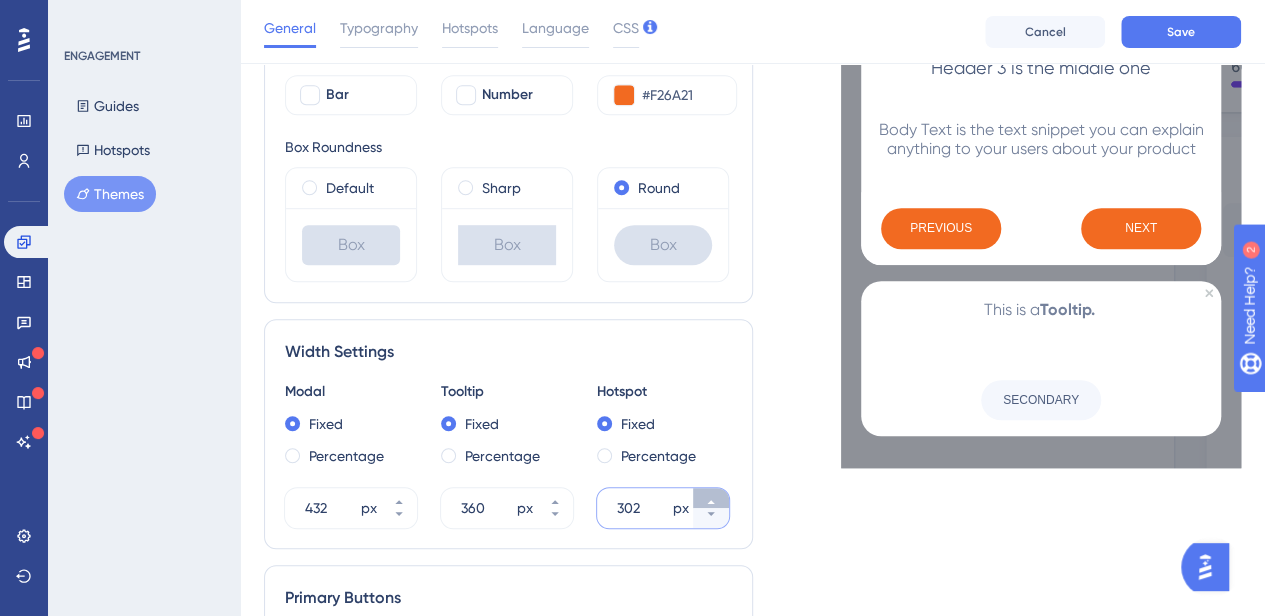 click 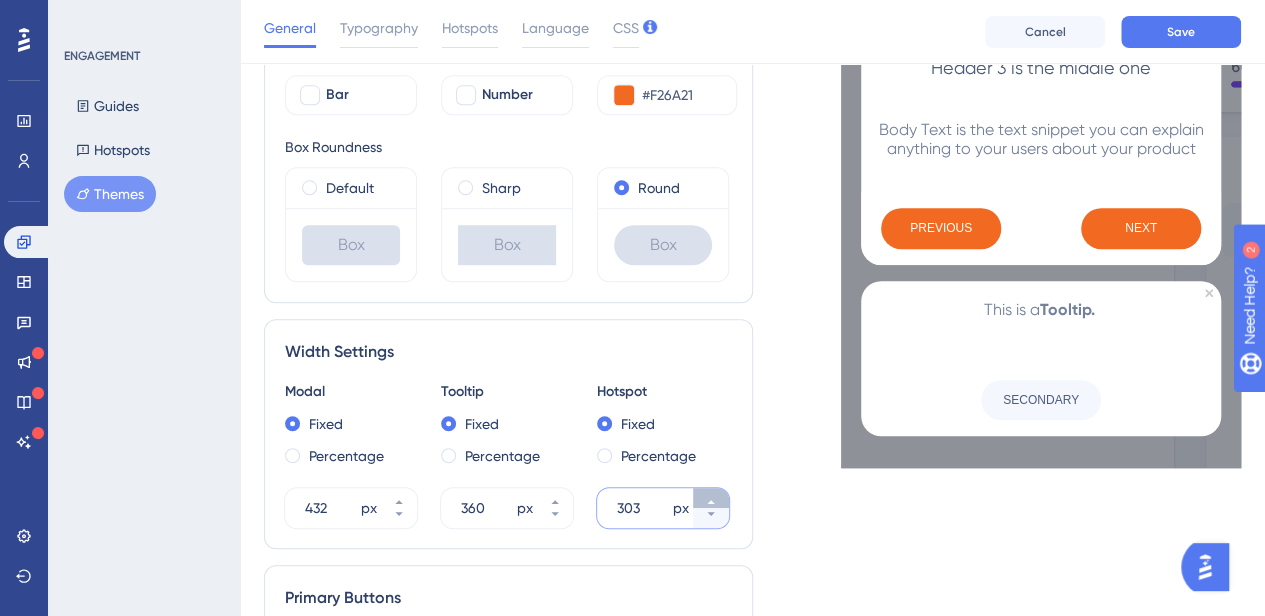 click 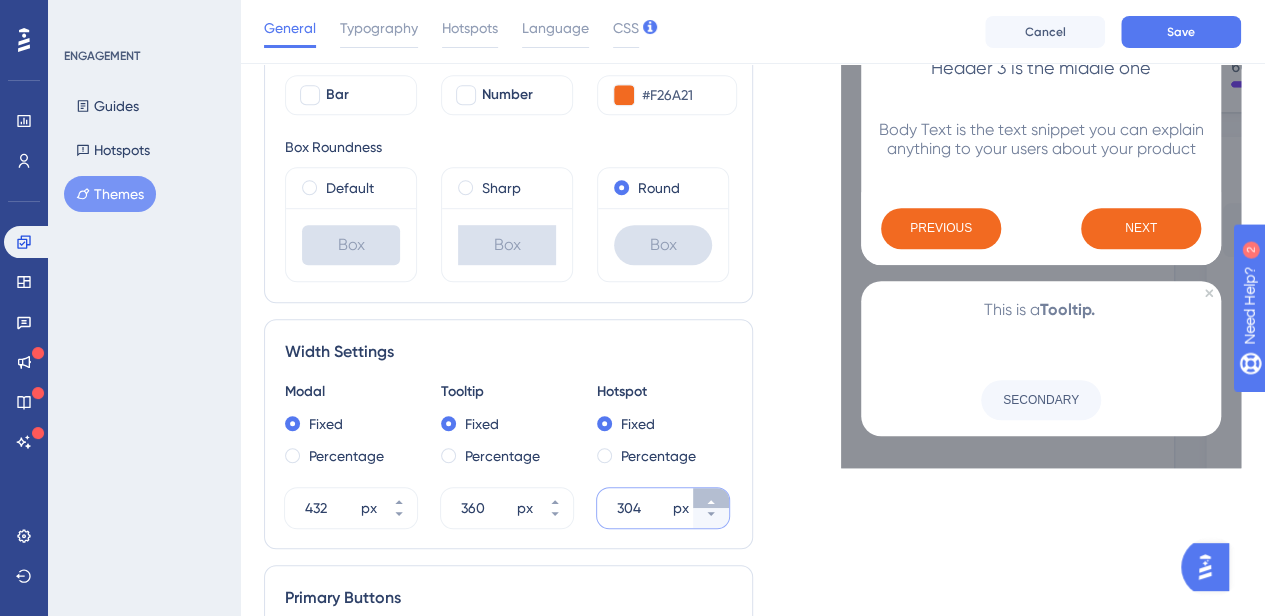 click 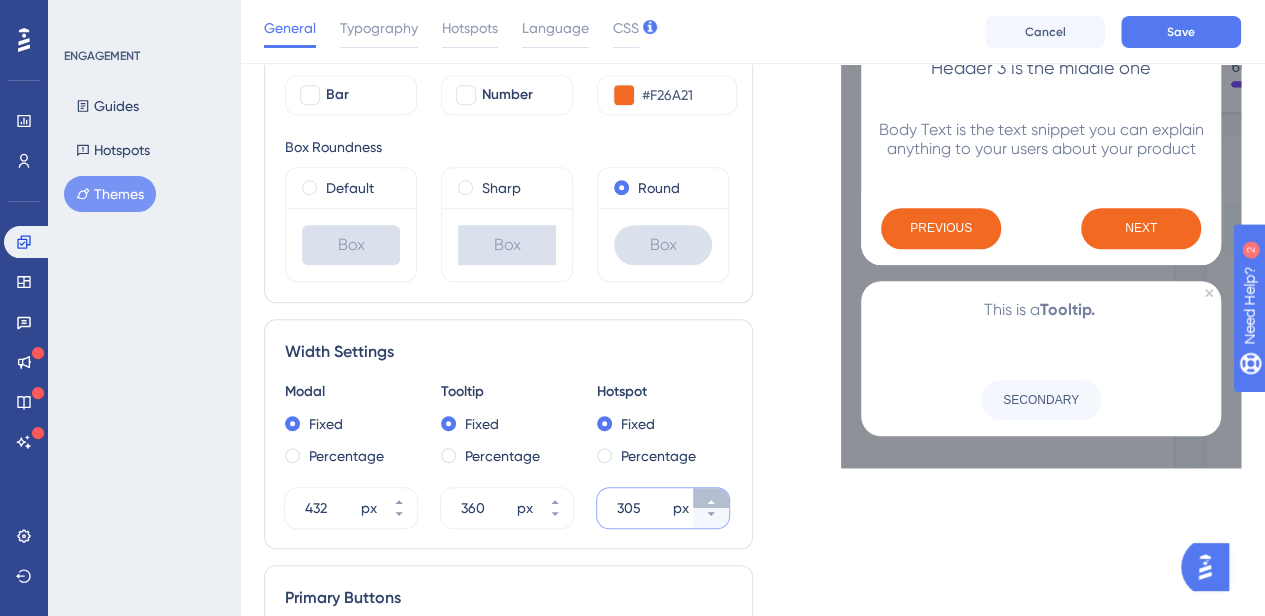 click 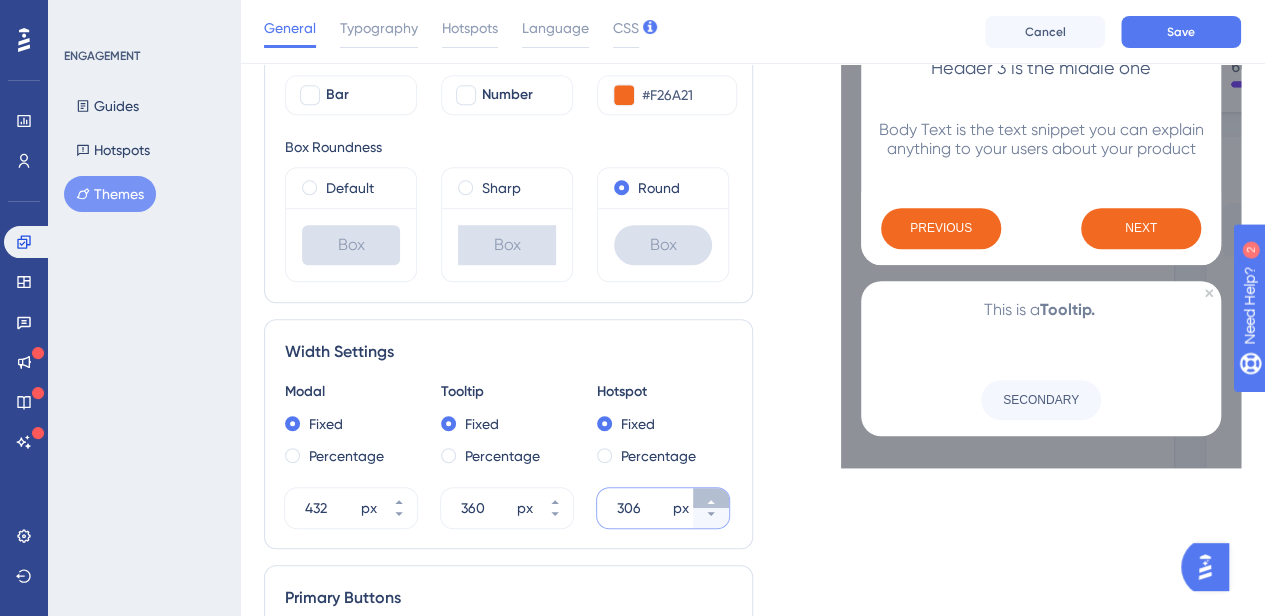 click 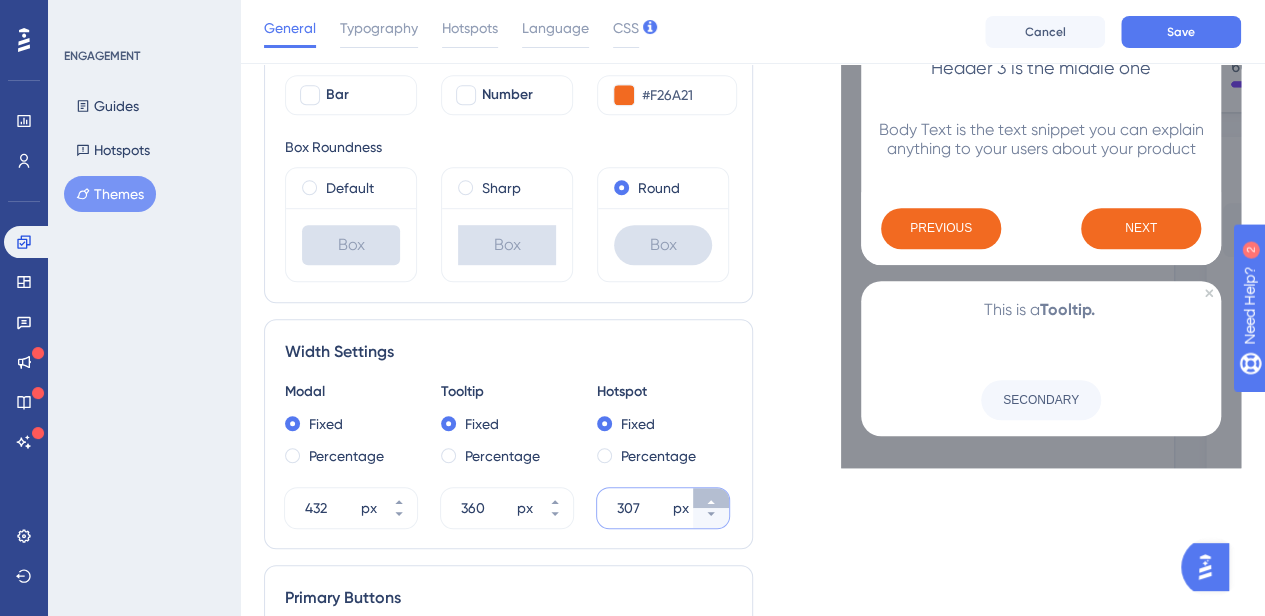 click 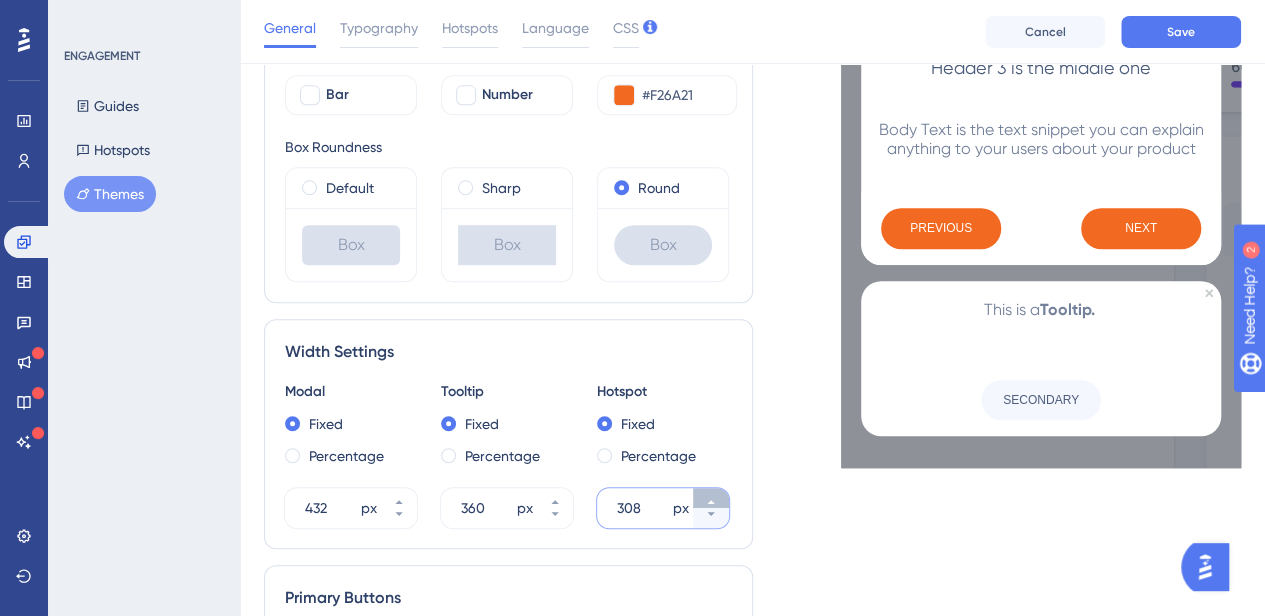 click 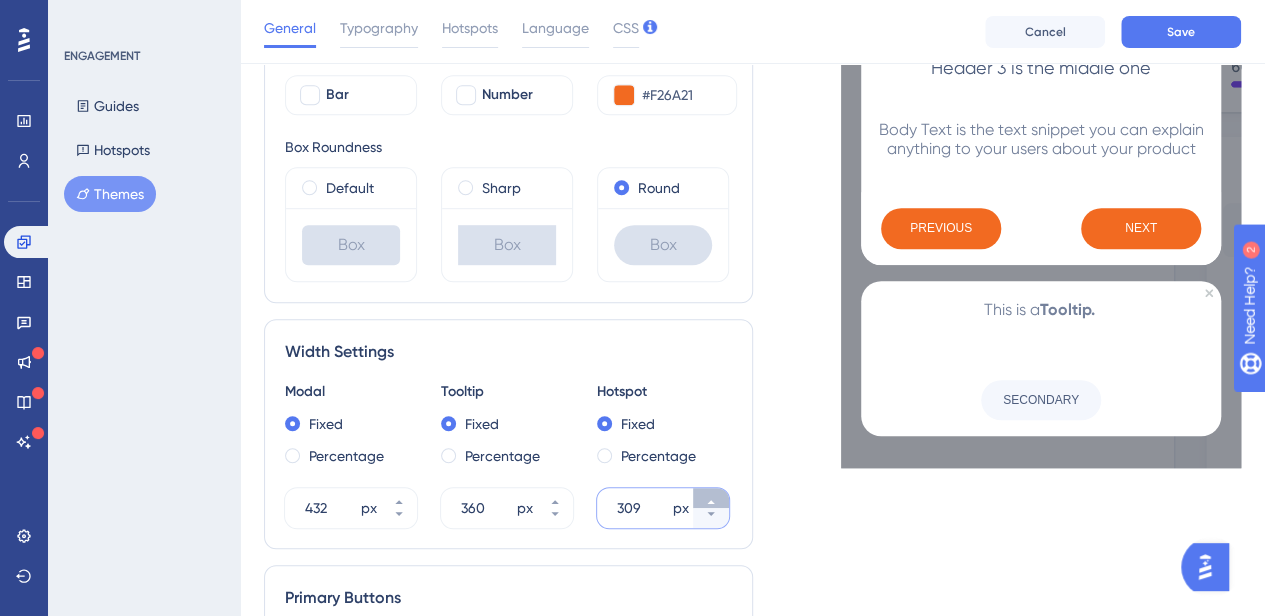 click 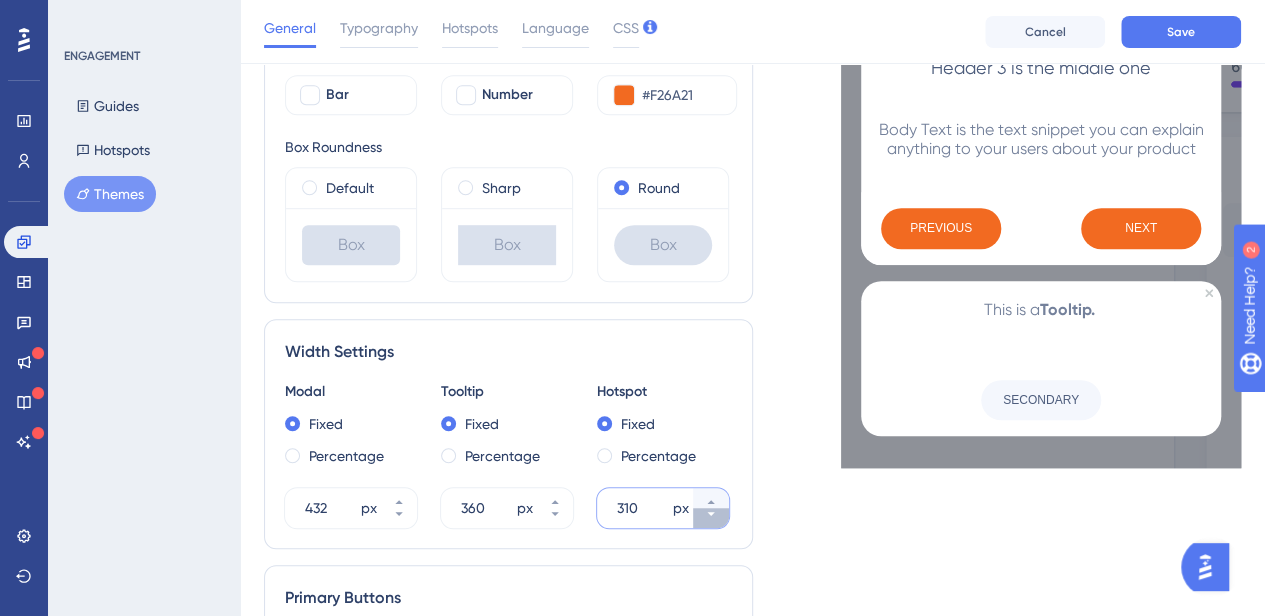 click 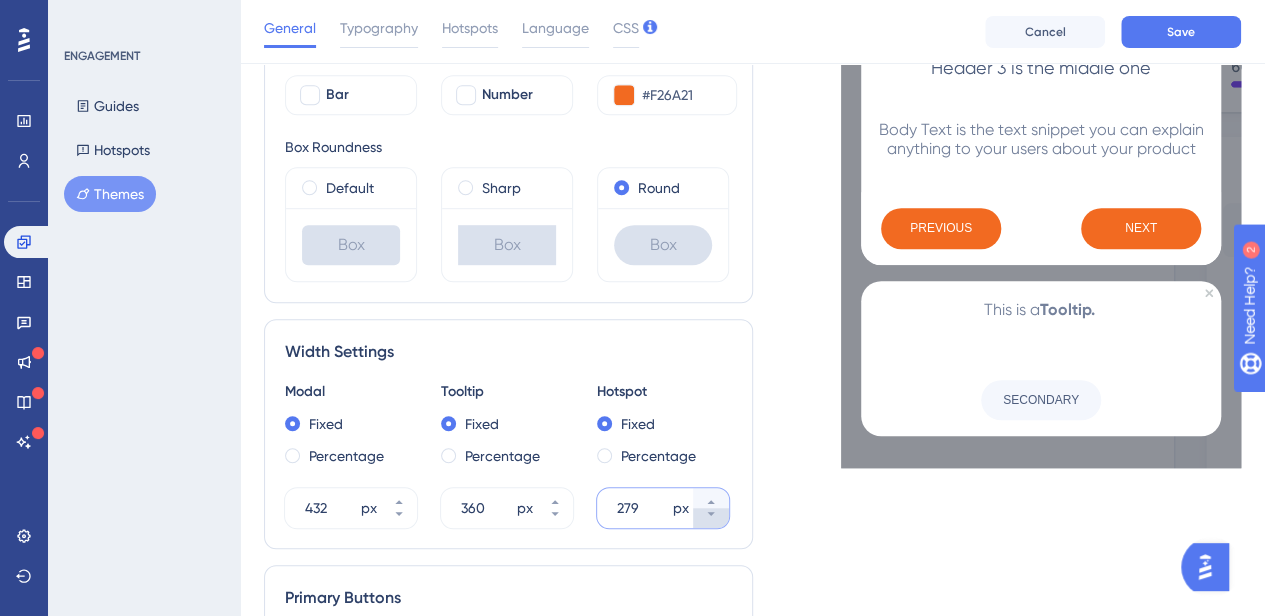 click 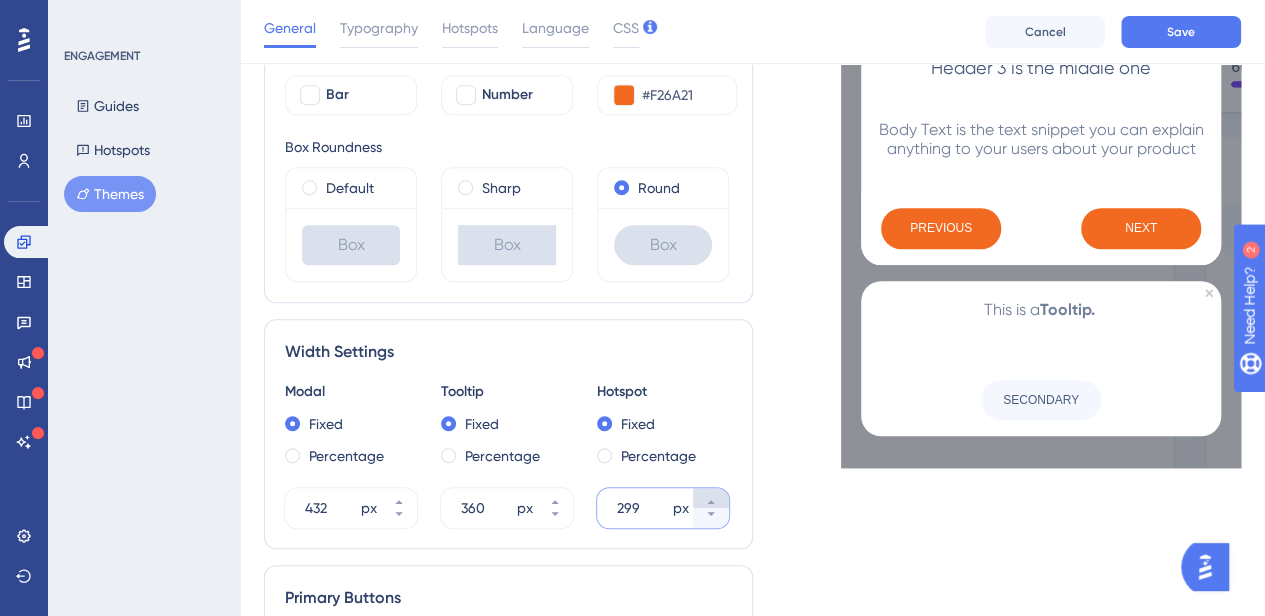 click 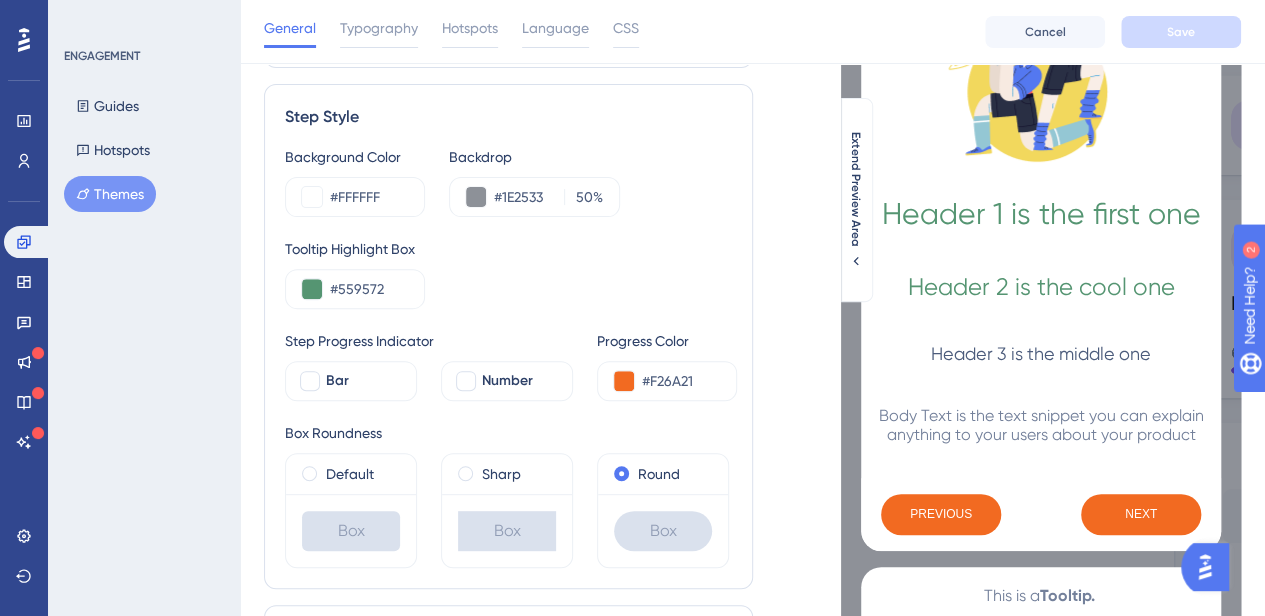 scroll, scrollTop: 600, scrollLeft: 0, axis: vertical 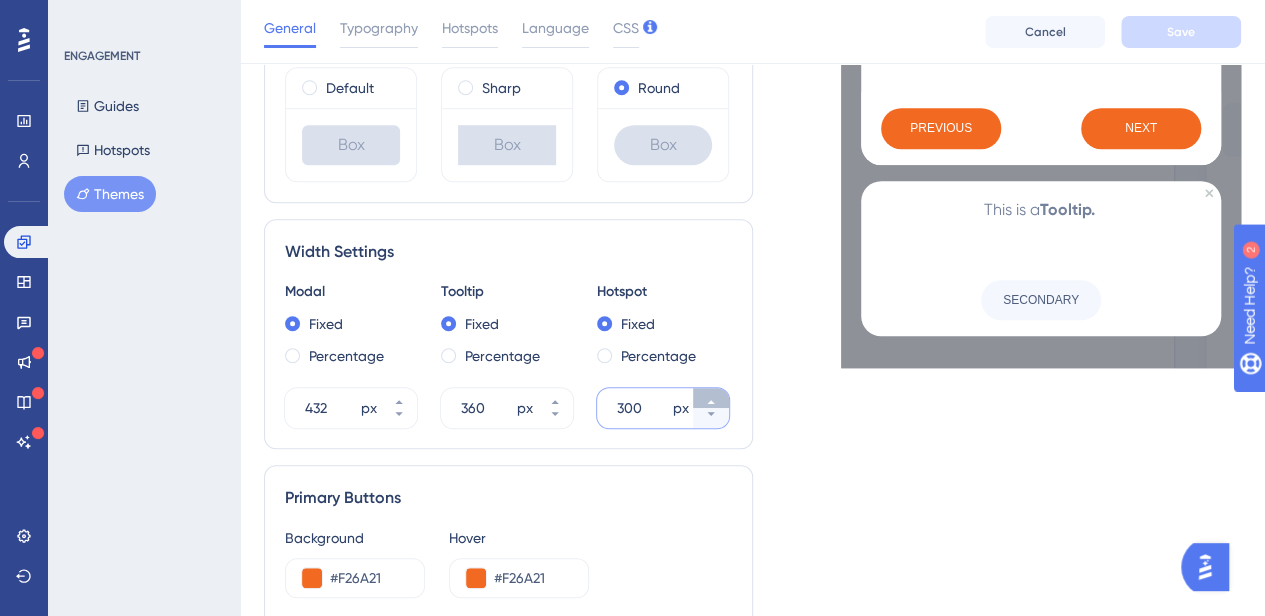 click 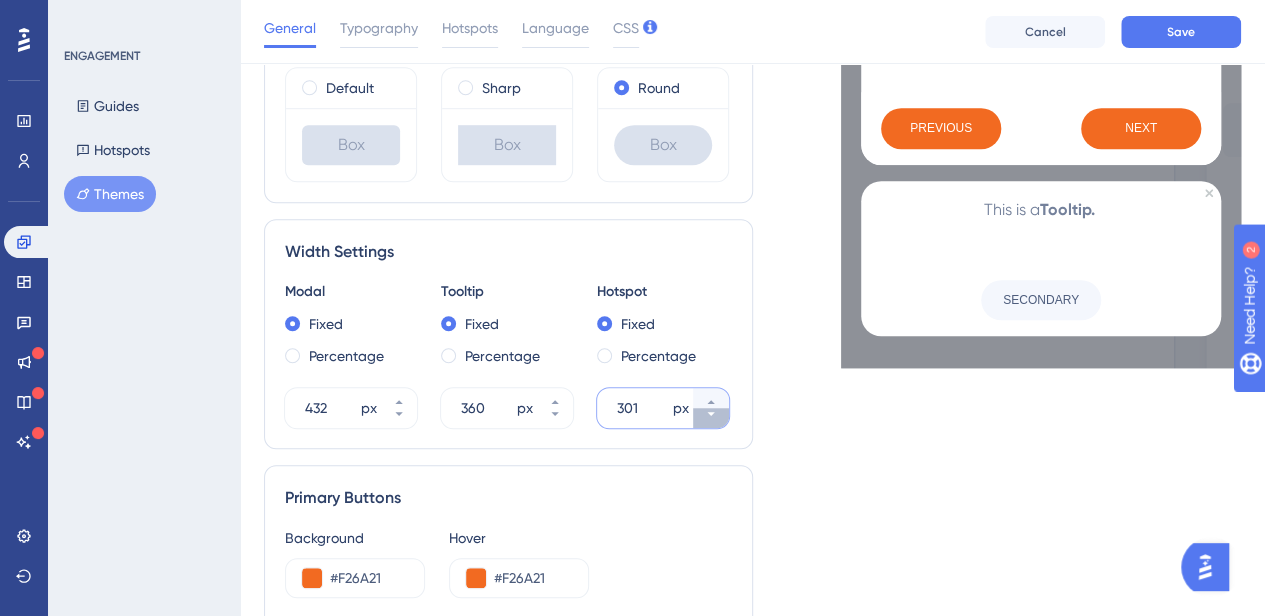 click on "301 px" at bounding box center (711, 418) 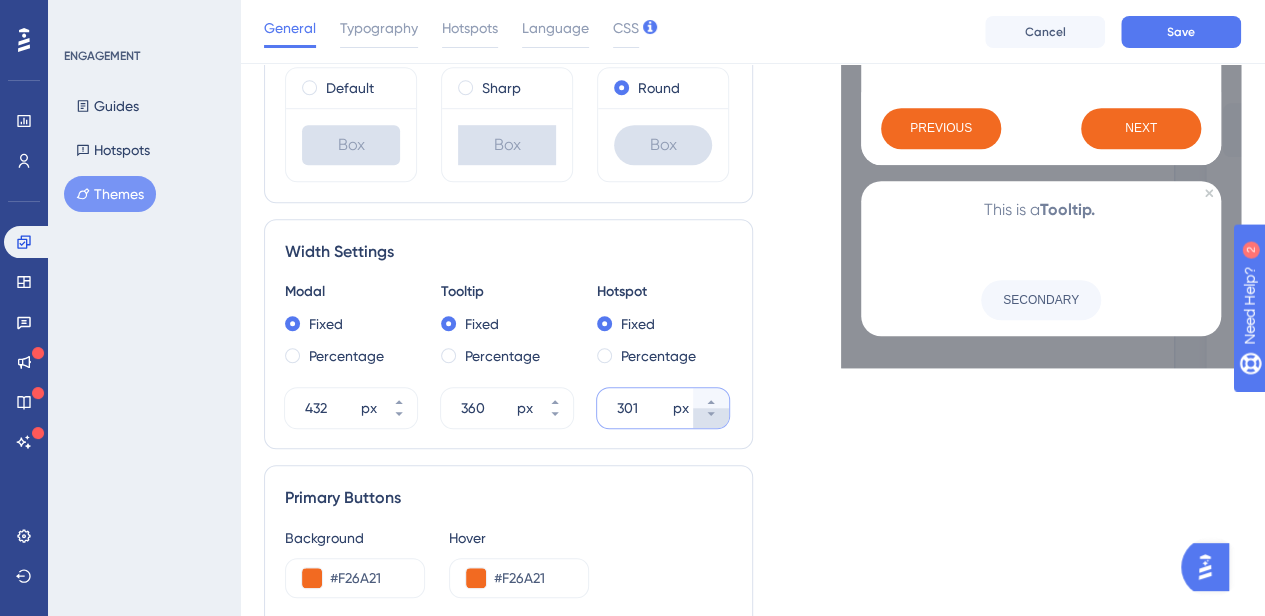 type on "300" 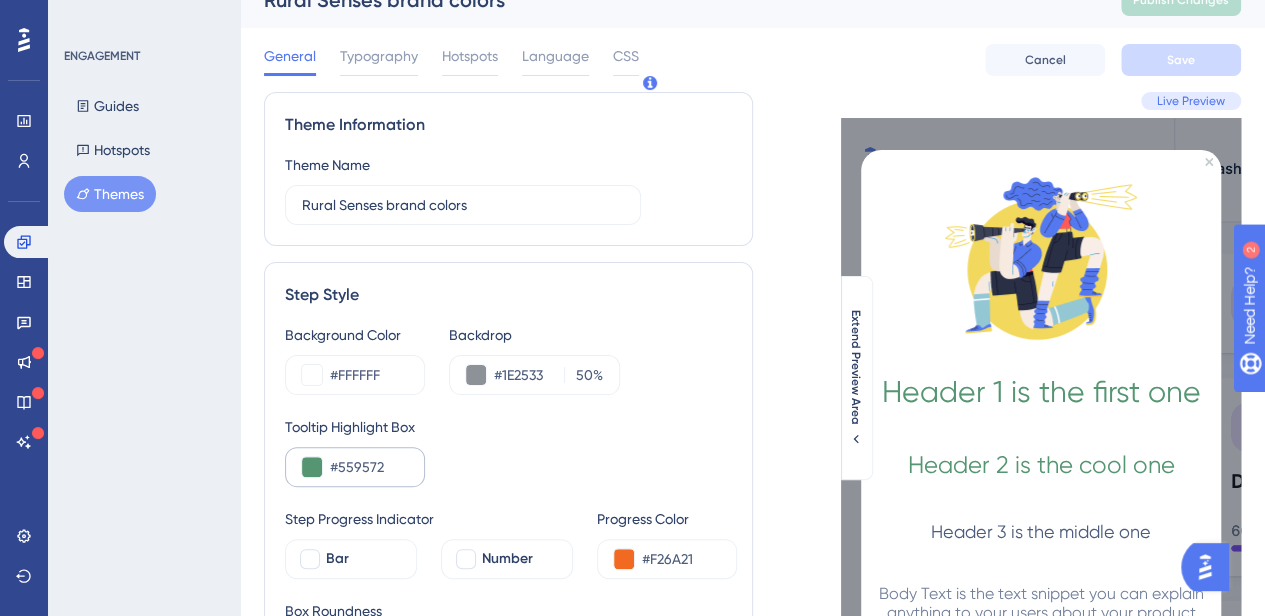 scroll, scrollTop: 0, scrollLeft: 0, axis: both 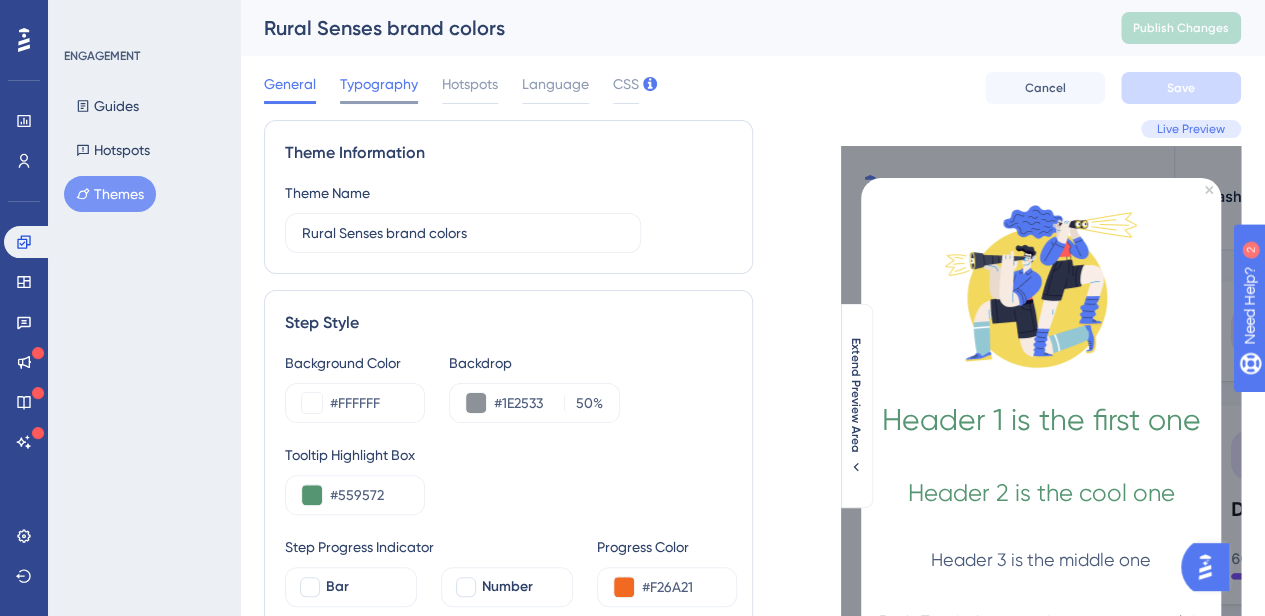 click on "Typography" at bounding box center [379, 84] 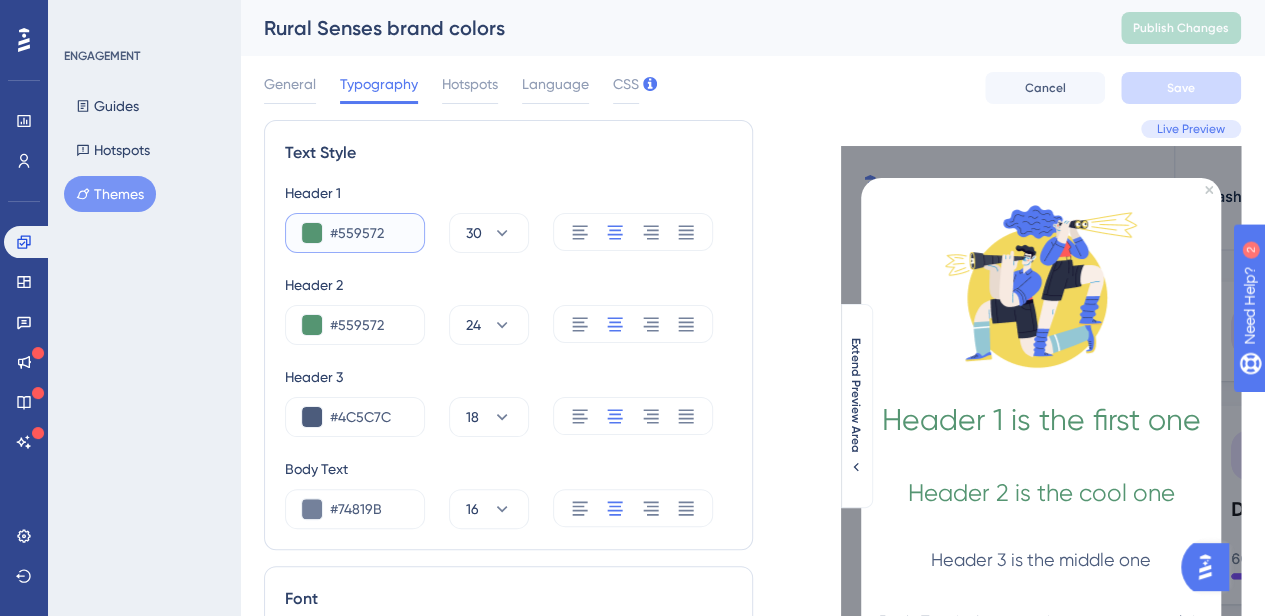 click on "#559572" at bounding box center [369, 233] 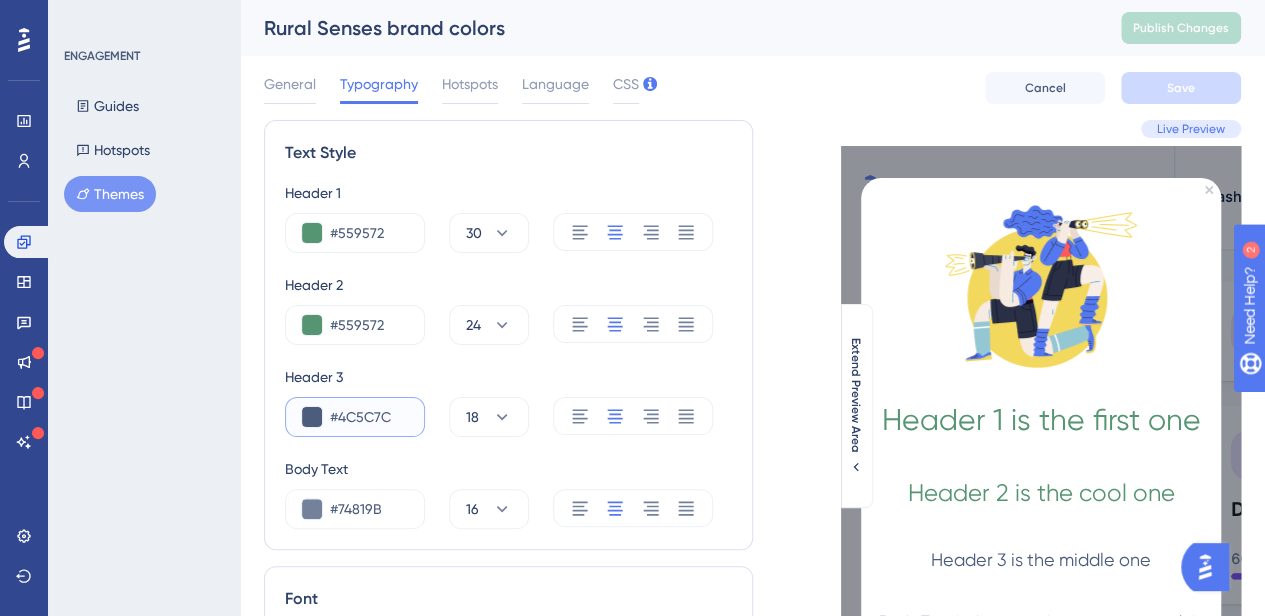 click on "#4C5C7C" at bounding box center [369, 417] 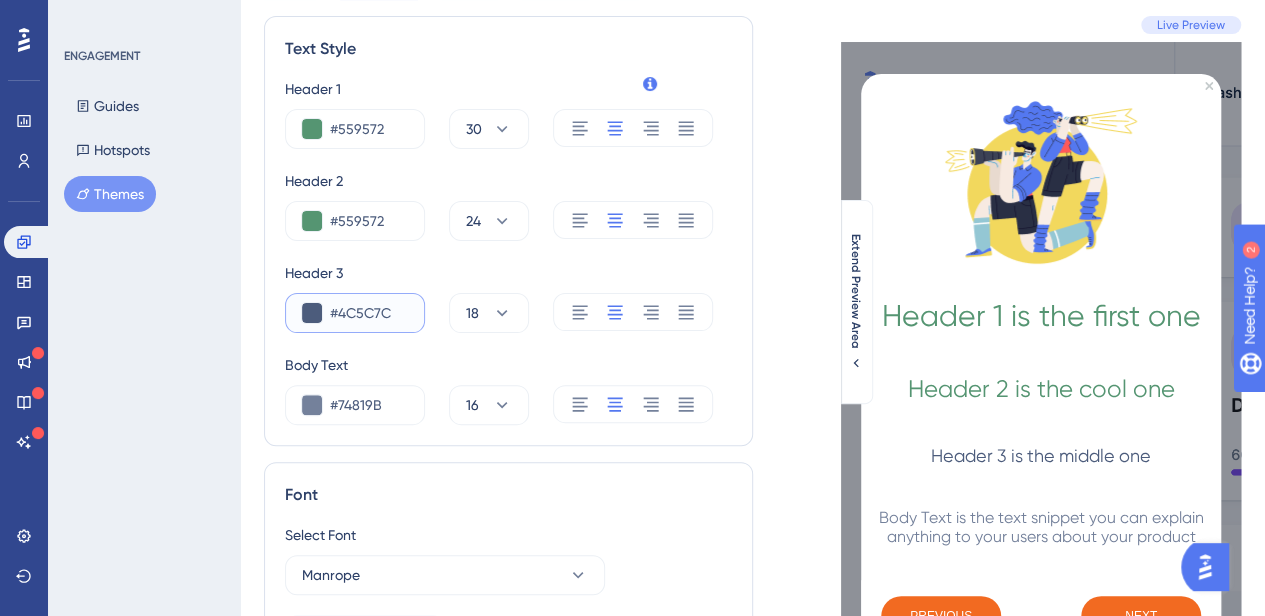scroll, scrollTop: 0, scrollLeft: 0, axis: both 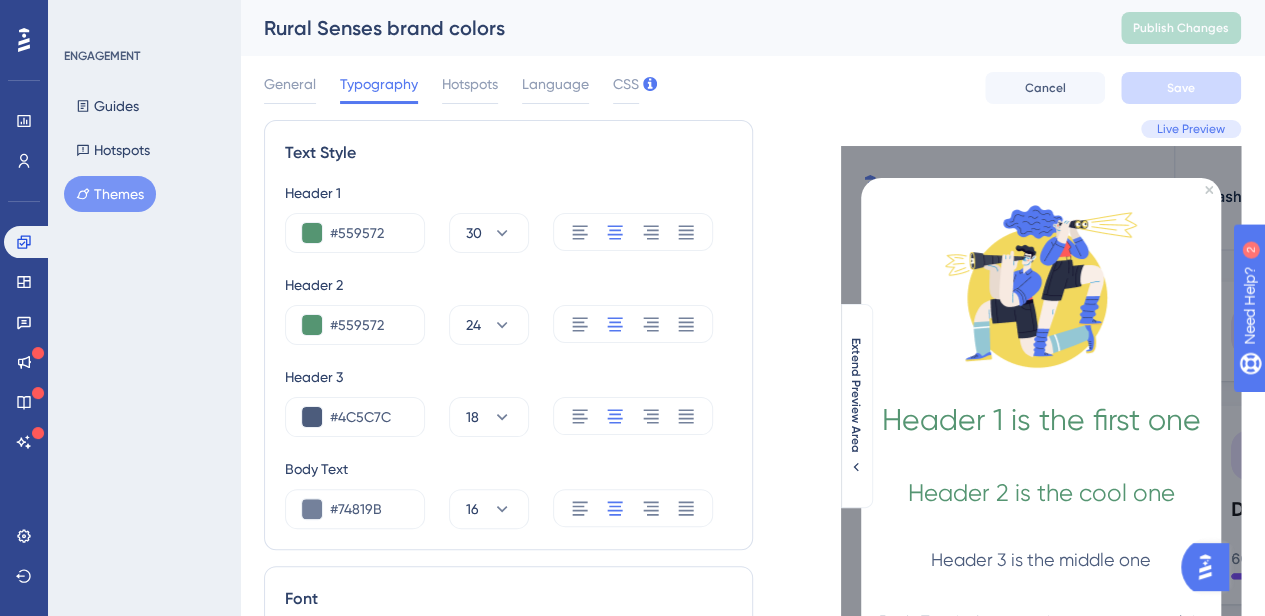 click on "General Typography Hotspots Language CSS Cancel Save" at bounding box center (752, 88) 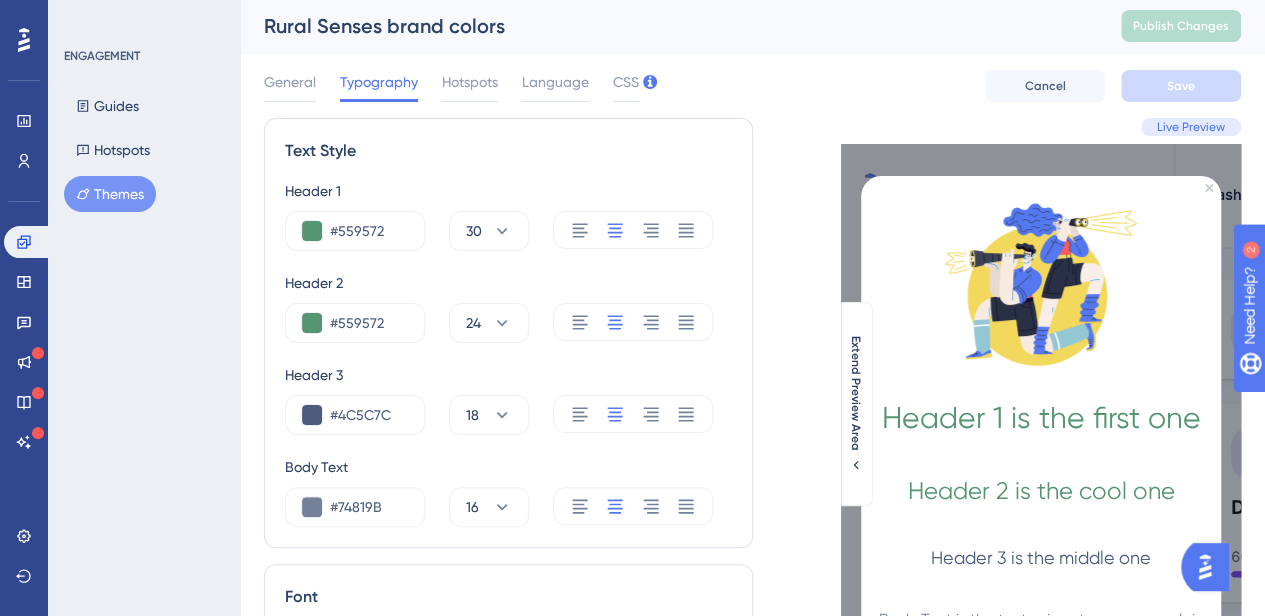 scroll, scrollTop: 0, scrollLeft: 0, axis: both 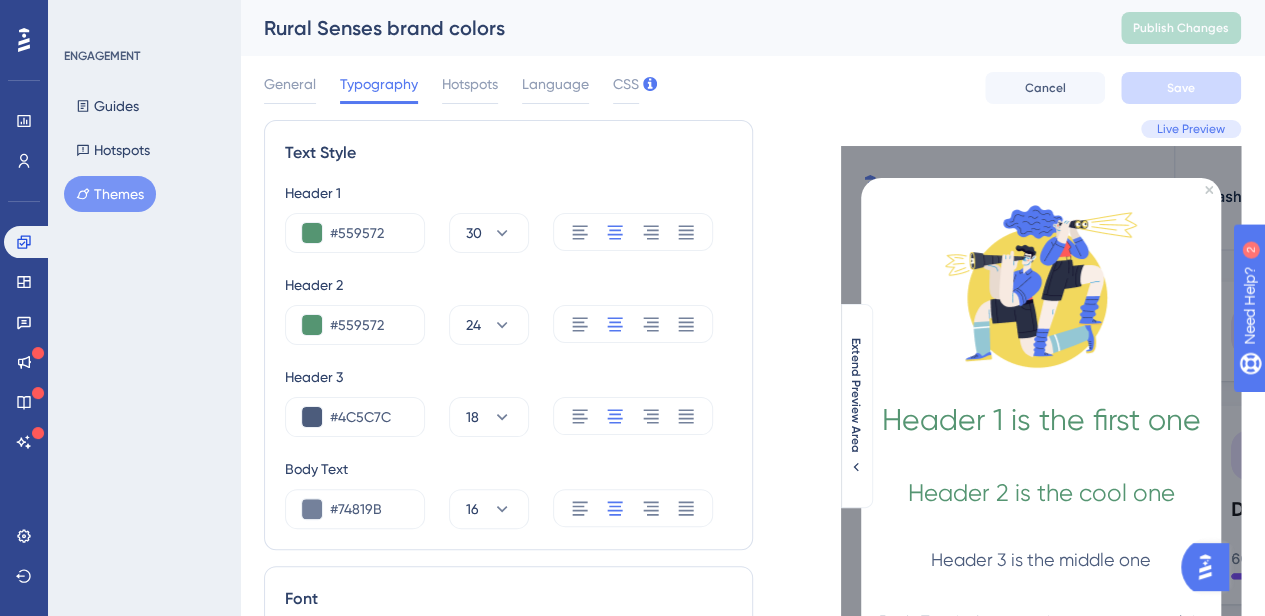 click on "General Typography Hotspots Language CSS Cancel Save" at bounding box center (752, 88) 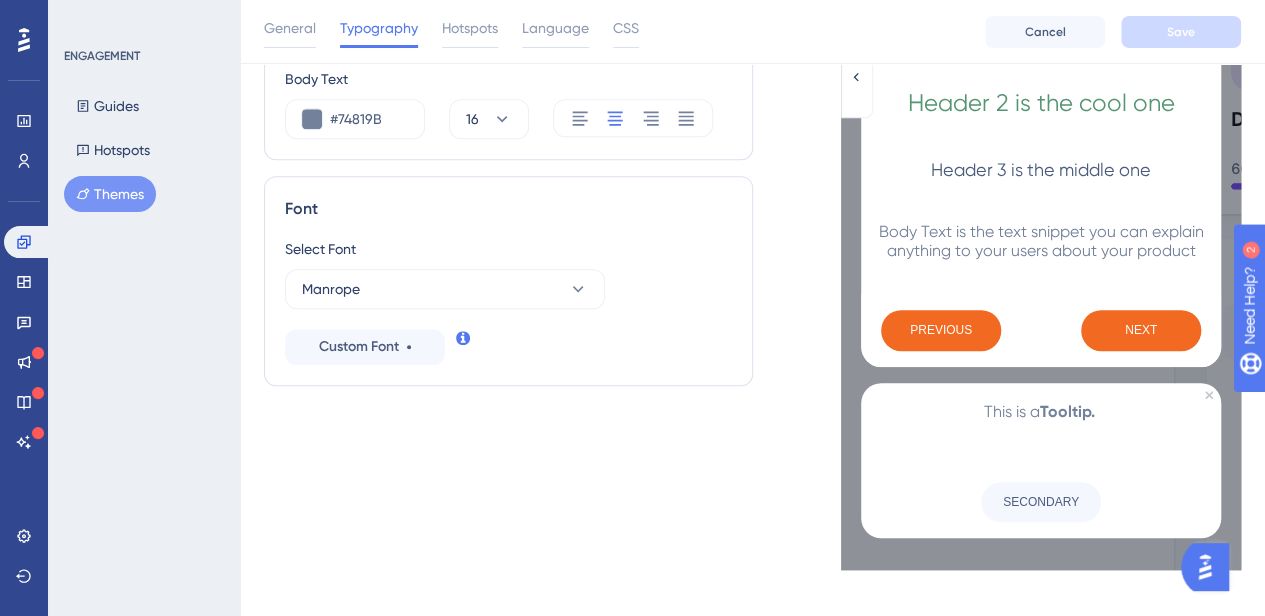 scroll, scrollTop: 400, scrollLeft: 0, axis: vertical 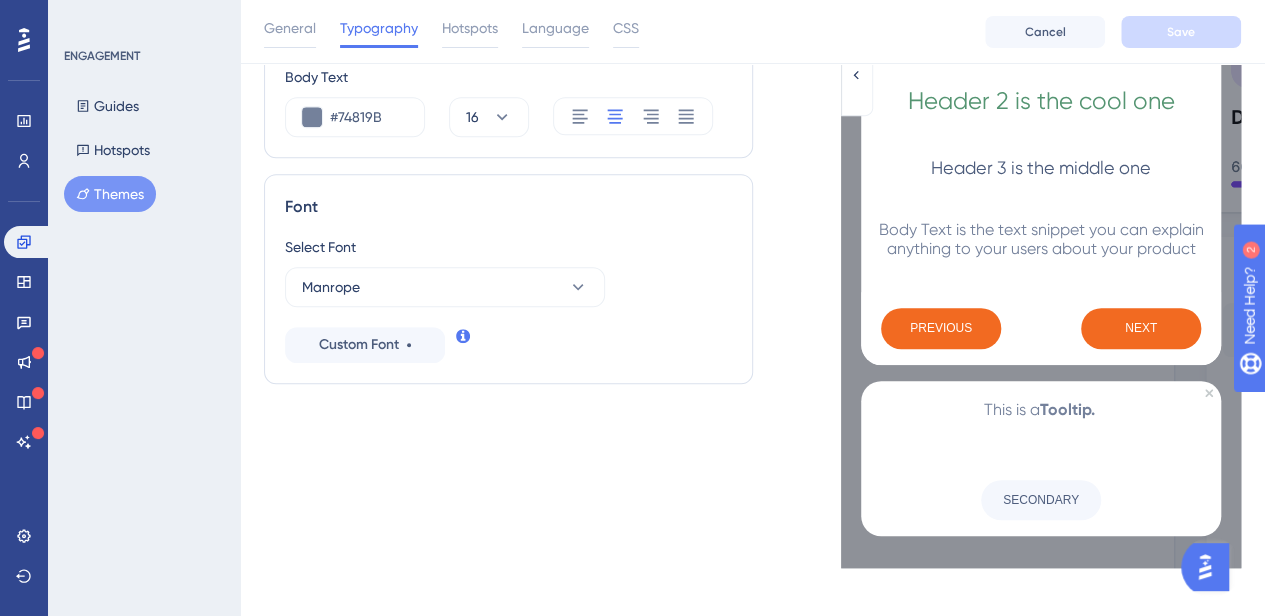 click on "Text Style Header 1 #559572 30 Header 2 #559572 24 Header 3 #4C5C7C 18 Body Text #74819B 16 Font Select Font Manrope Custom Font" at bounding box center (508, 148) 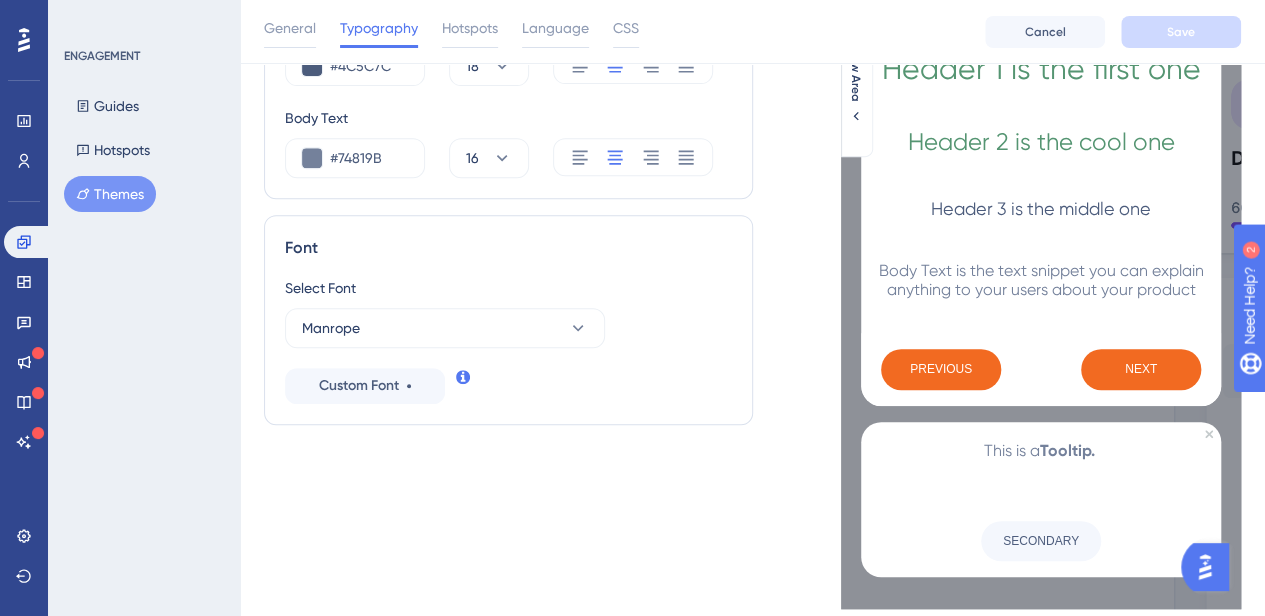scroll, scrollTop: 406, scrollLeft: 0, axis: vertical 